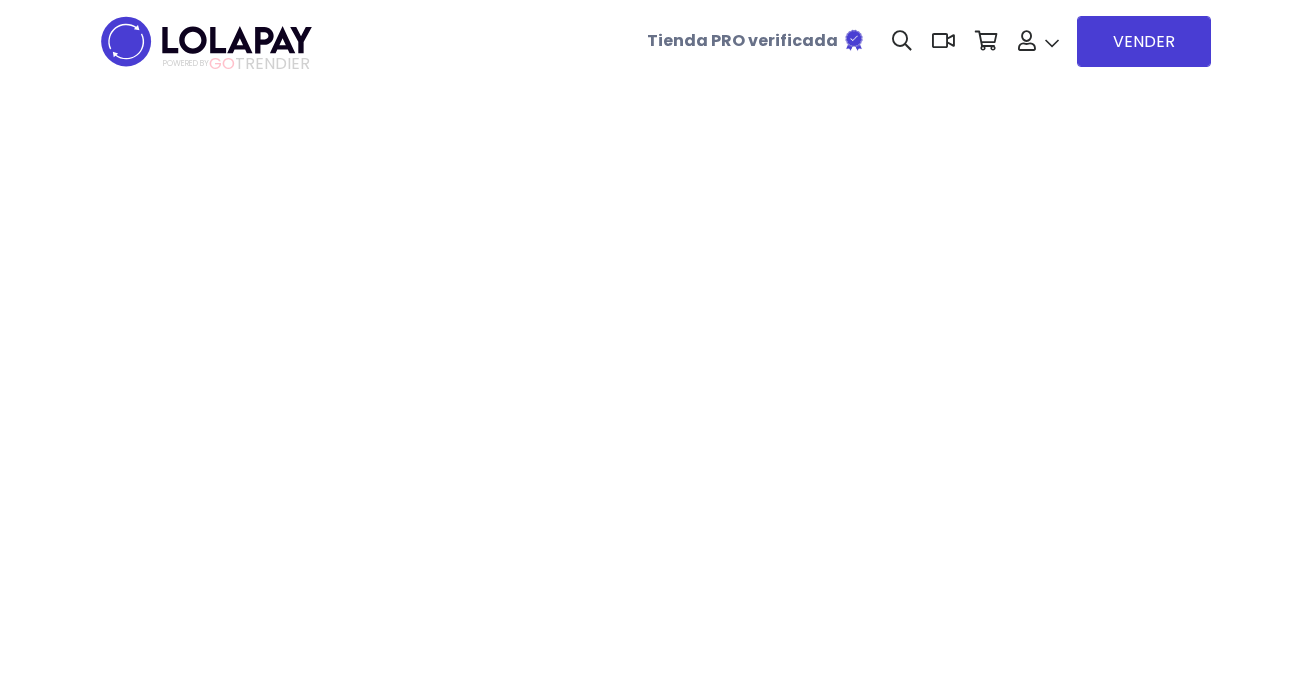 scroll, scrollTop: 0, scrollLeft: 0, axis: both 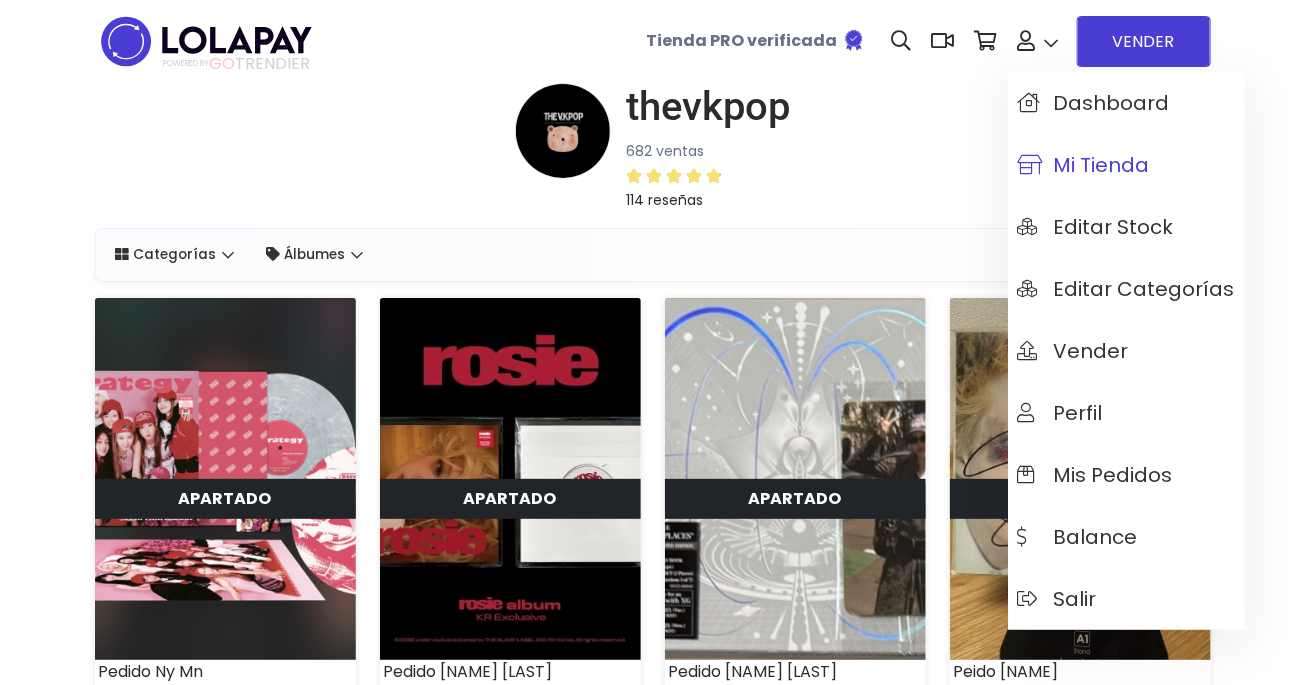 click on "Mi tienda" at bounding box center [1084, 165] 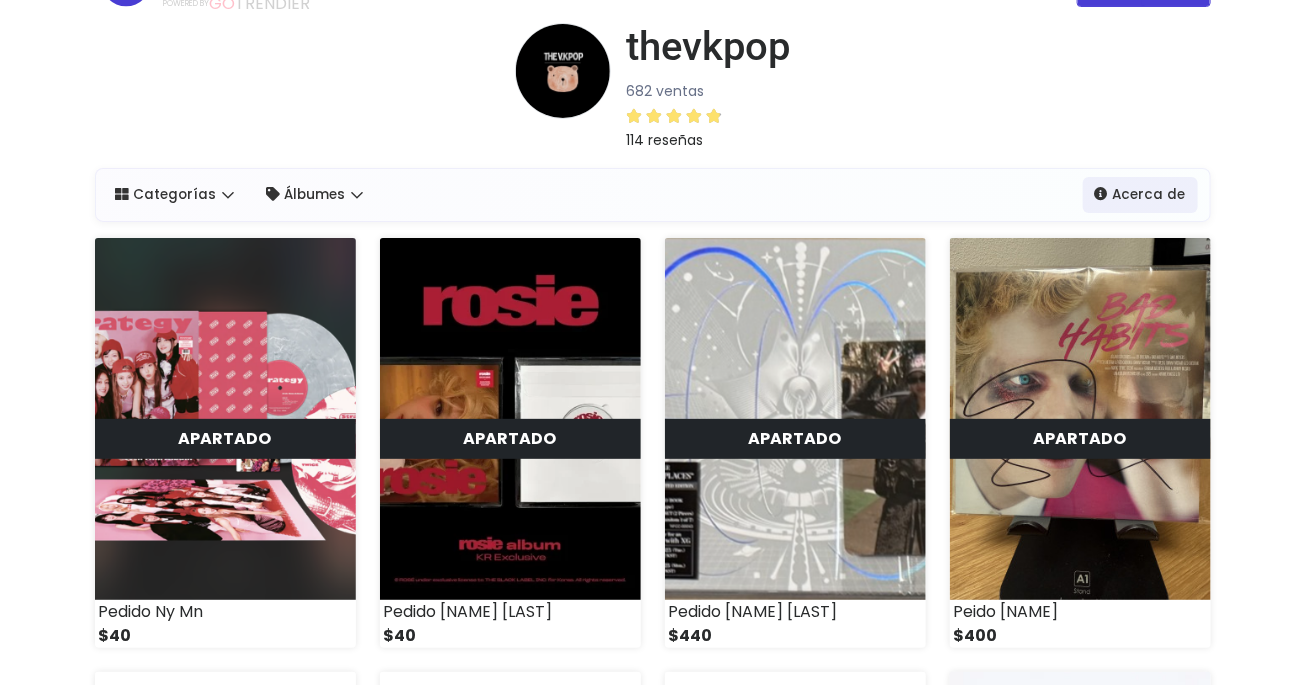 scroll, scrollTop: 0, scrollLeft: 0, axis: both 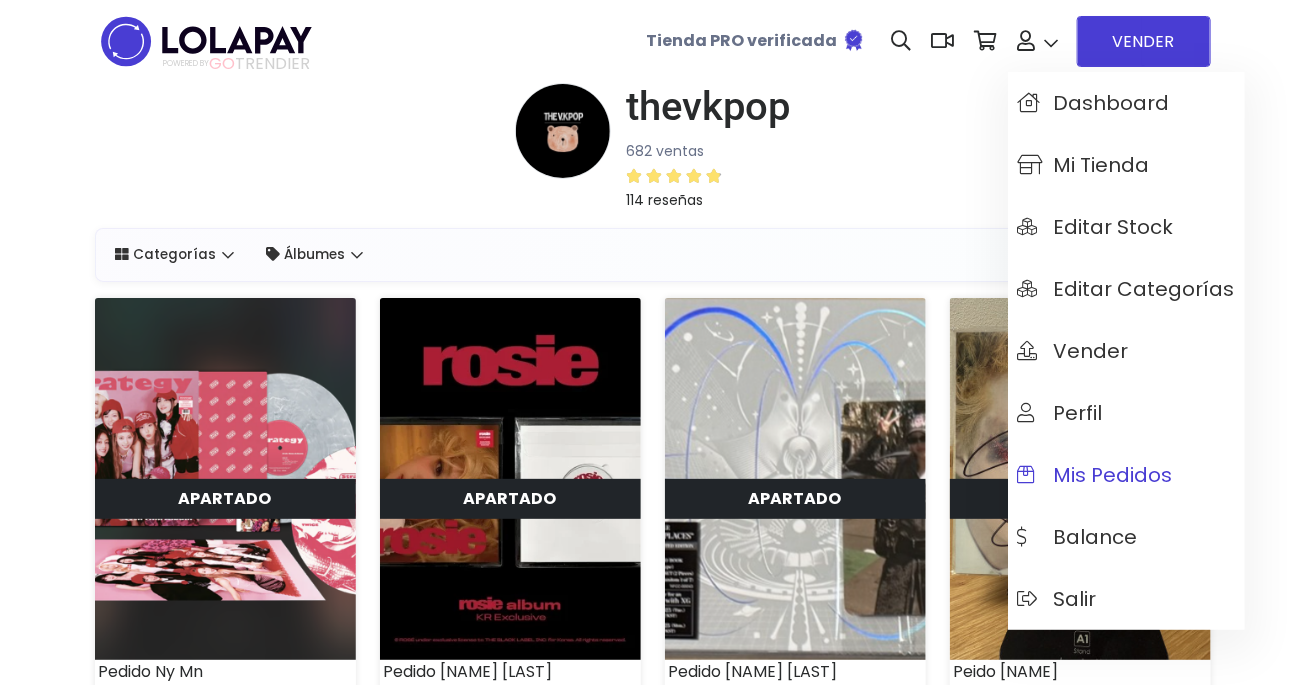 click on "Mis pedidos" at bounding box center [1095, 475] 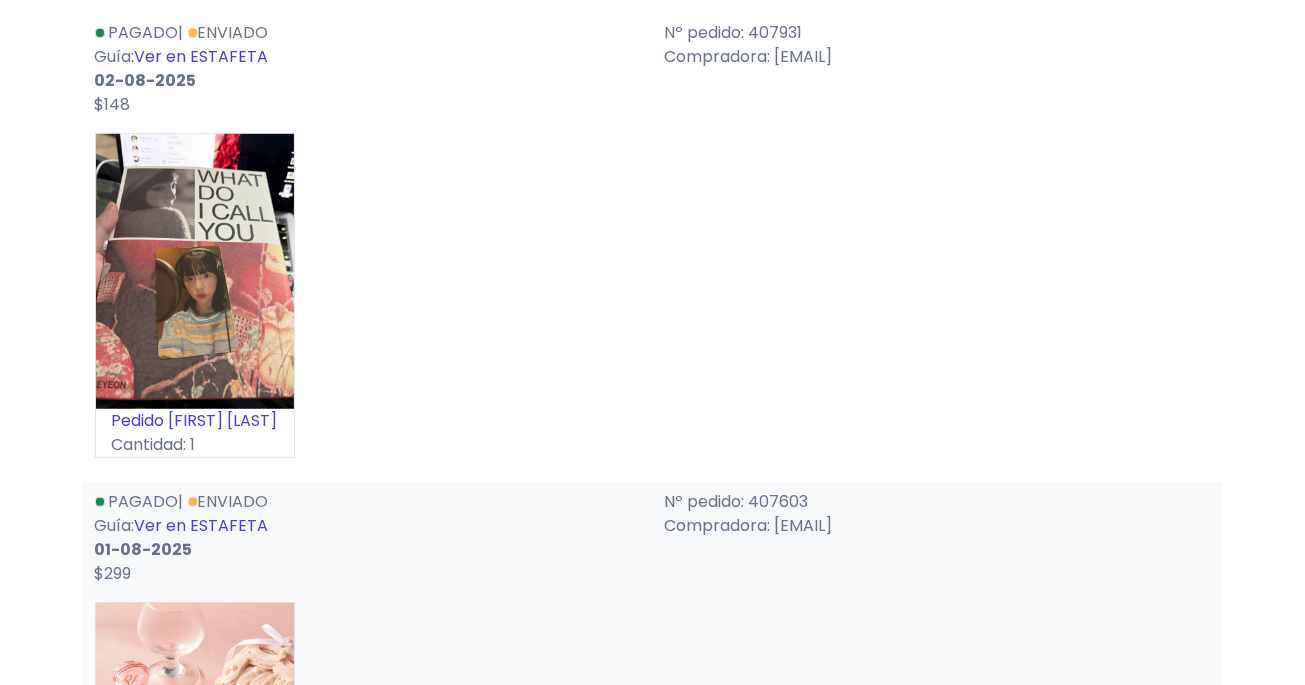 scroll, scrollTop: 0, scrollLeft: 0, axis: both 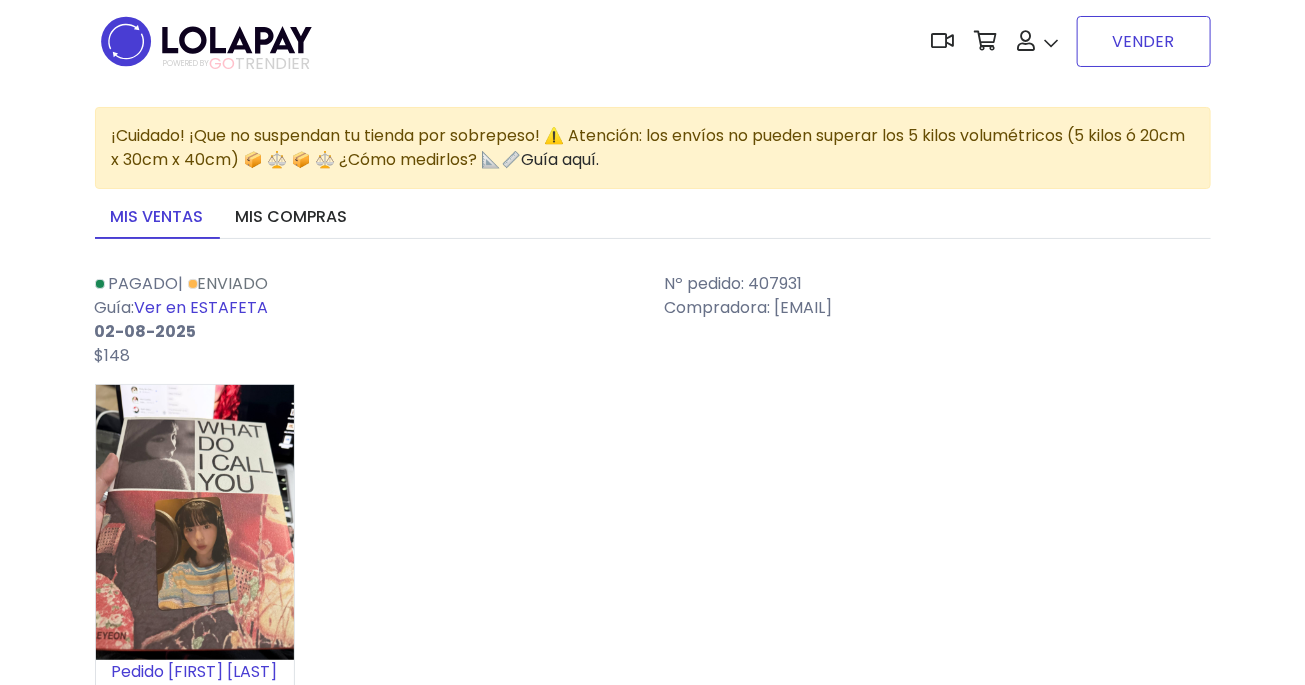 click on "VENDER" at bounding box center [1144, 41] 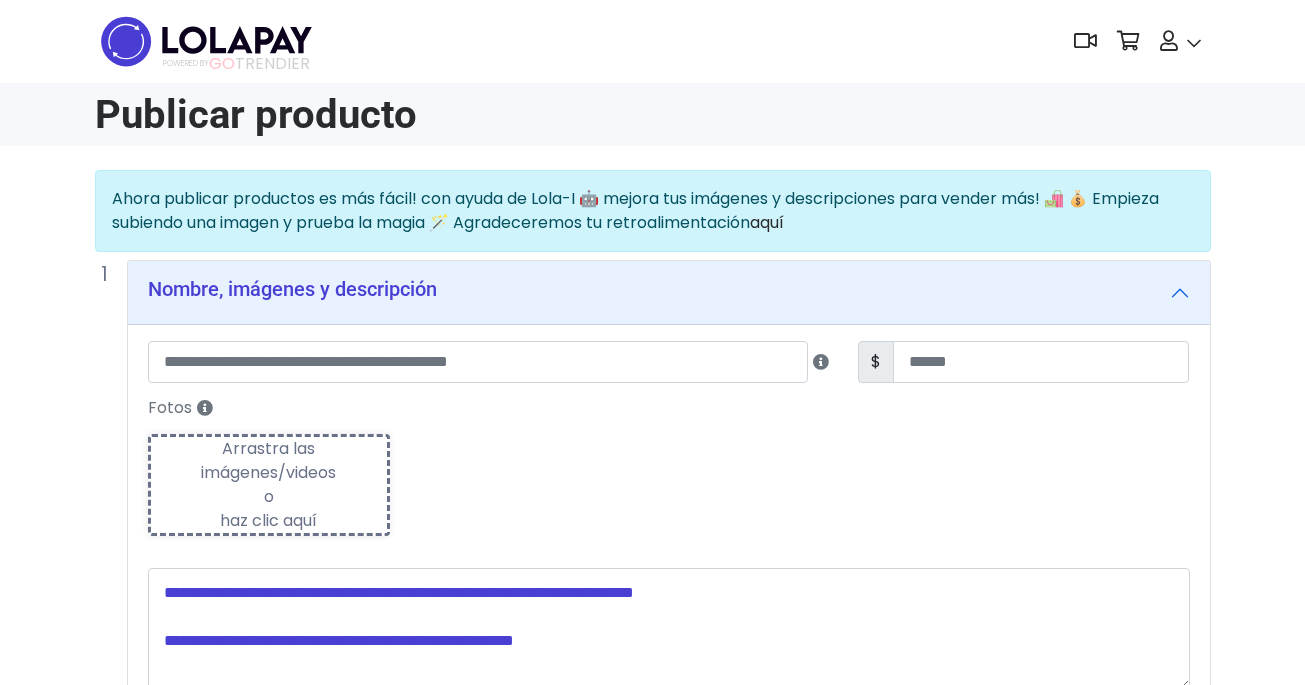 scroll, scrollTop: 0, scrollLeft: 0, axis: both 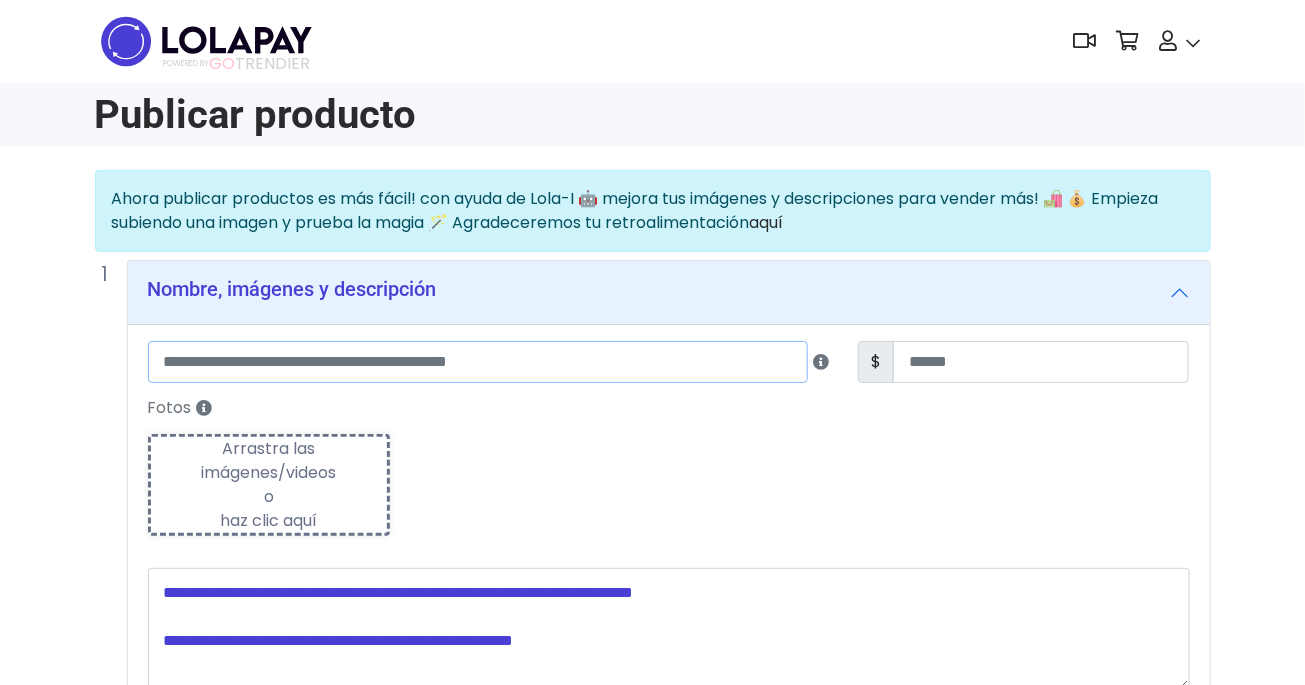 click at bounding box center (478, 362) 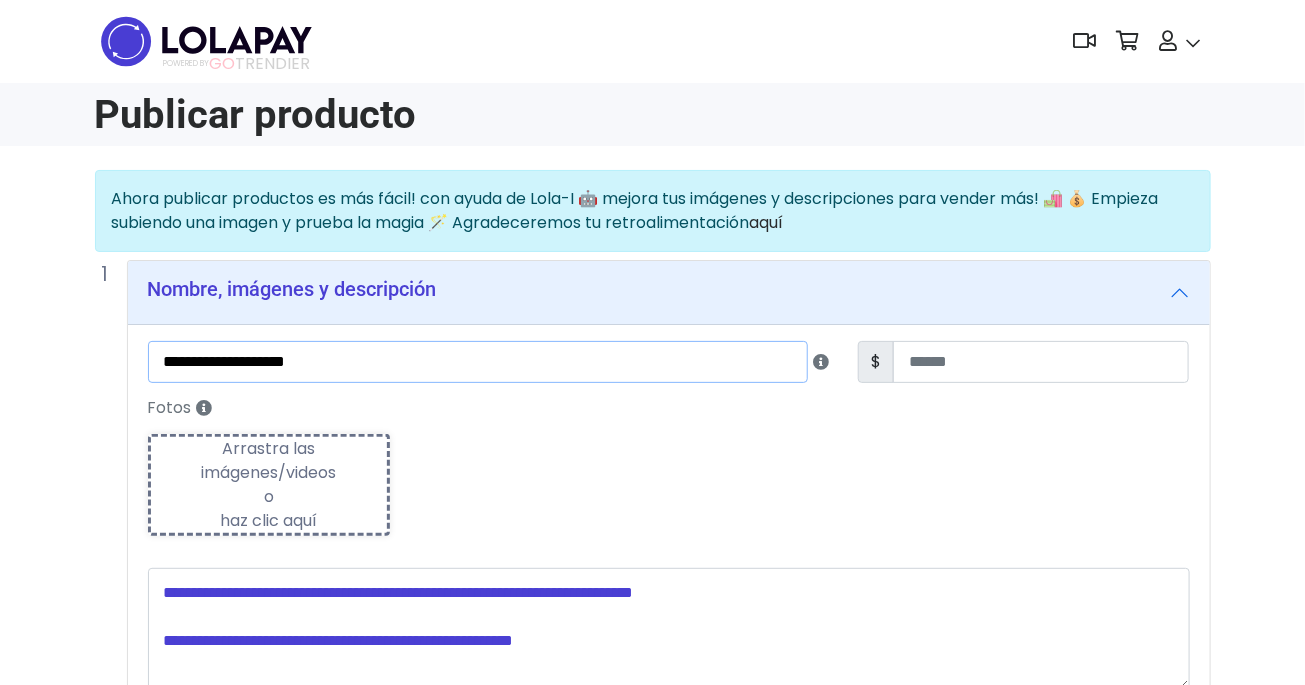 click on "**********" at bounding box center (478, 362) 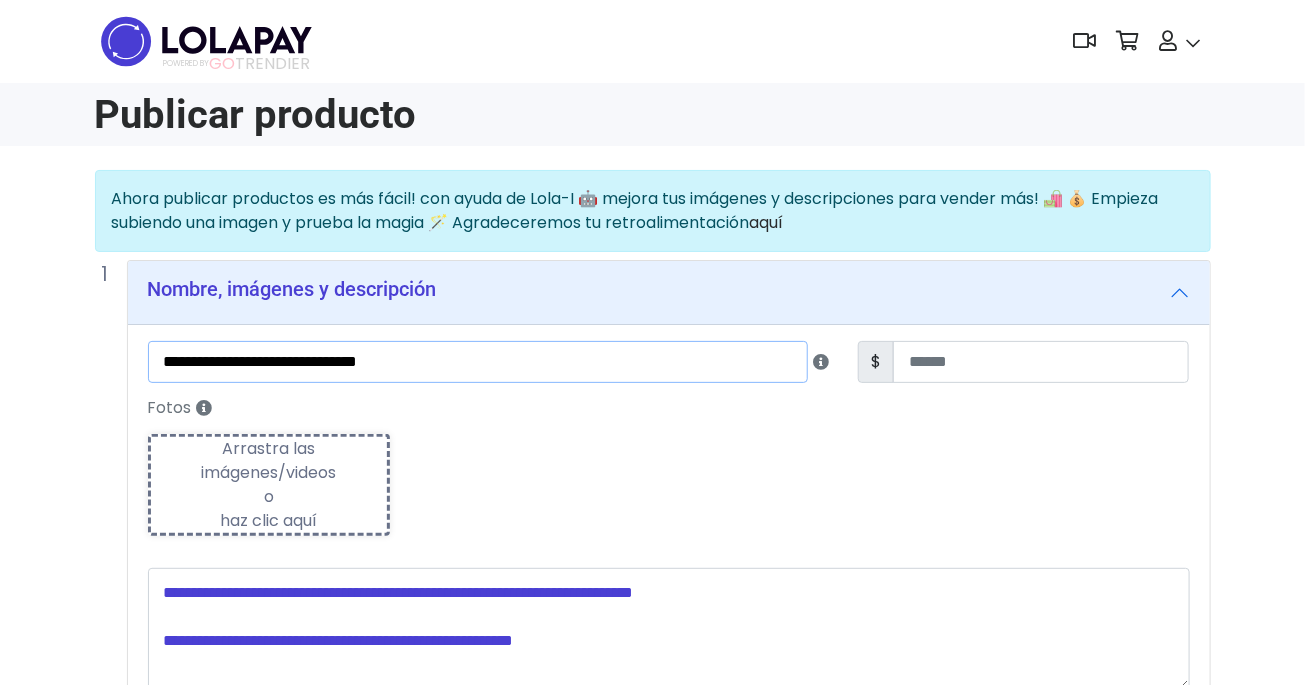 click on "**********" at bounding box center (478, 362) 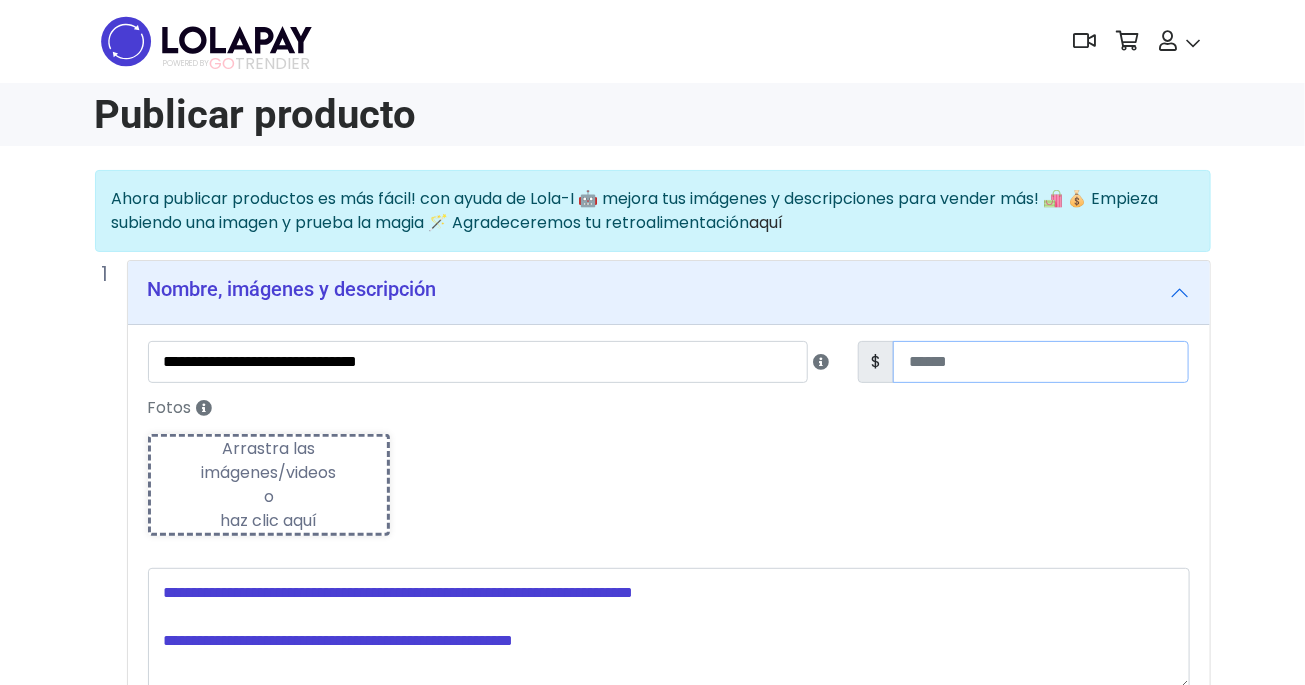 click at bounding box center (1041, 362) 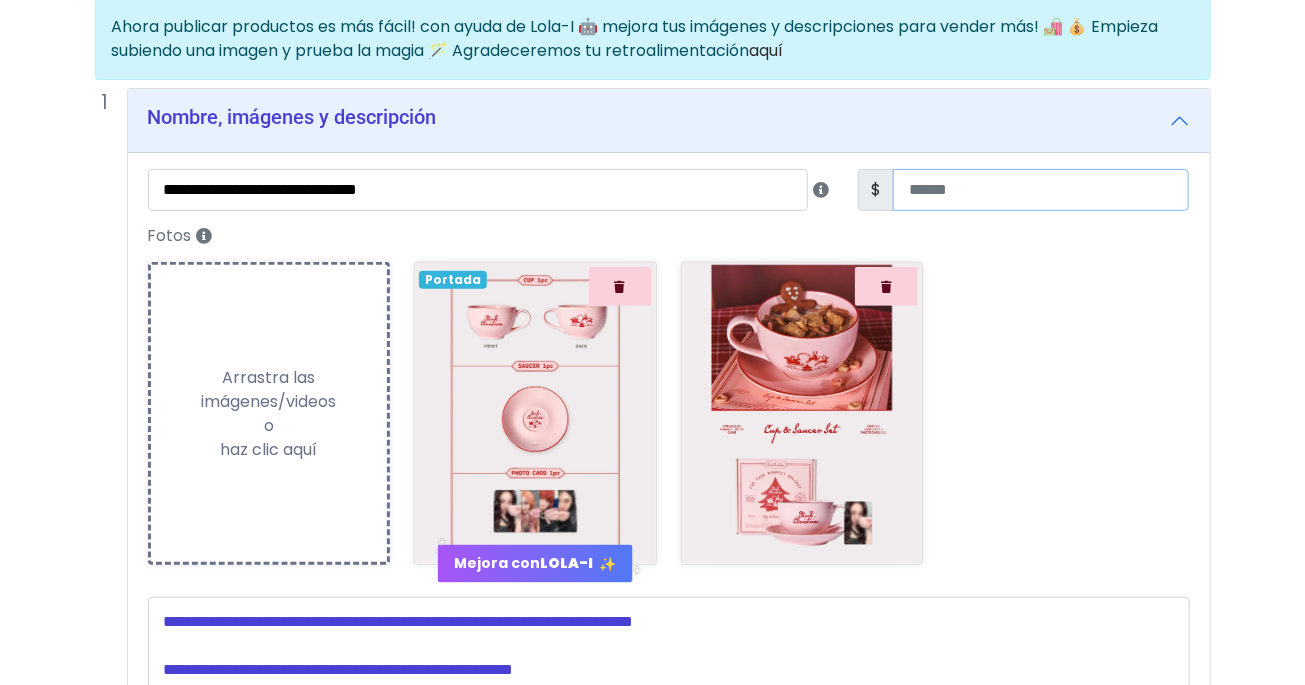 scroll, scrollTop: 200, scrollLeft: 0, axis: vertical 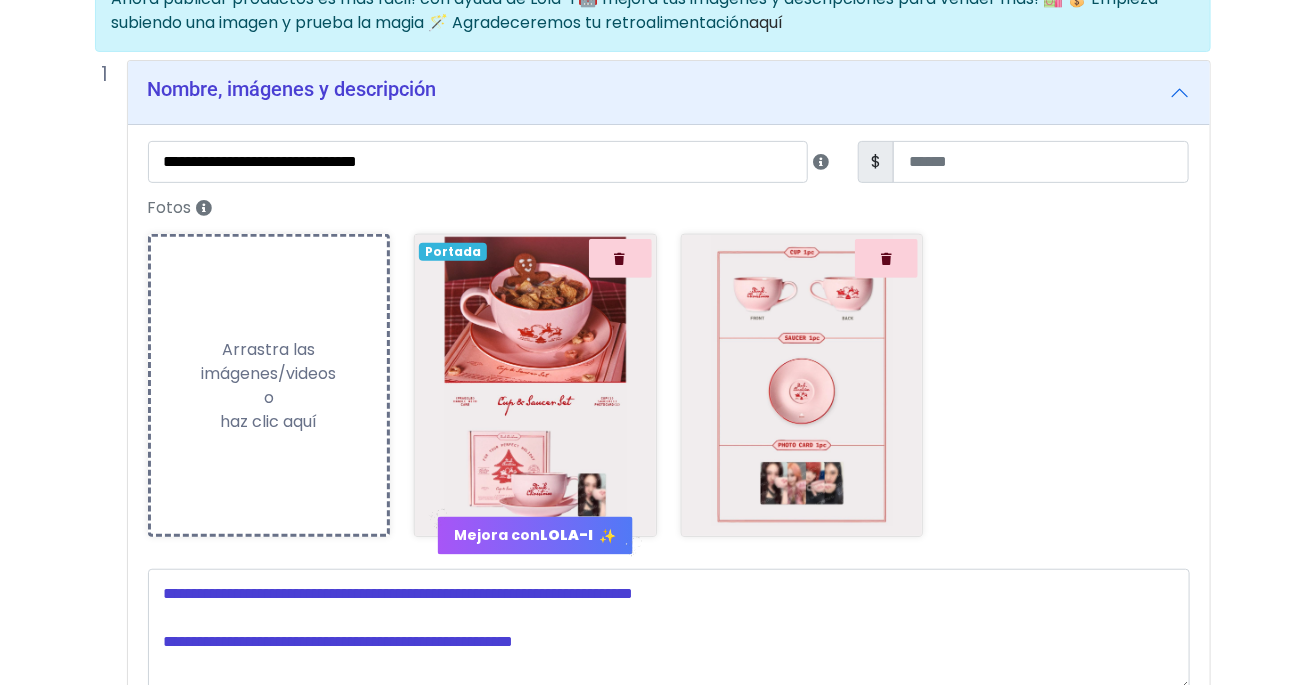 click on "Fotos
Subiendo
Arrastra las
imágenes/videos
o
haz clic aquí
Loading...
Portada
Mejora con  LOLA-I   ✨
Loading..." at bounding box center [669, 372] 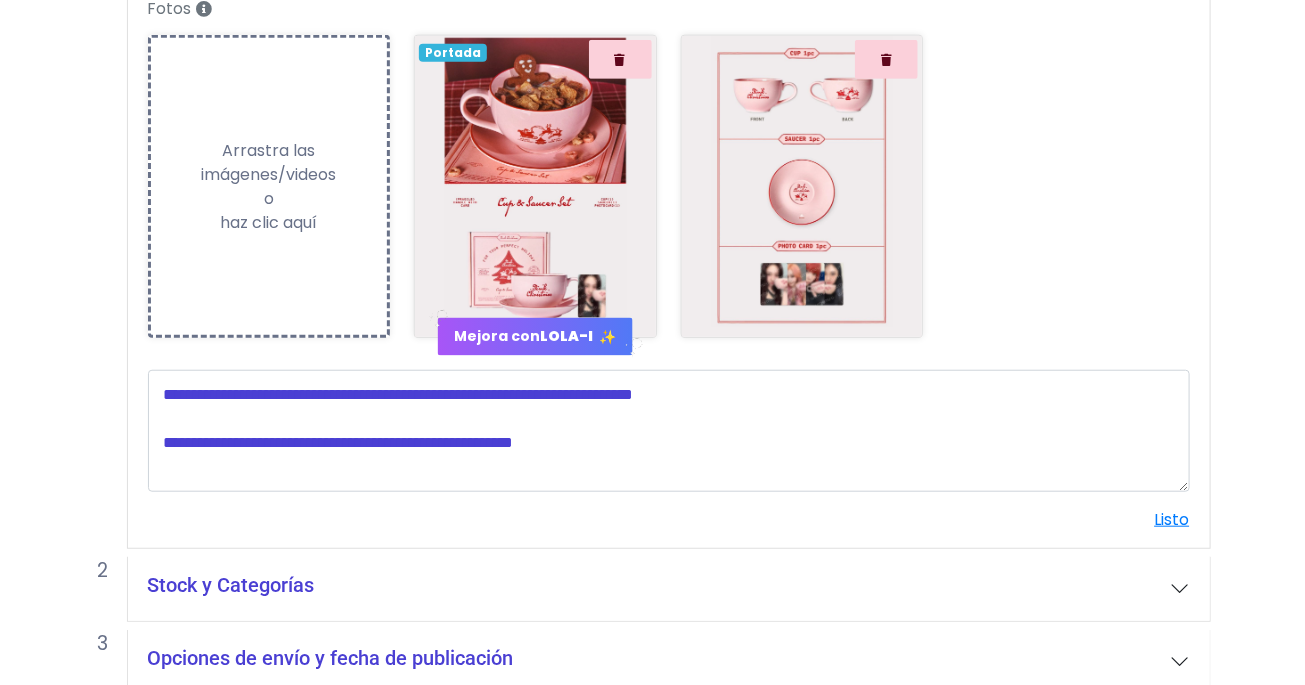 scroll, scrollTop: 401, scrollLeft: 0, axis: vertical 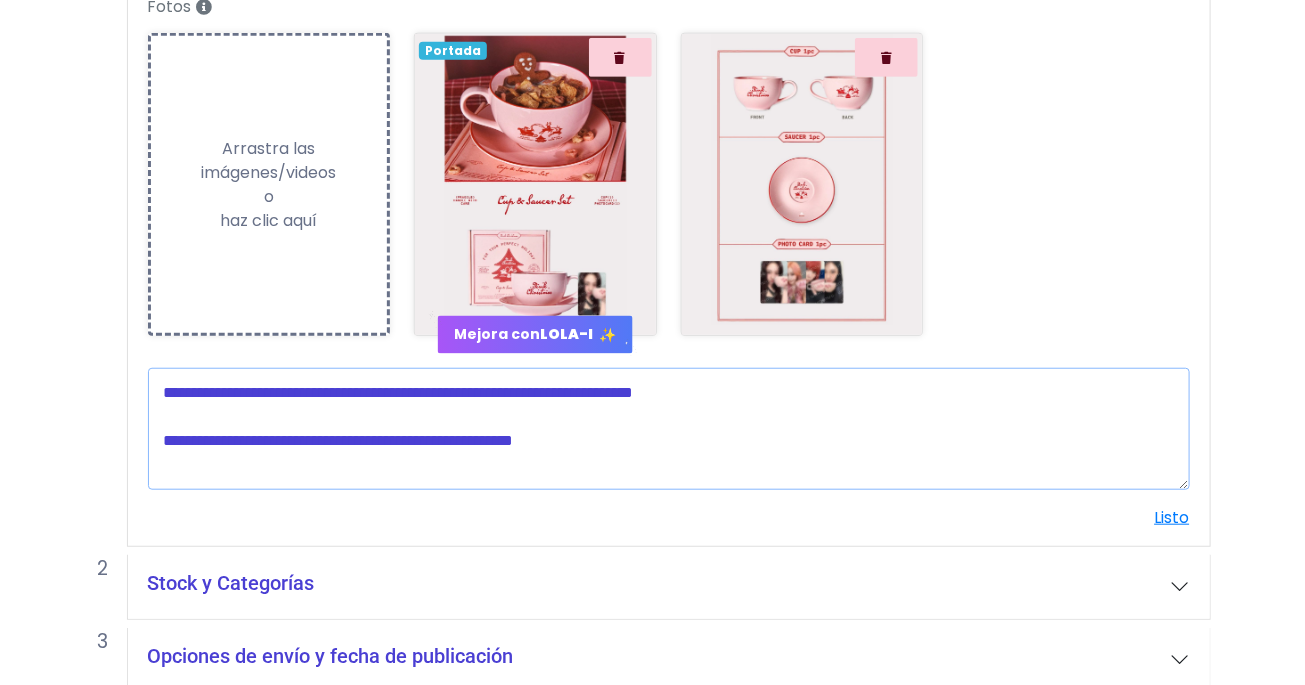 click at bounding box center (669, 429) 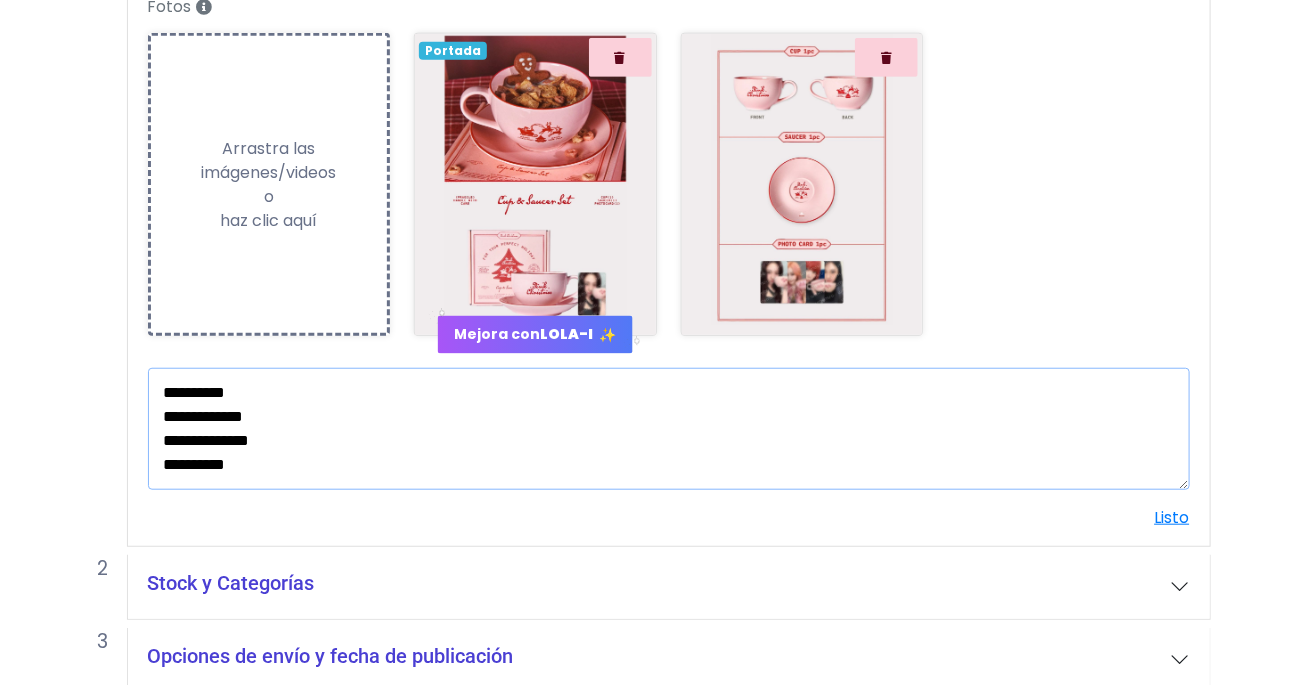 click on "**********" at bounding box center [669, 429] 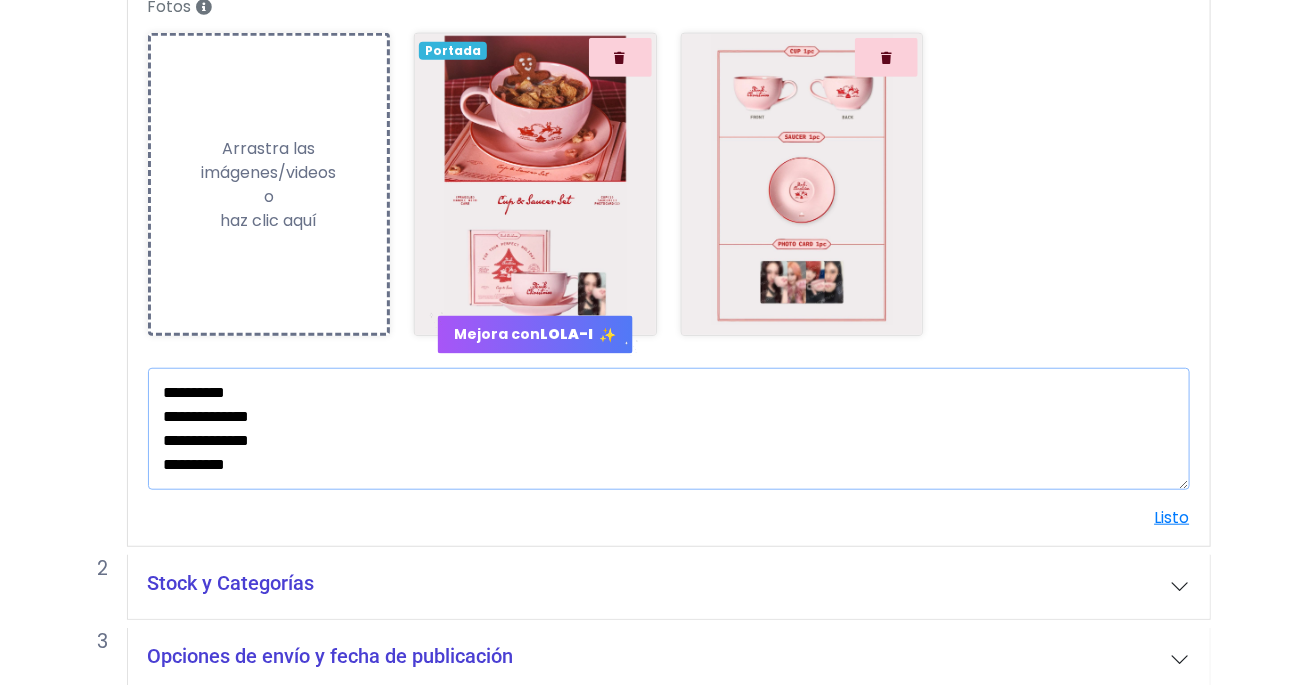 click on "**********" at bounding box center (669, 429) 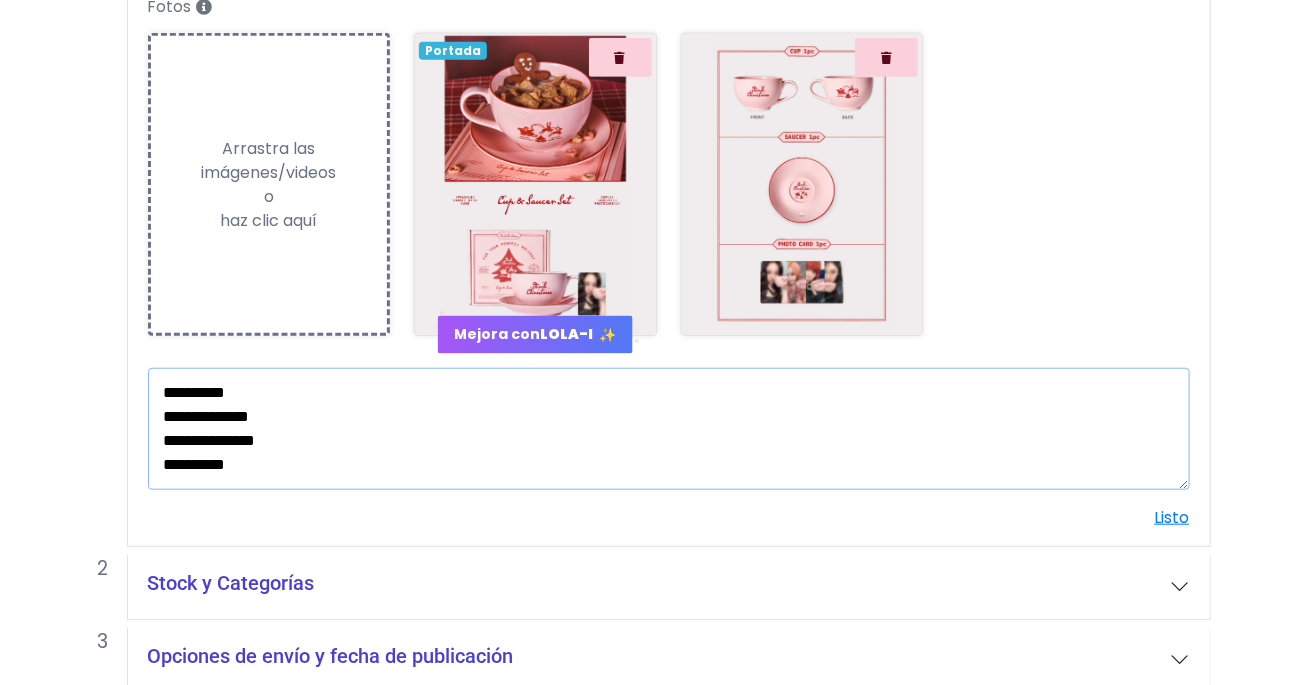 click on "**********" at bounding box center [669, 429] 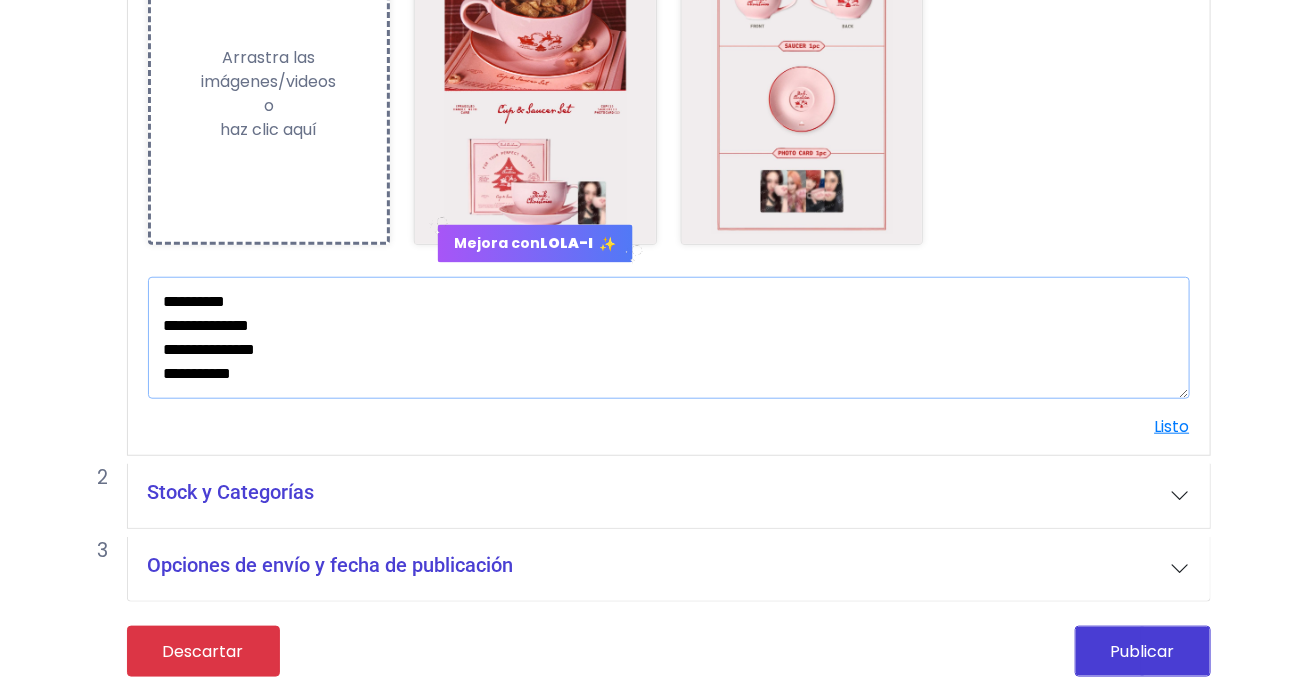 scroll, scrollTop: 496, scrollLeft: 0, axis: vertical 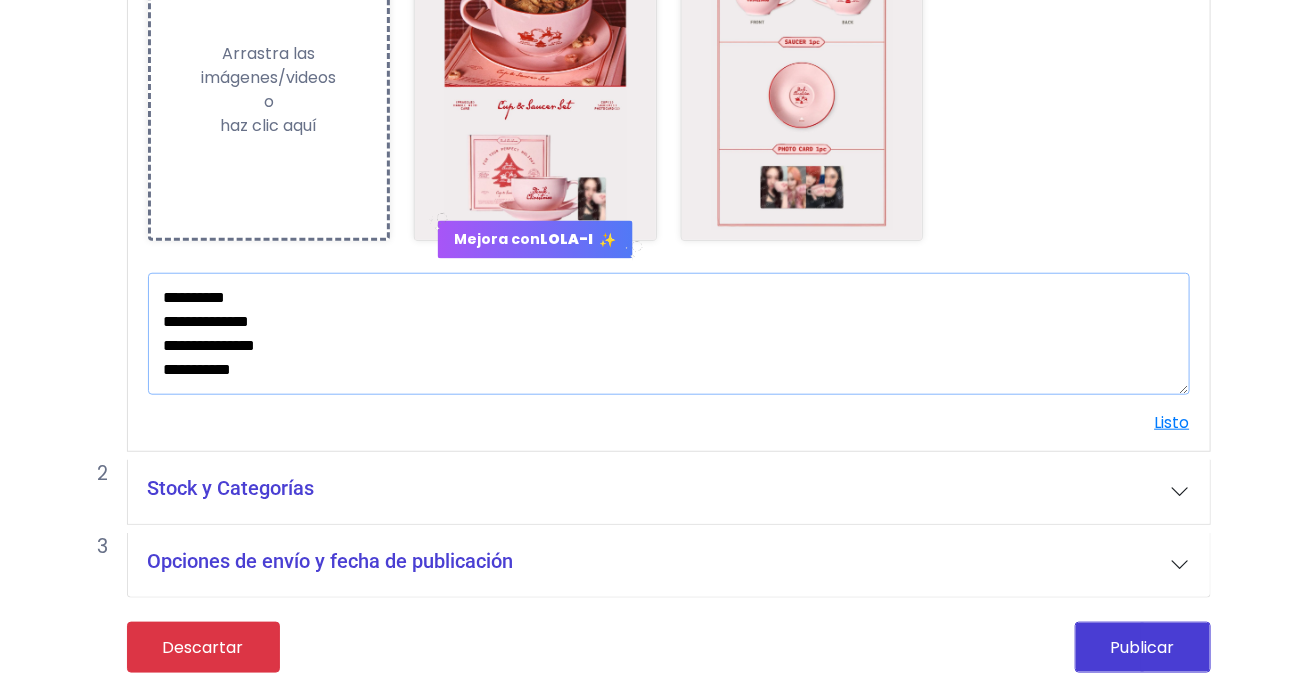 type on "**********" 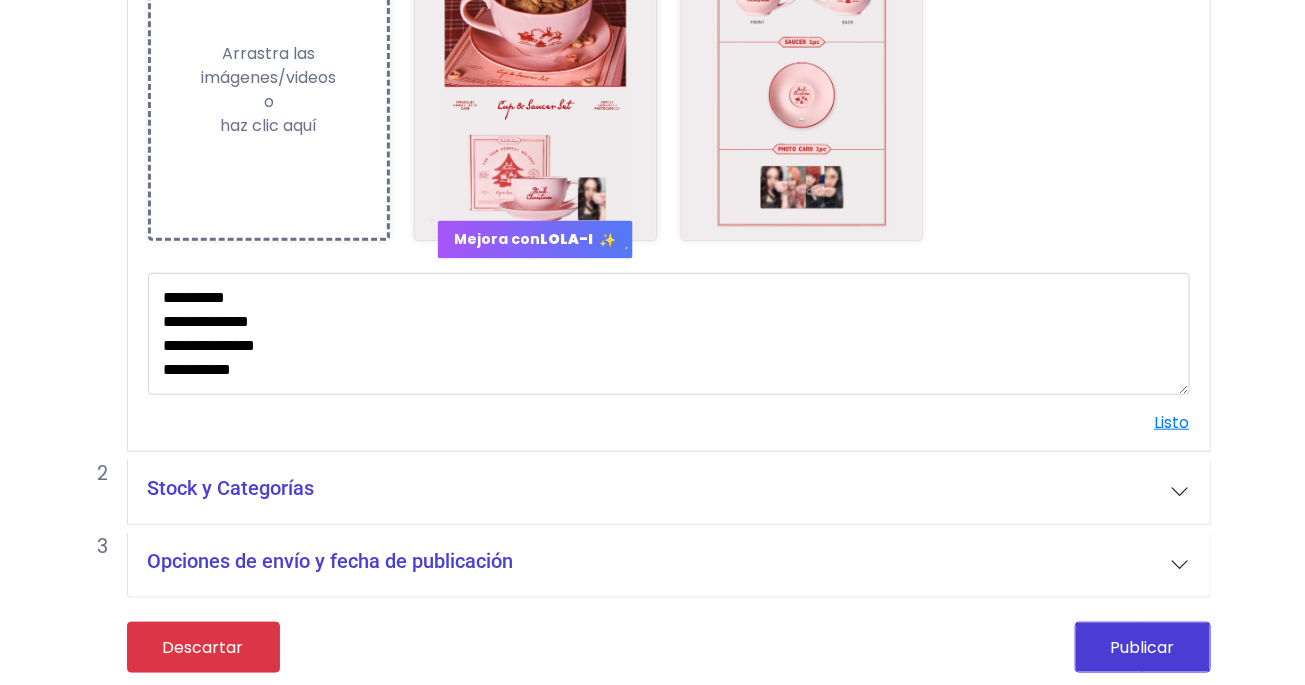 click on "Stock y Categorías" at bounding box center (669, 492) 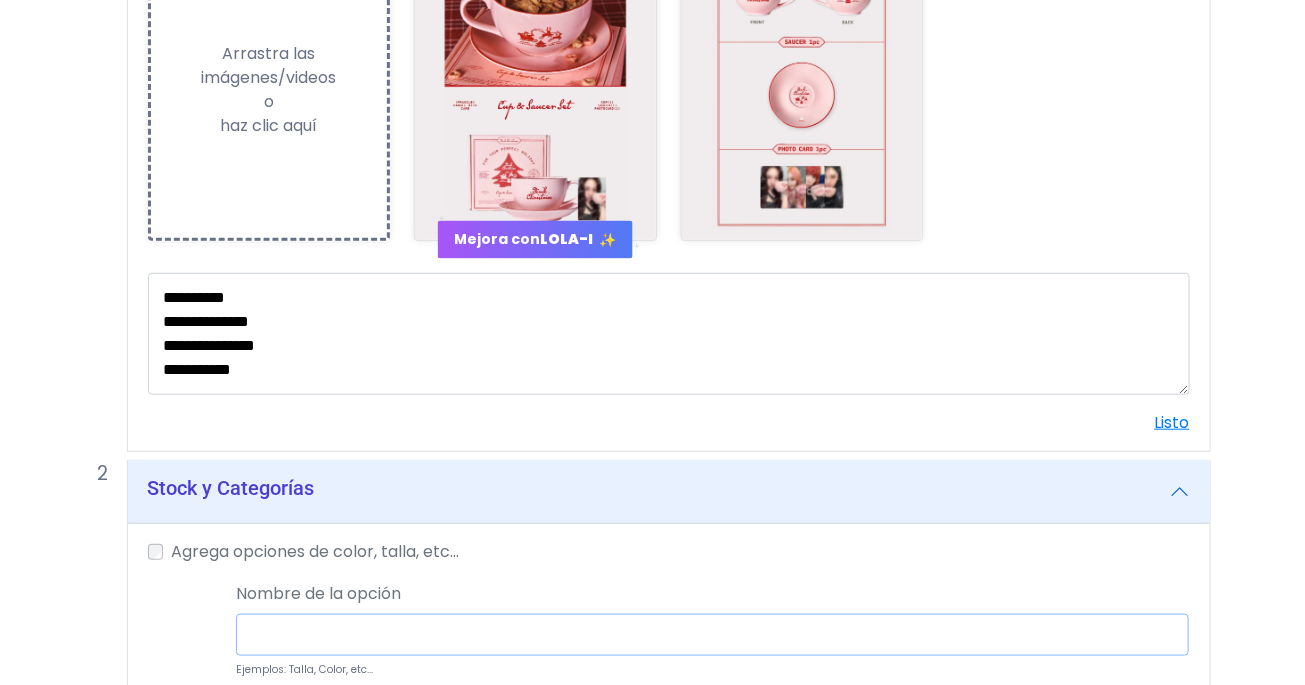 click at bounding box center (712, 635) 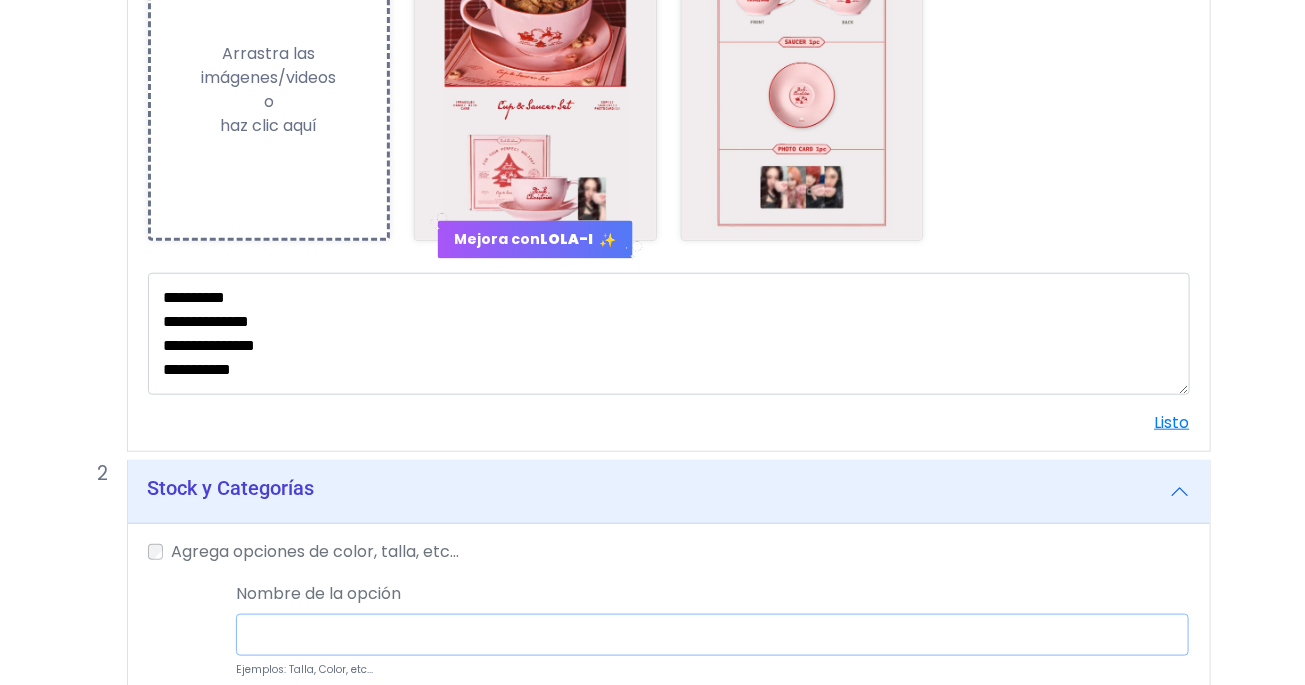 type on "******" 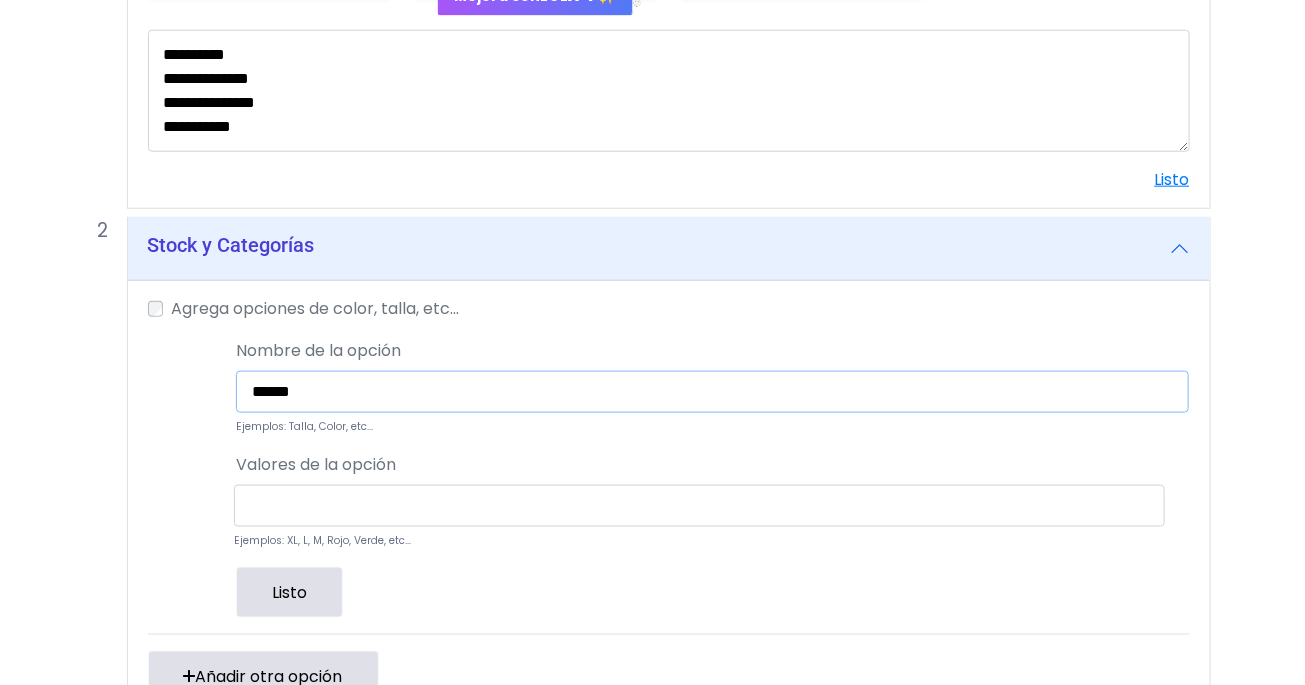 scroll, scrollTop: 755, scrollLeft: 0, axis: vertical 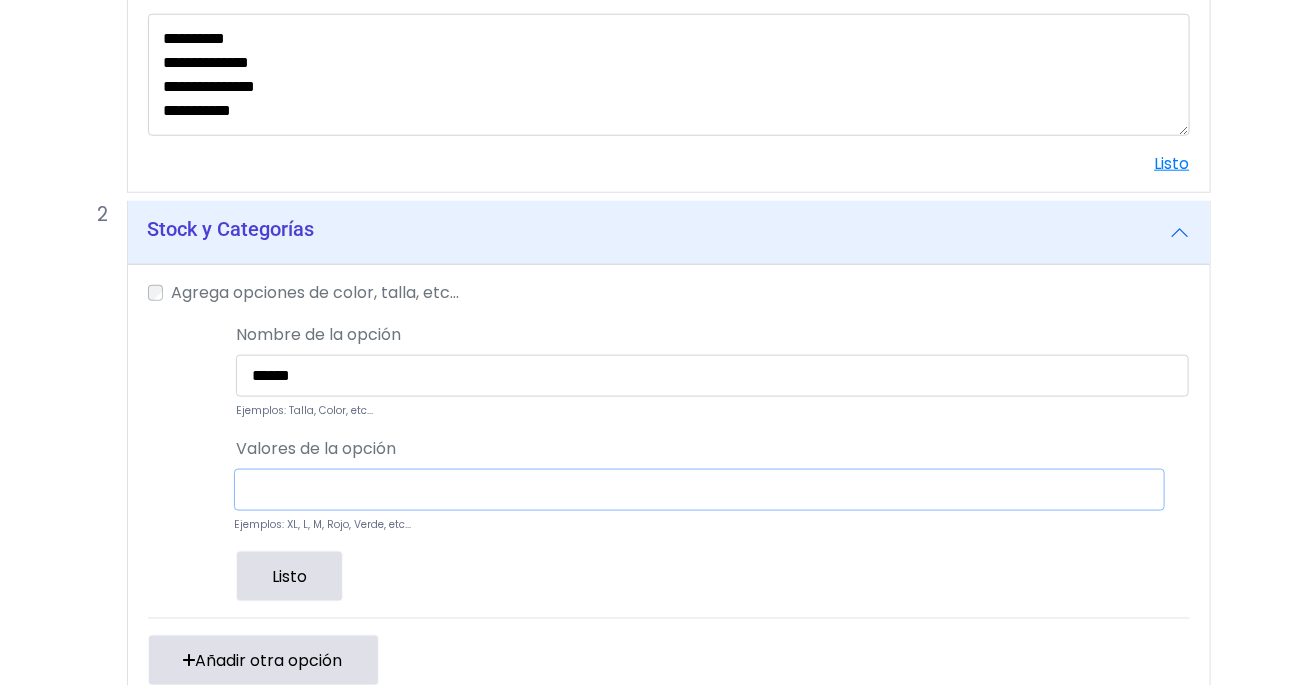 click at bounding box center (699, 490) 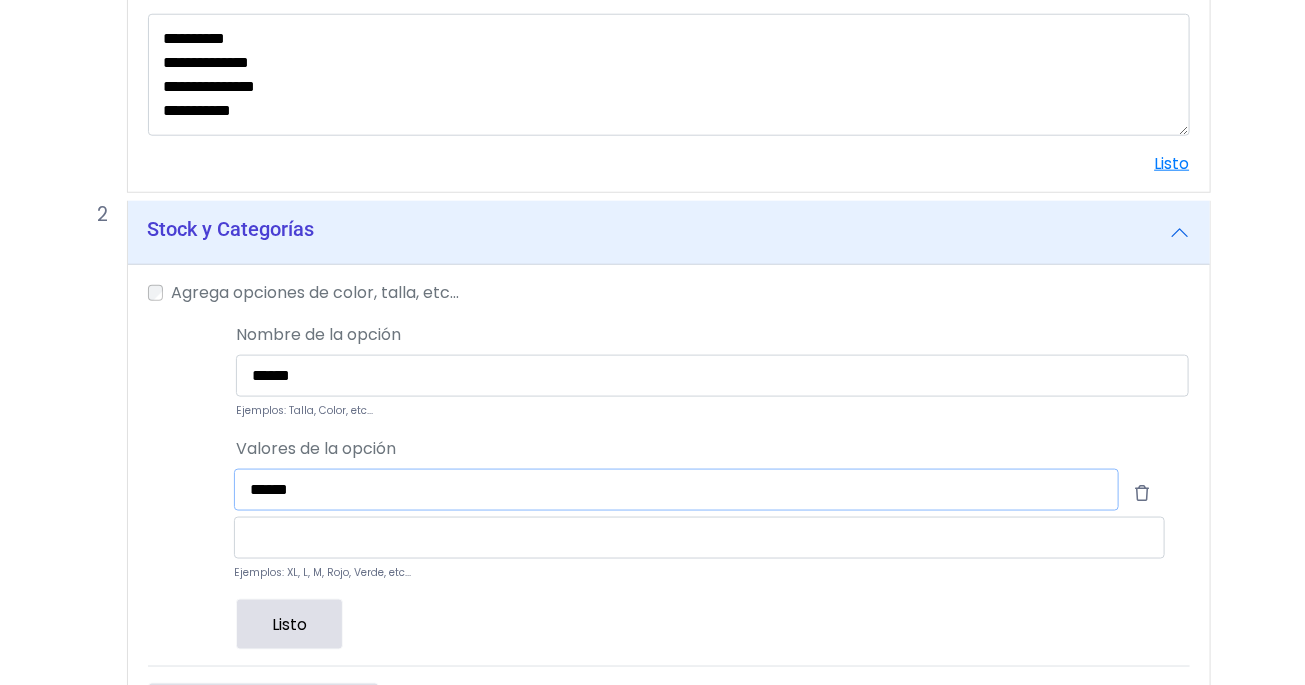 type on "******" 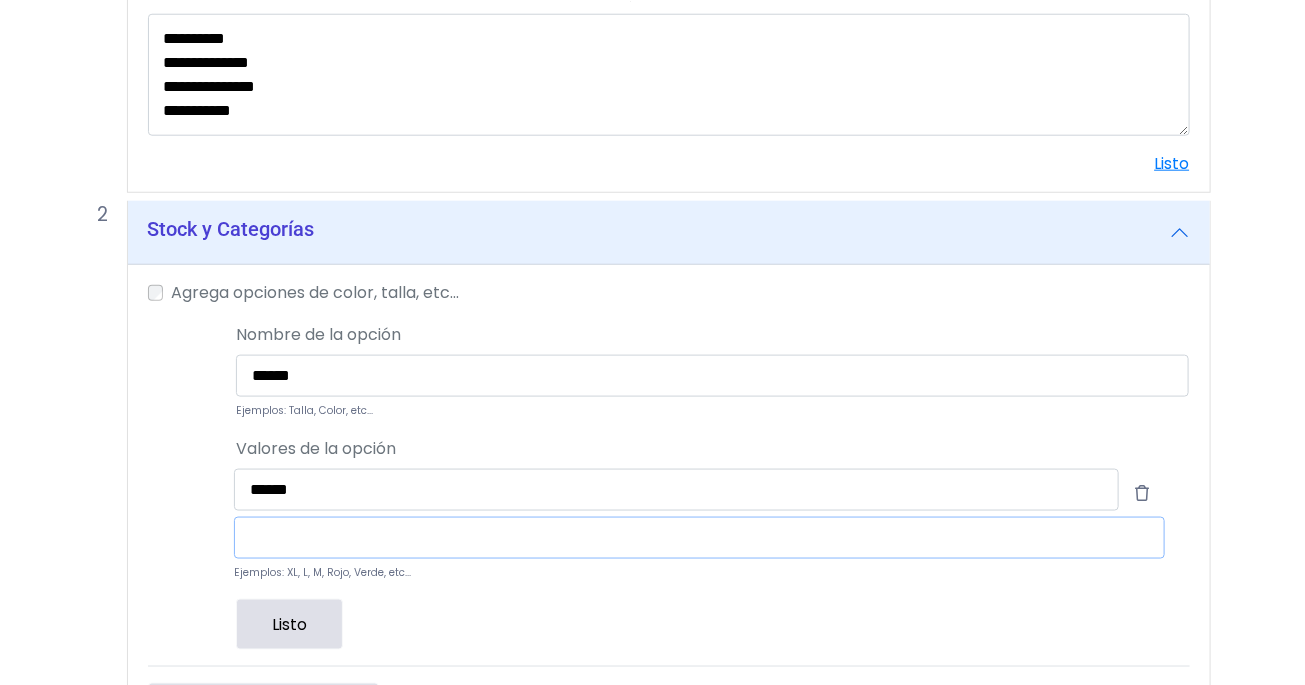 click at bounding box center [699, 538] 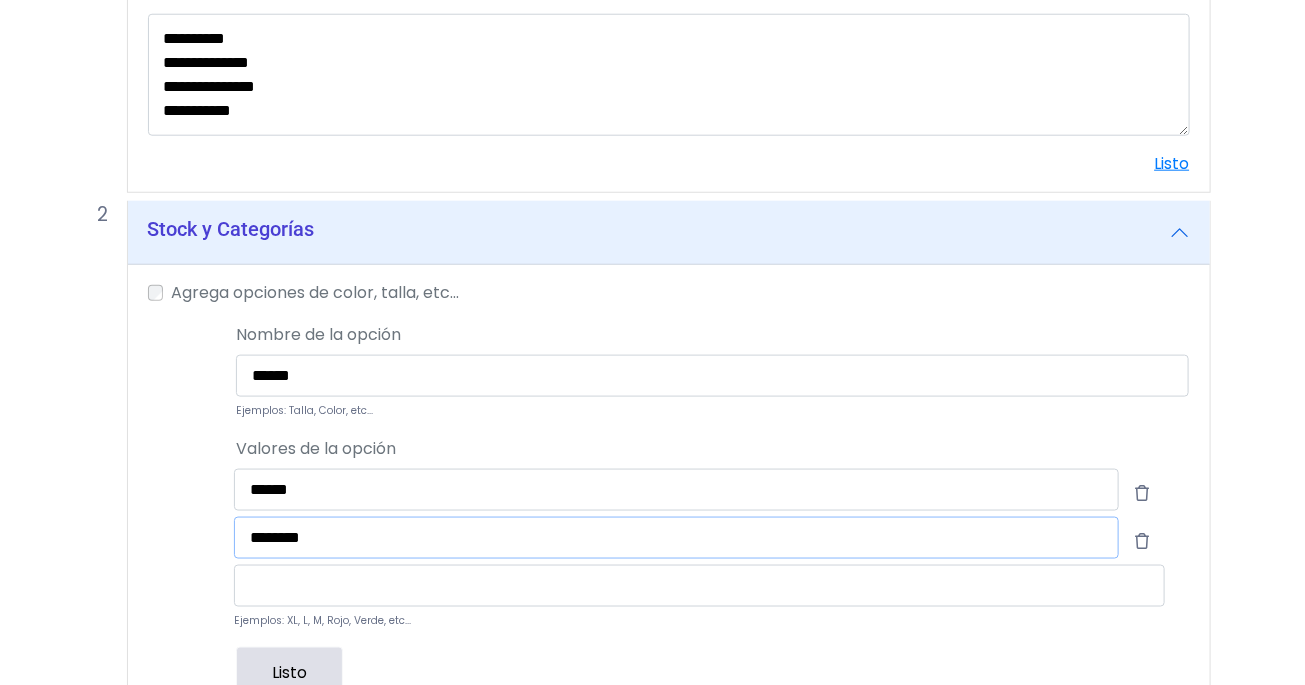 type on "********" 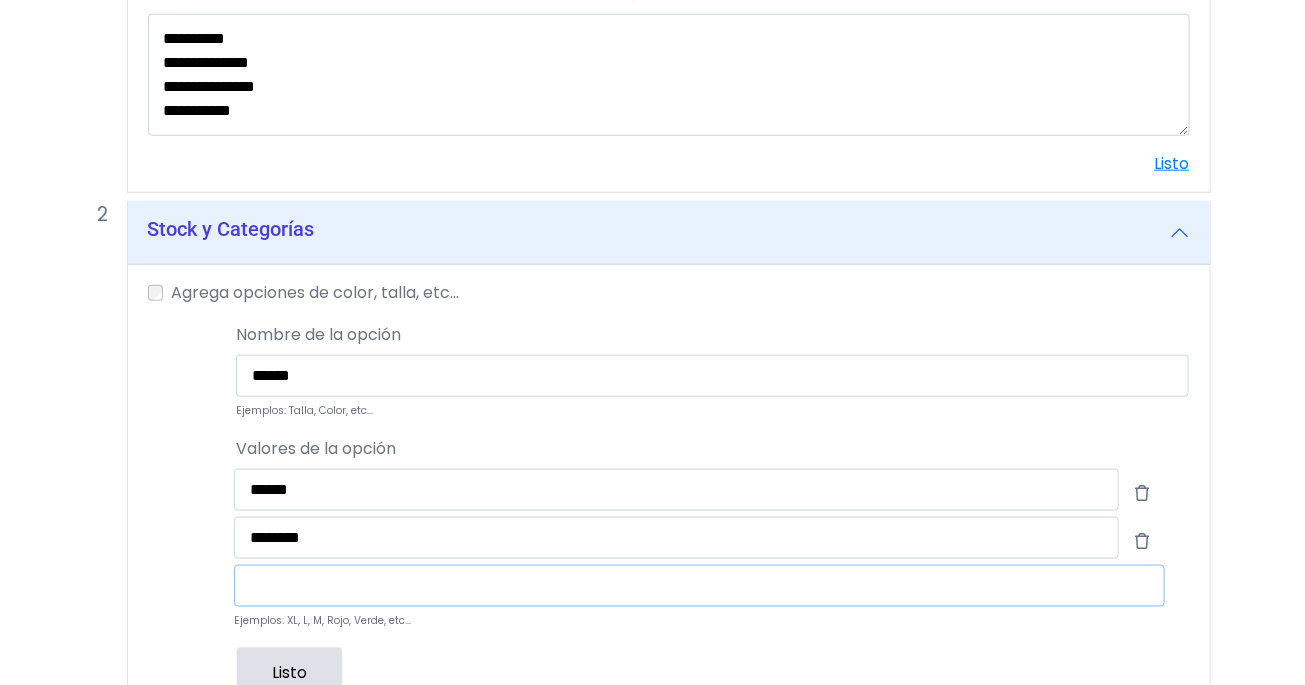 click at bounding box center [699, 586] 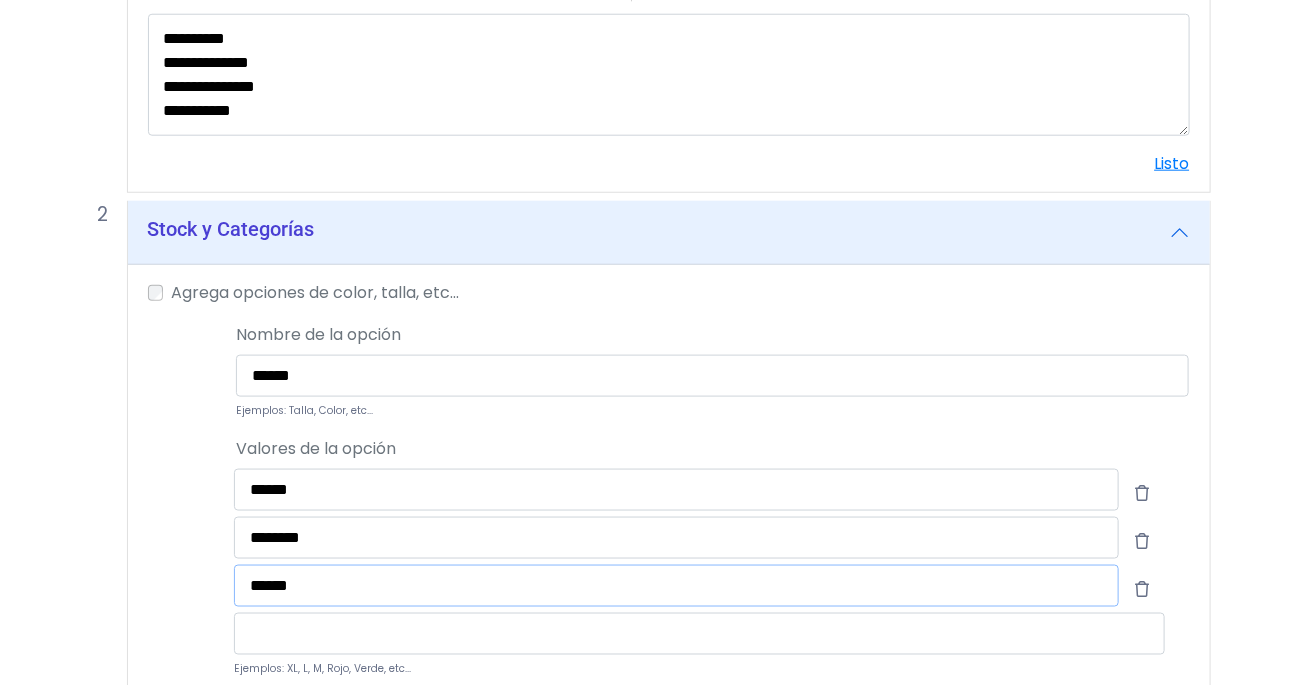 type on "******" 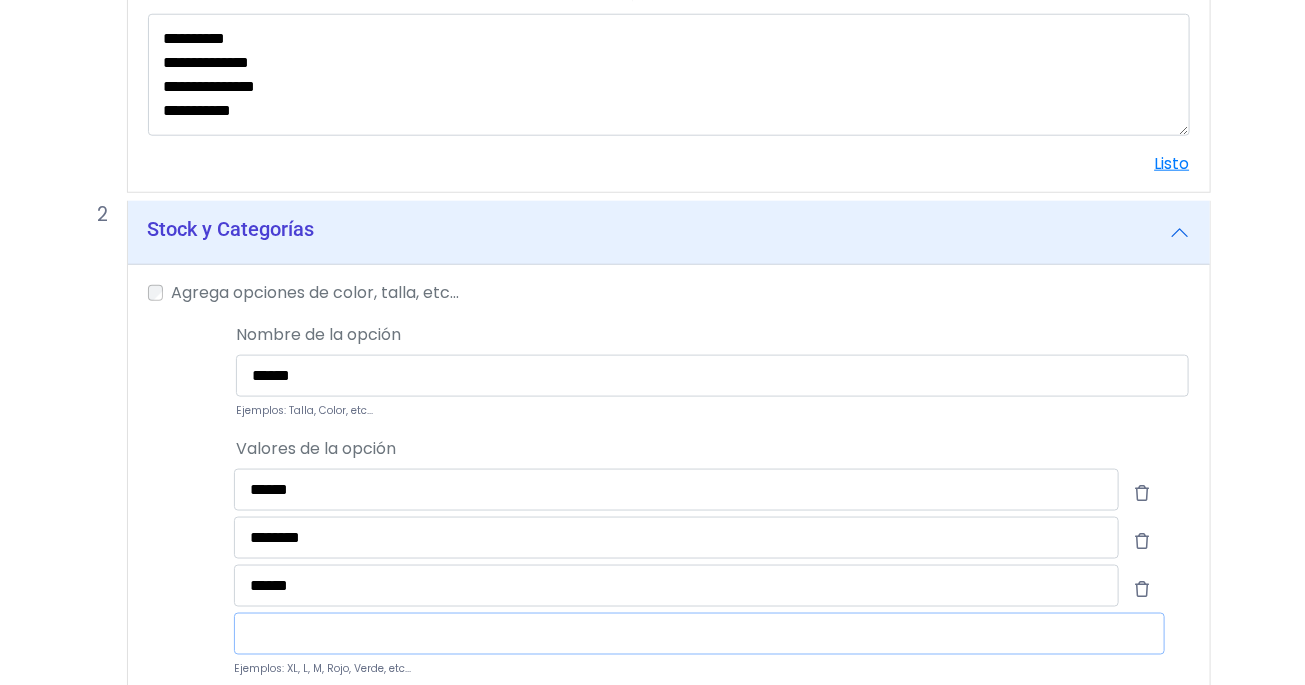 click at bounding box center [699, 634] 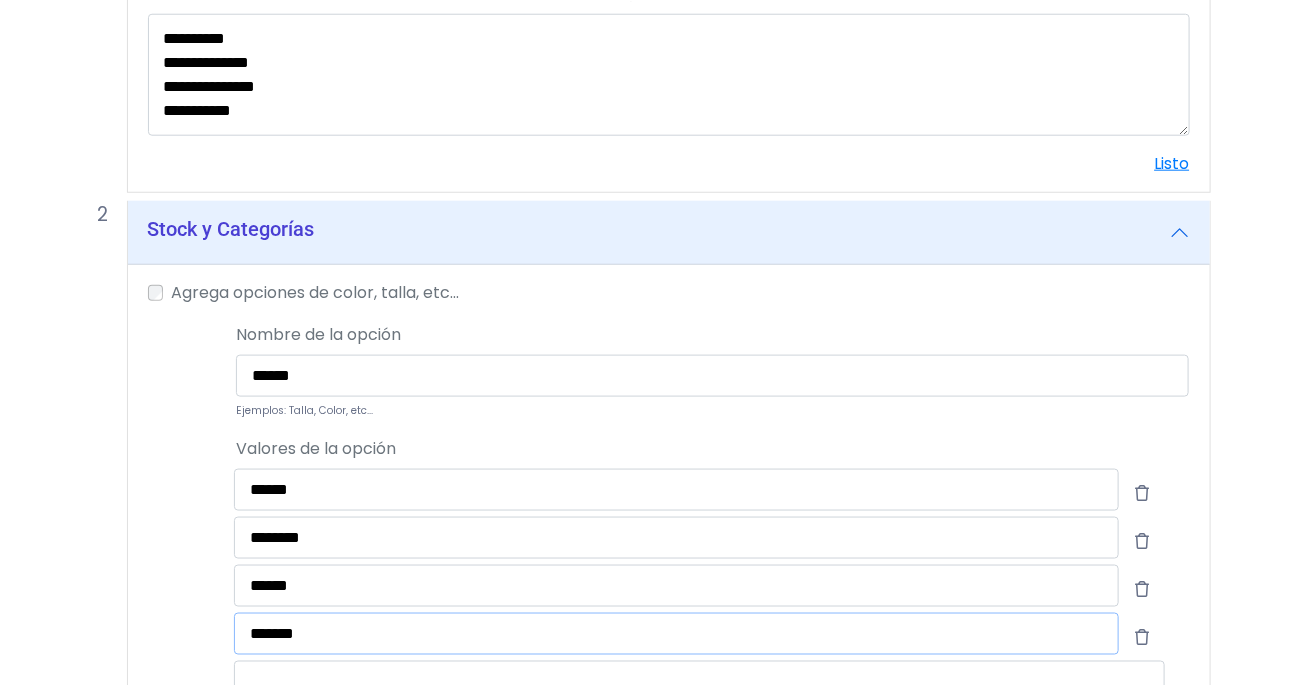 type on "*******" 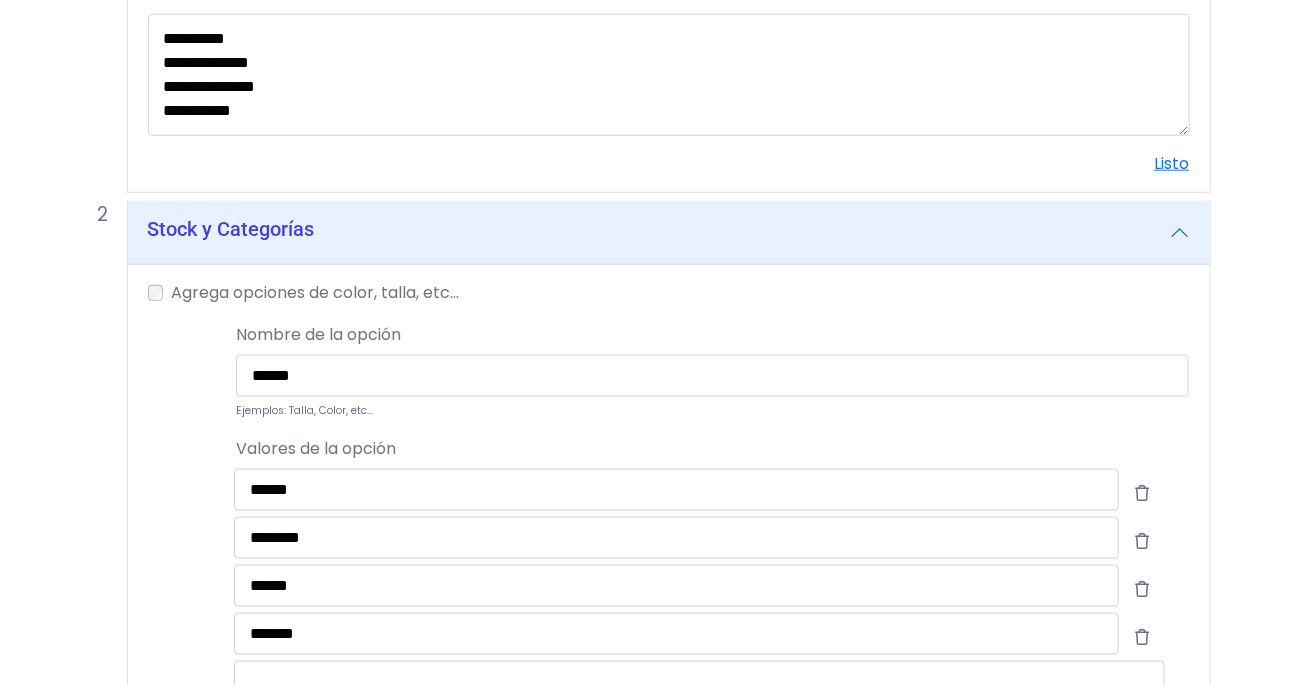 click at bounding box center (179, 637) 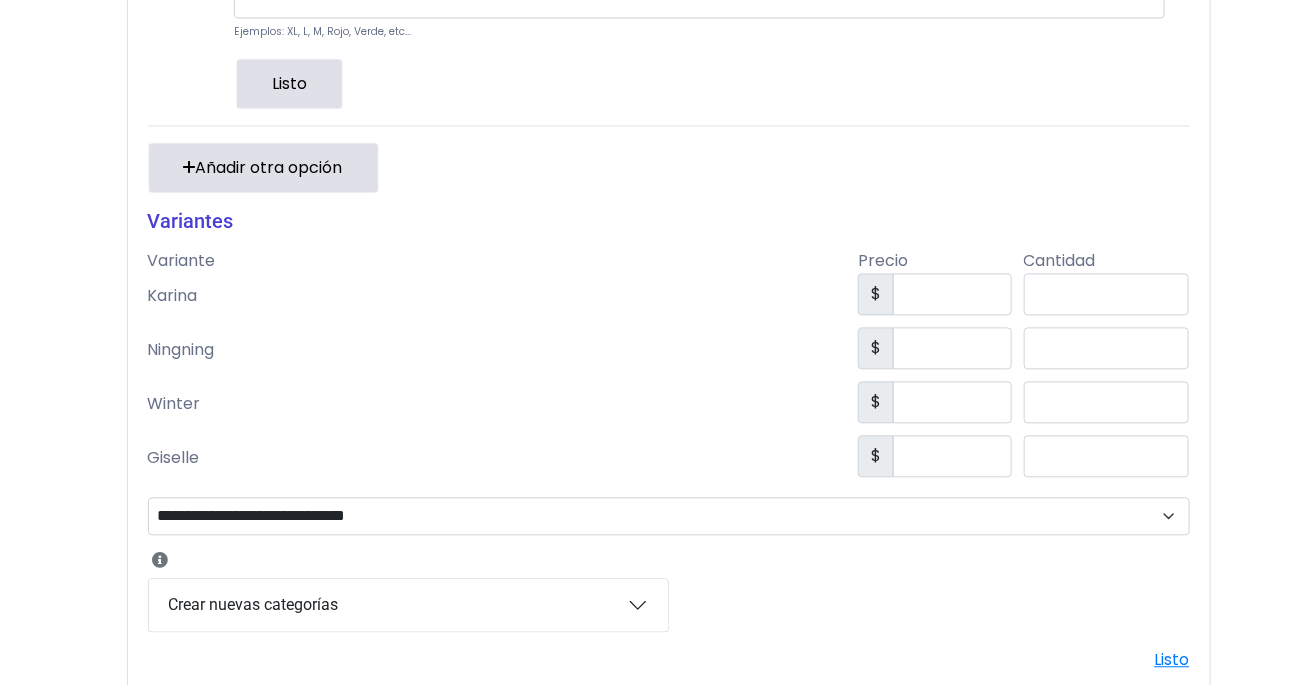 scroll, scrollTop: 1436, scrollLeft: 0, axis: vertical 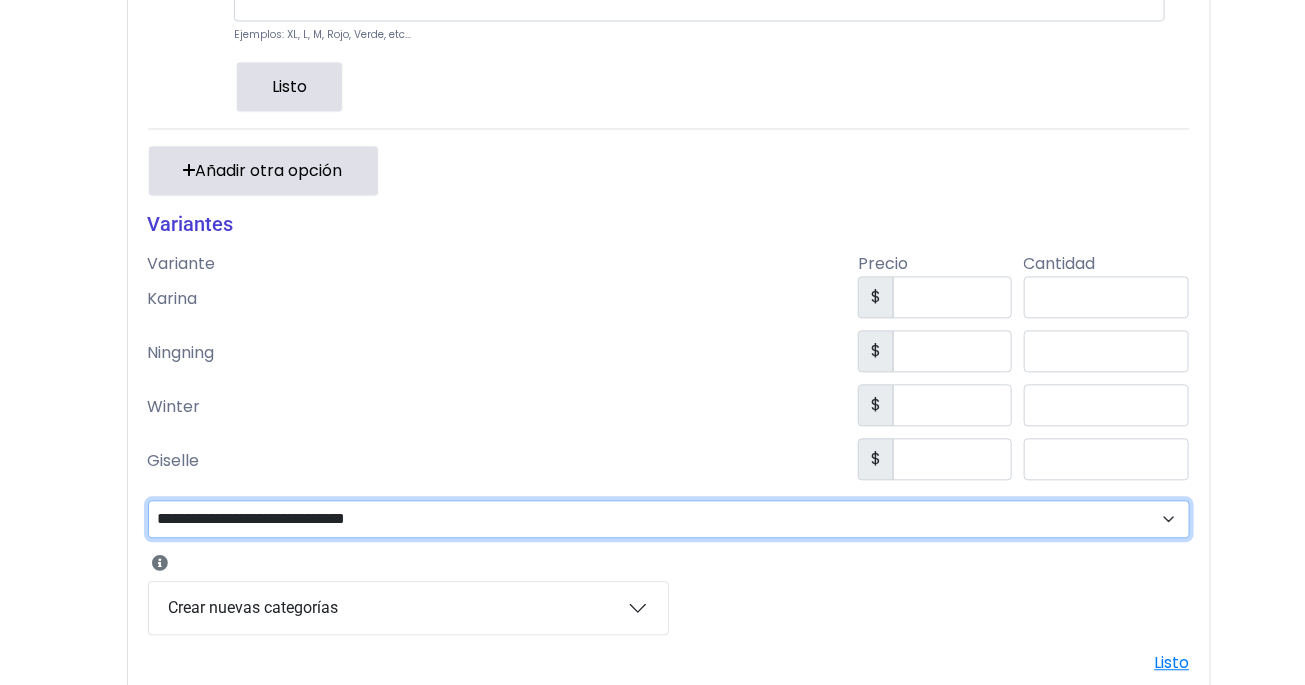 click on "**********" at bounding box center [669, 520] 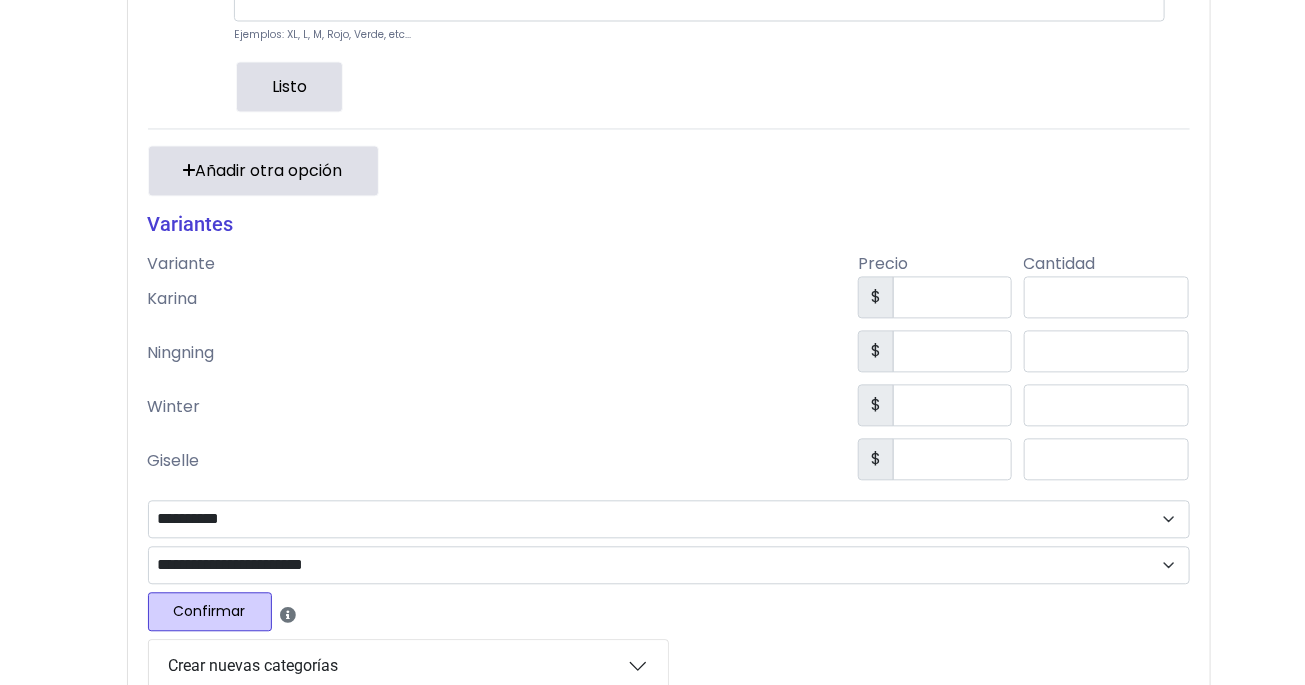 click on "Confirmar" at bounding box center (210, 612) 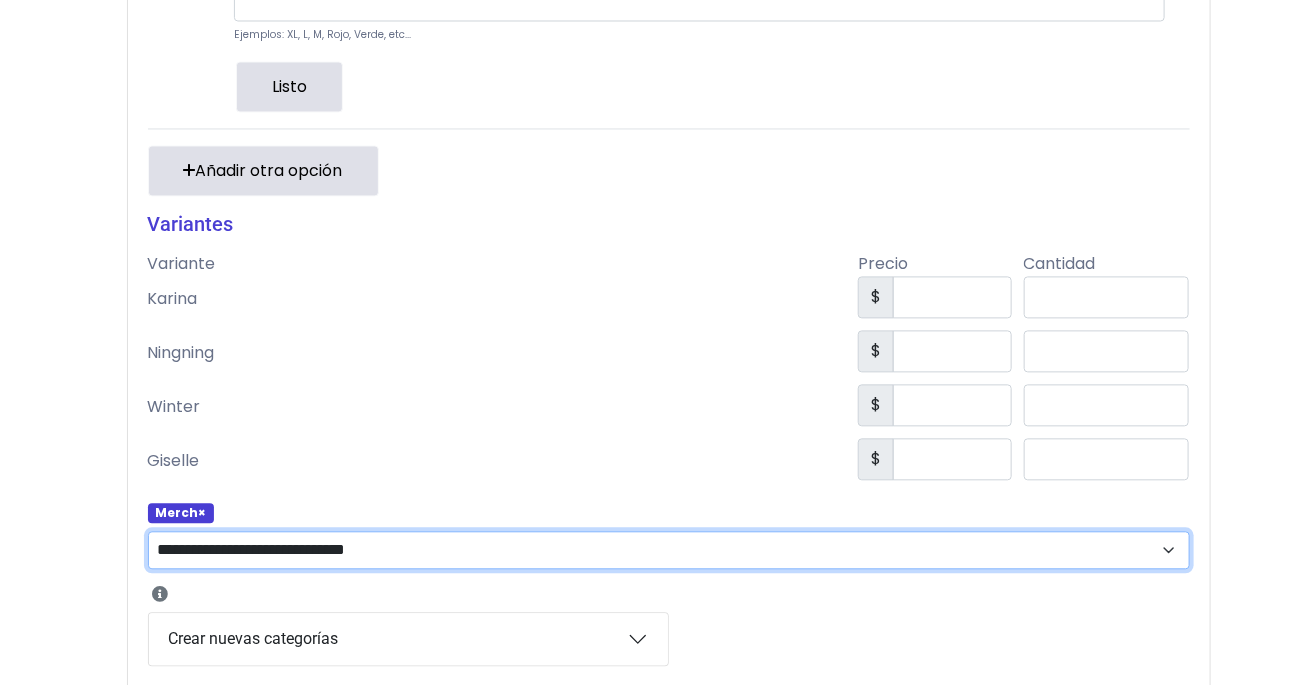 click on "**********" at bounding box center [669, 551] 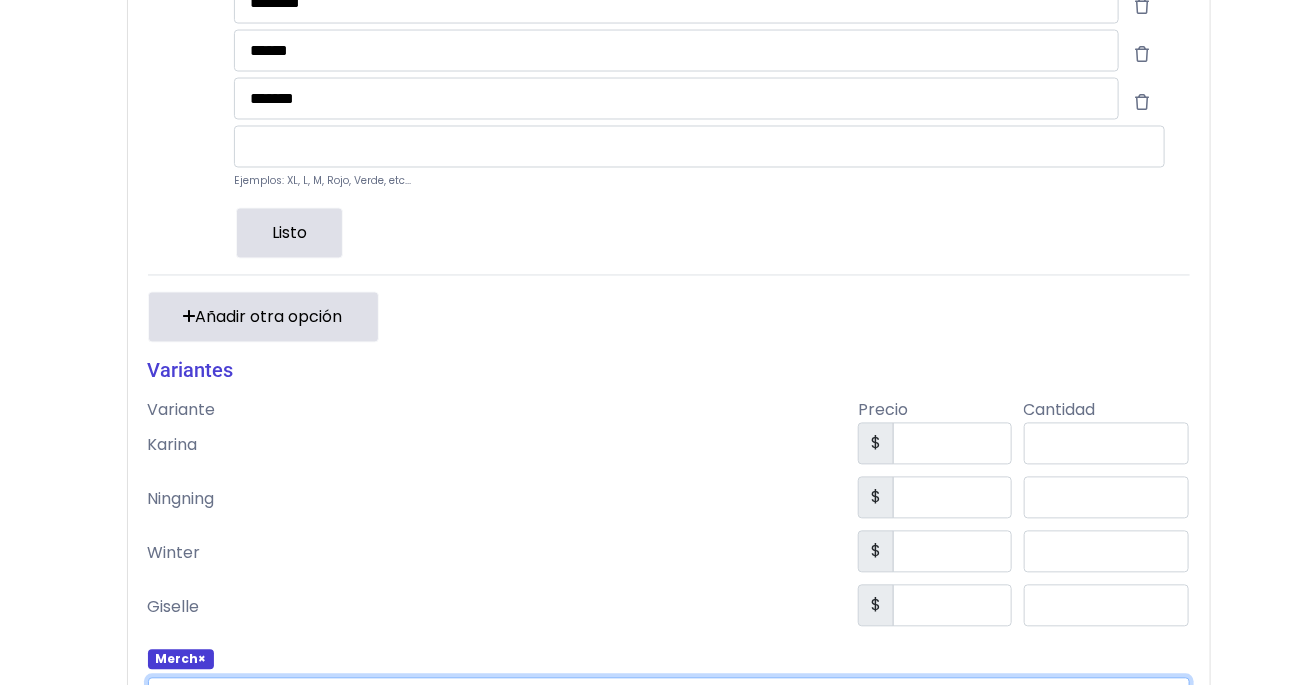 scroll, scrollTop: 1630, scrollLeft: 0, axis: vertical 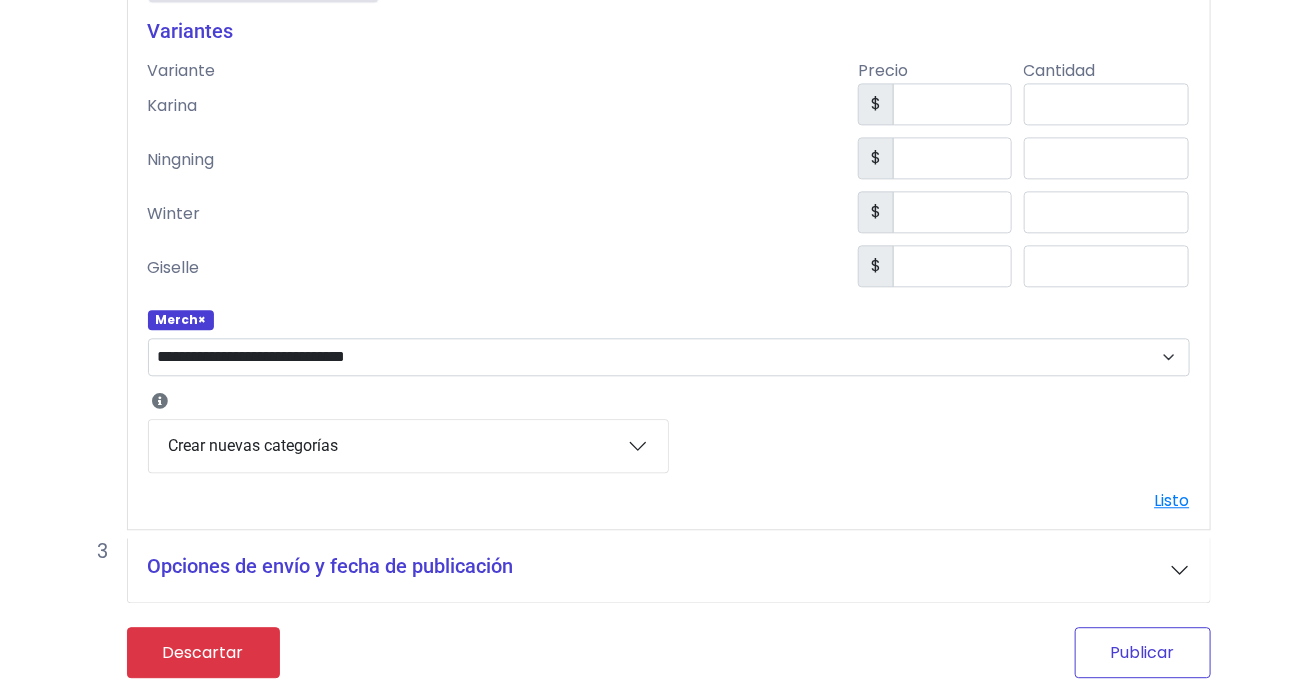 click on "Publicar" at bounding box center (1143, 652) 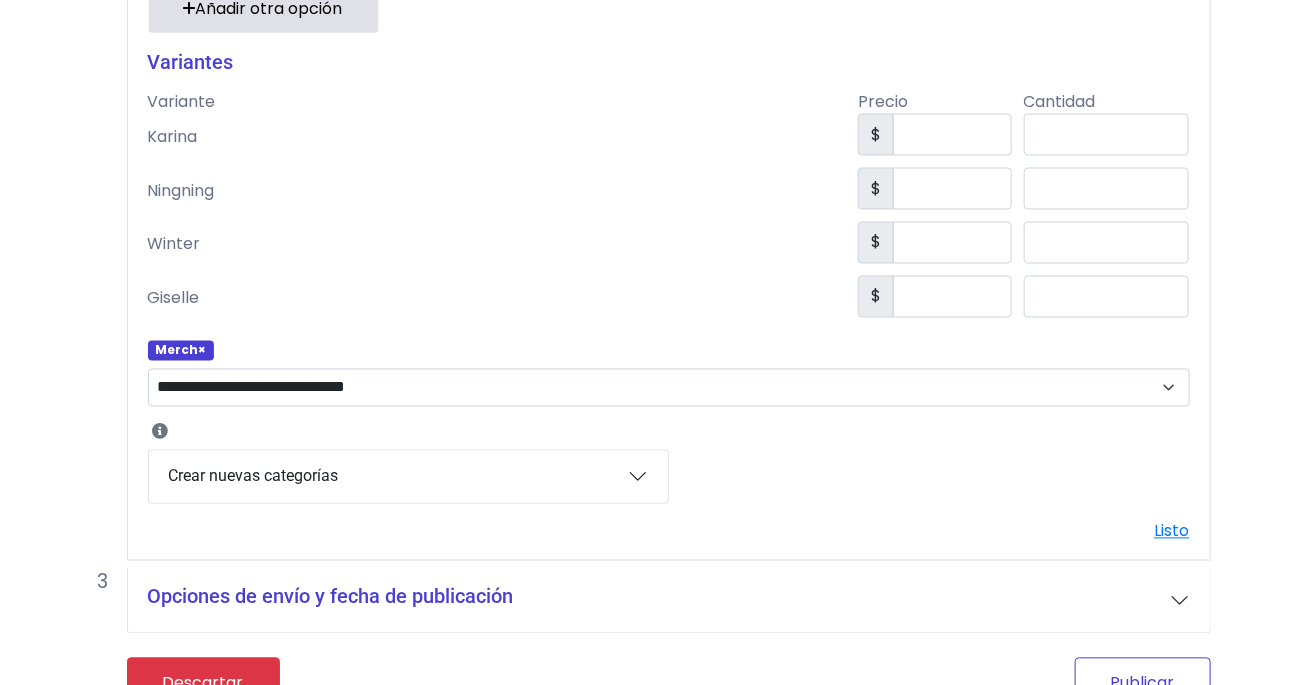 scroll, scrollTop: 1265, scrollLeft: 0, axis: vertical 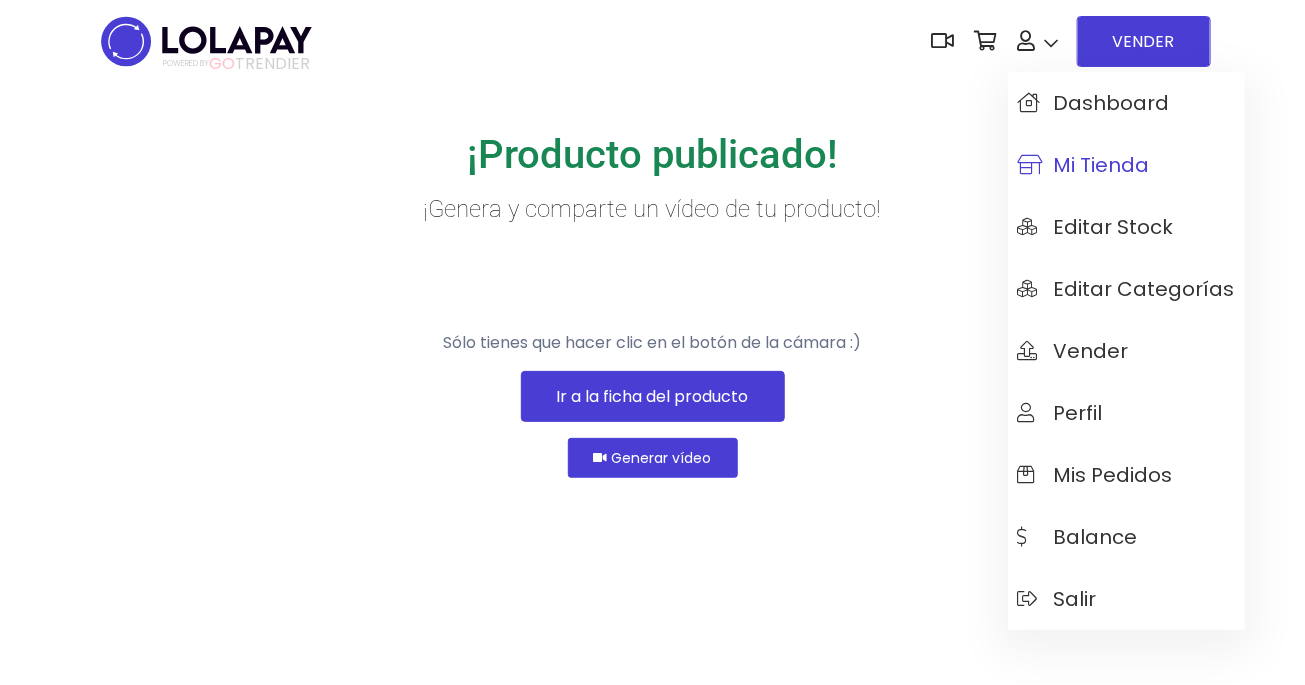 click on "Mi tienda" at bounding box center (1084, 165) 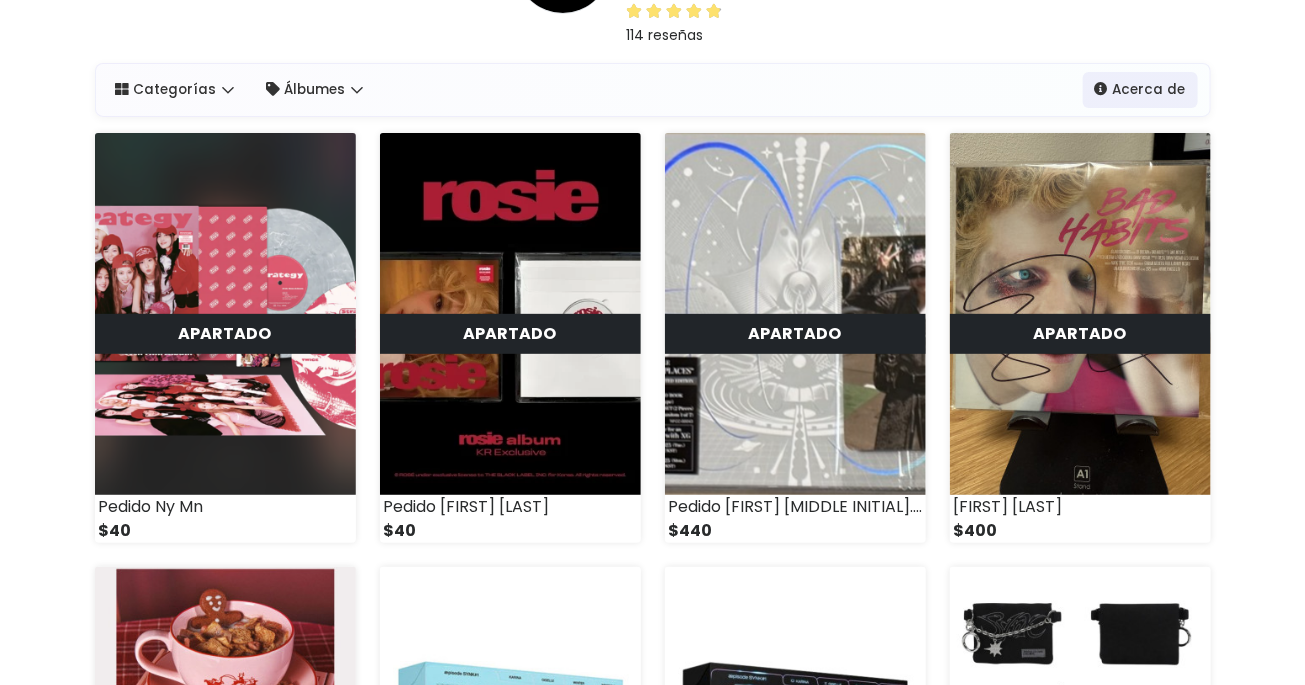 scroll, scrollTop: 0, scrollLeft: 0, axis: both 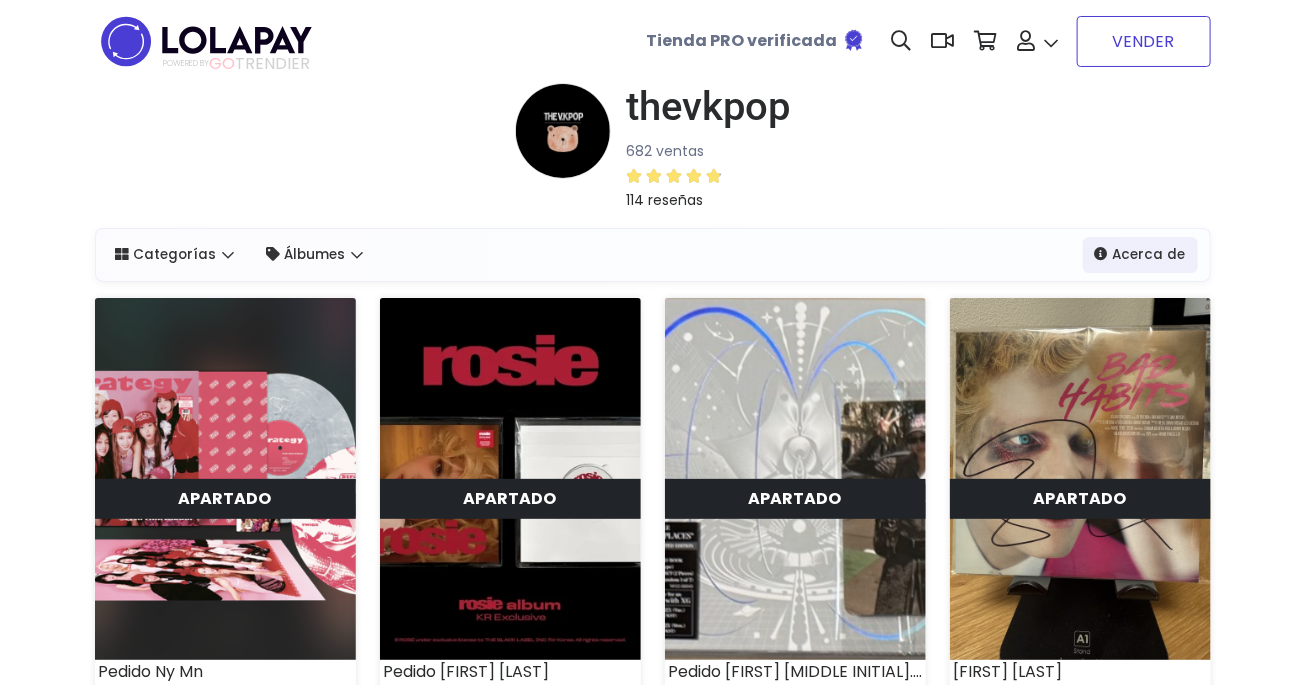 click on "VENDER" at bounding box center [1144, 41] 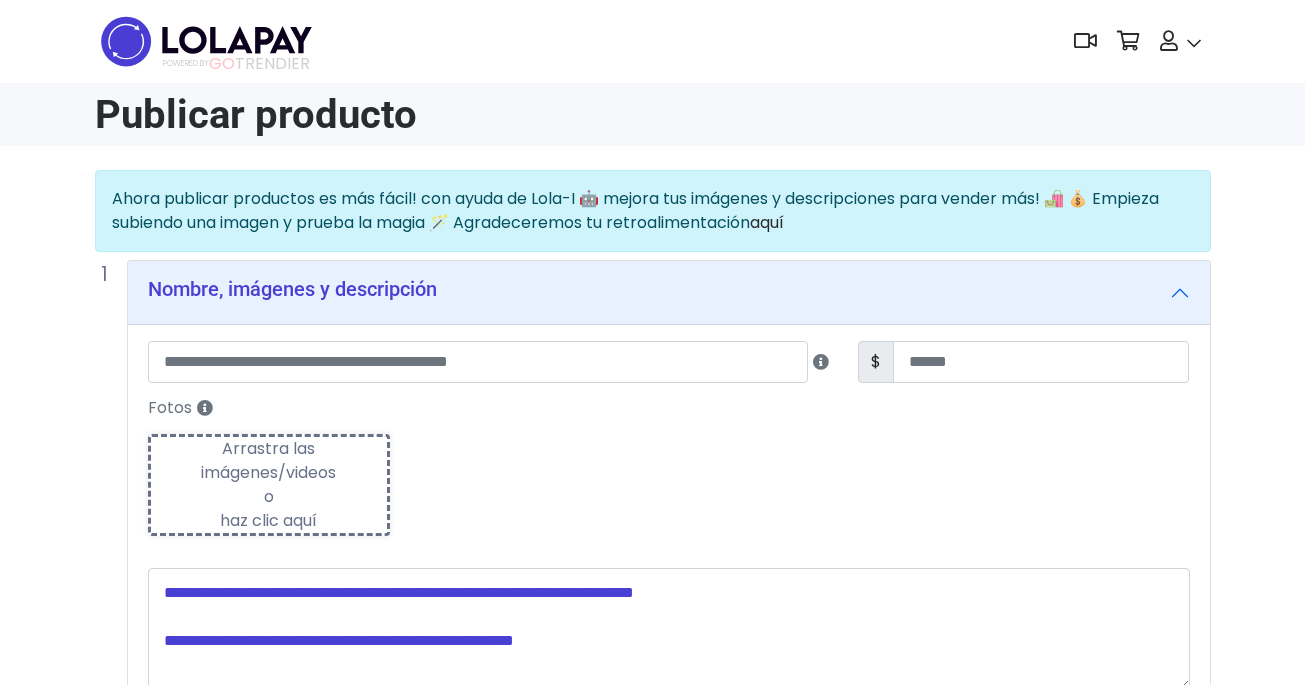 scroll, scrollTop: 0, scrollLeft: 0, axis: both 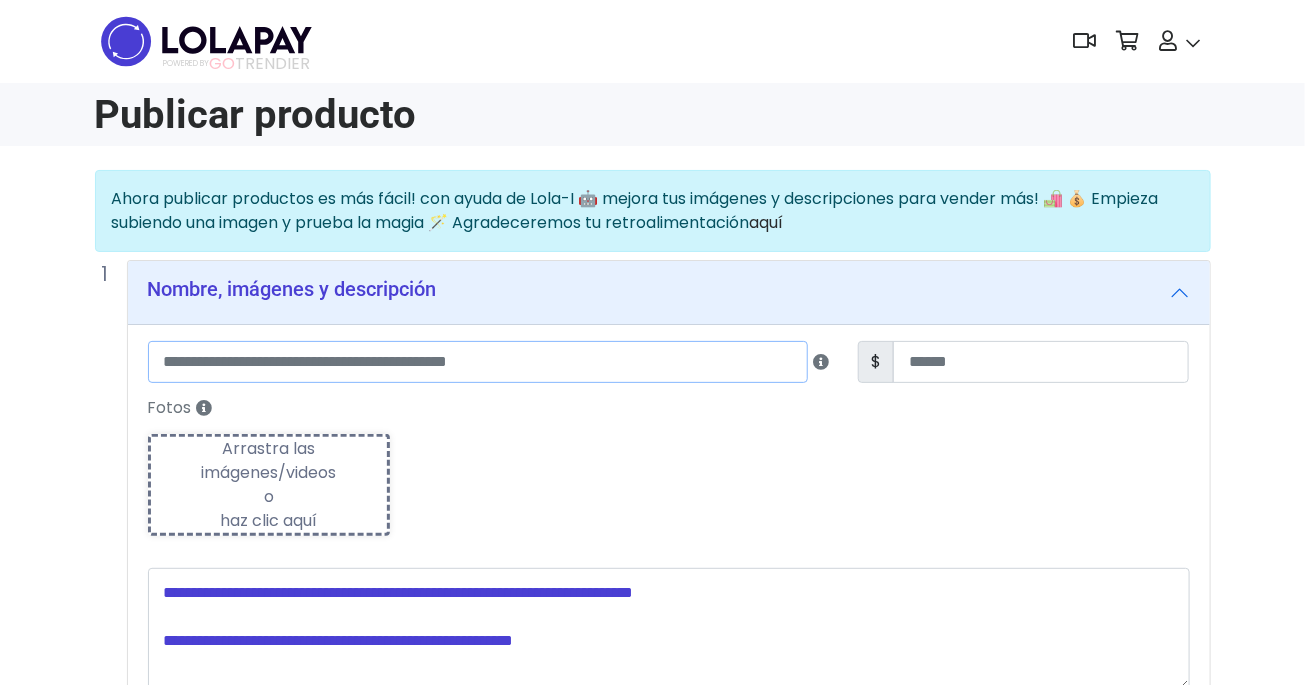 click at bounding box center [478, 362] 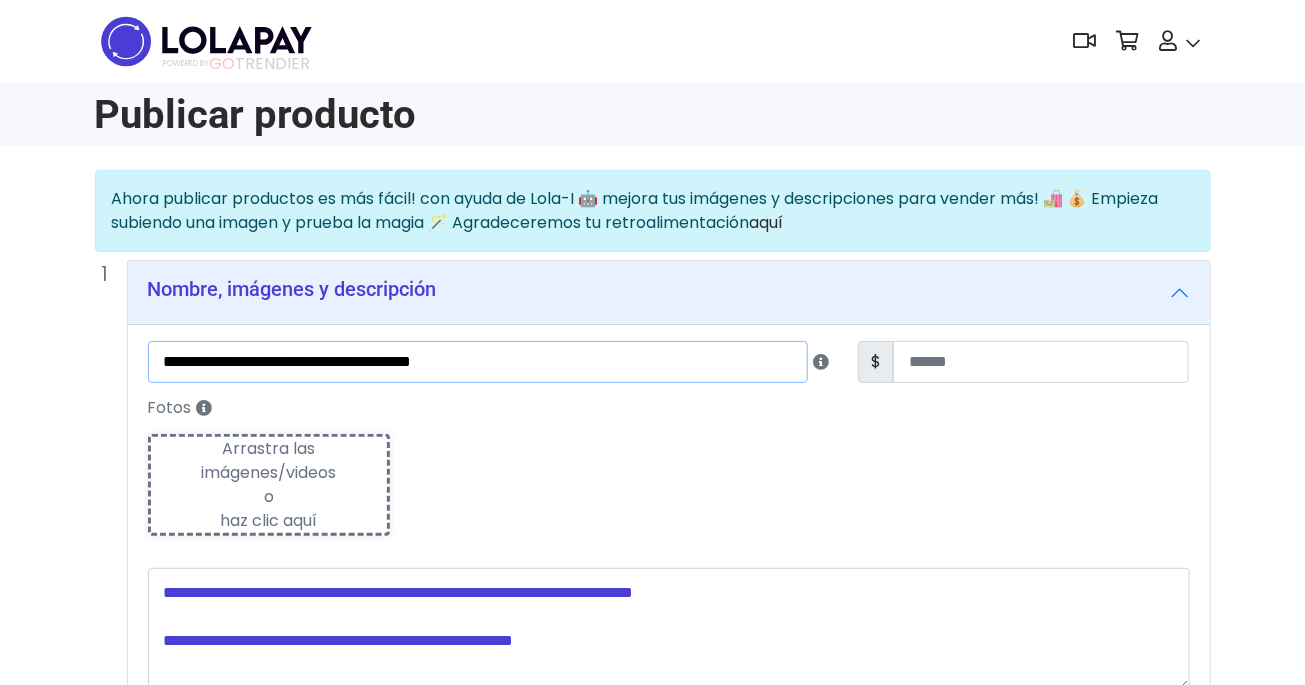type on "**********" 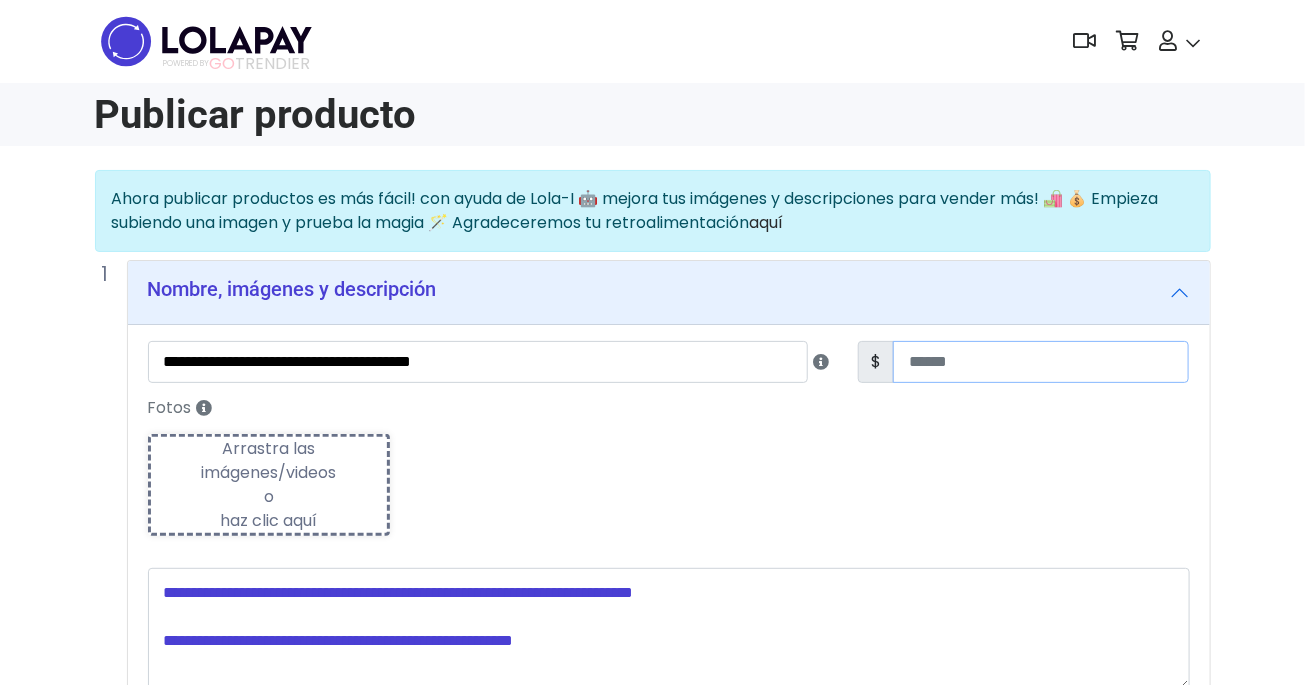 click at bounding box center [1041, 362] 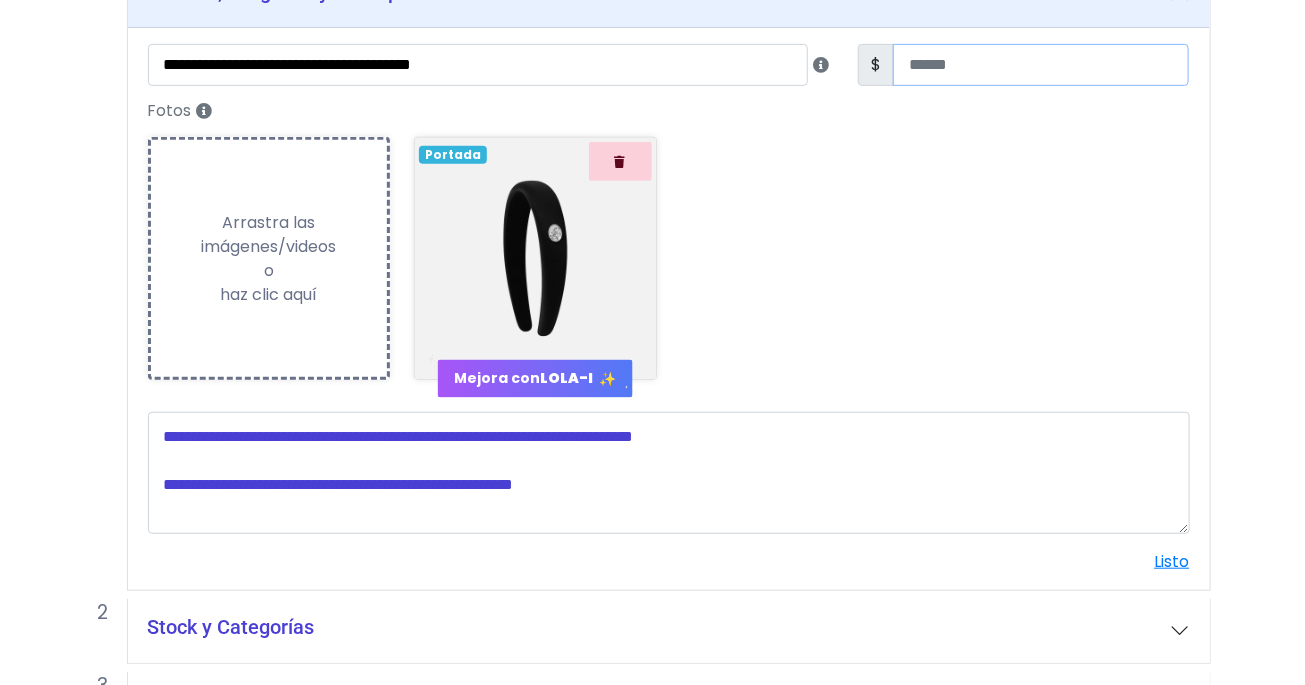 scroll, scrollTop: 347, scrollLeft: 0, axis: vertical 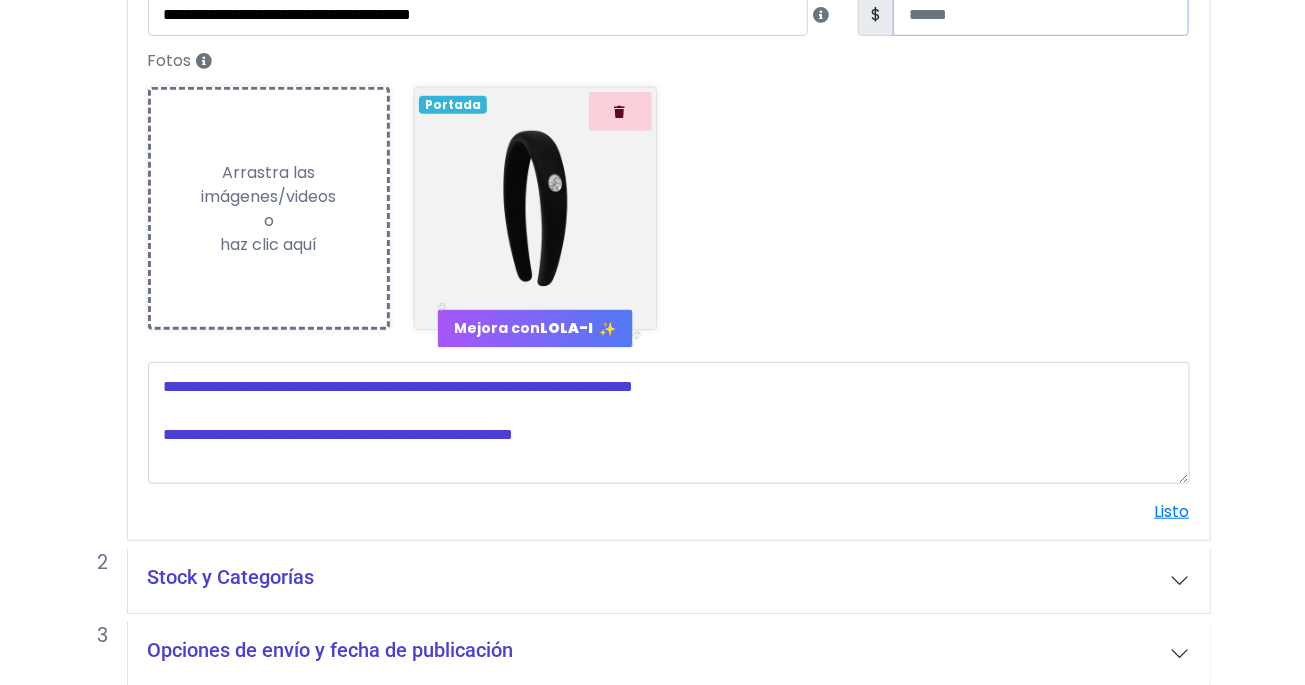 type on "***" 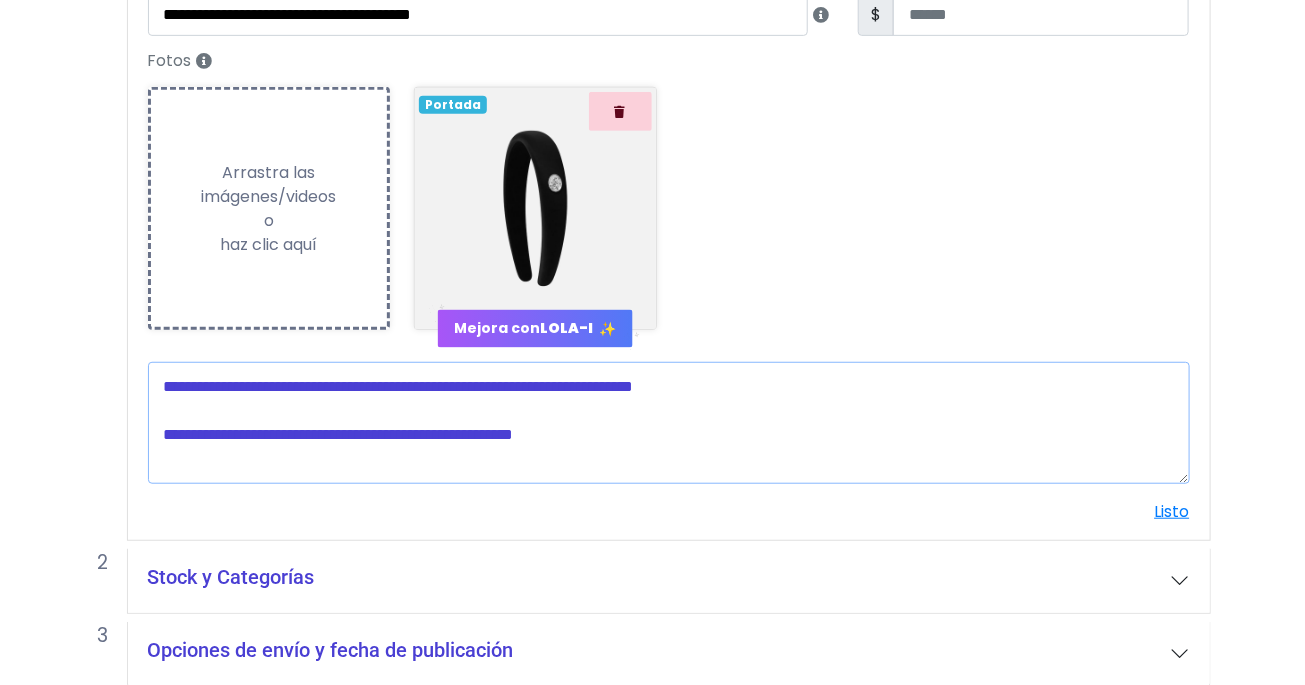 click at bounding box center [669, 423] 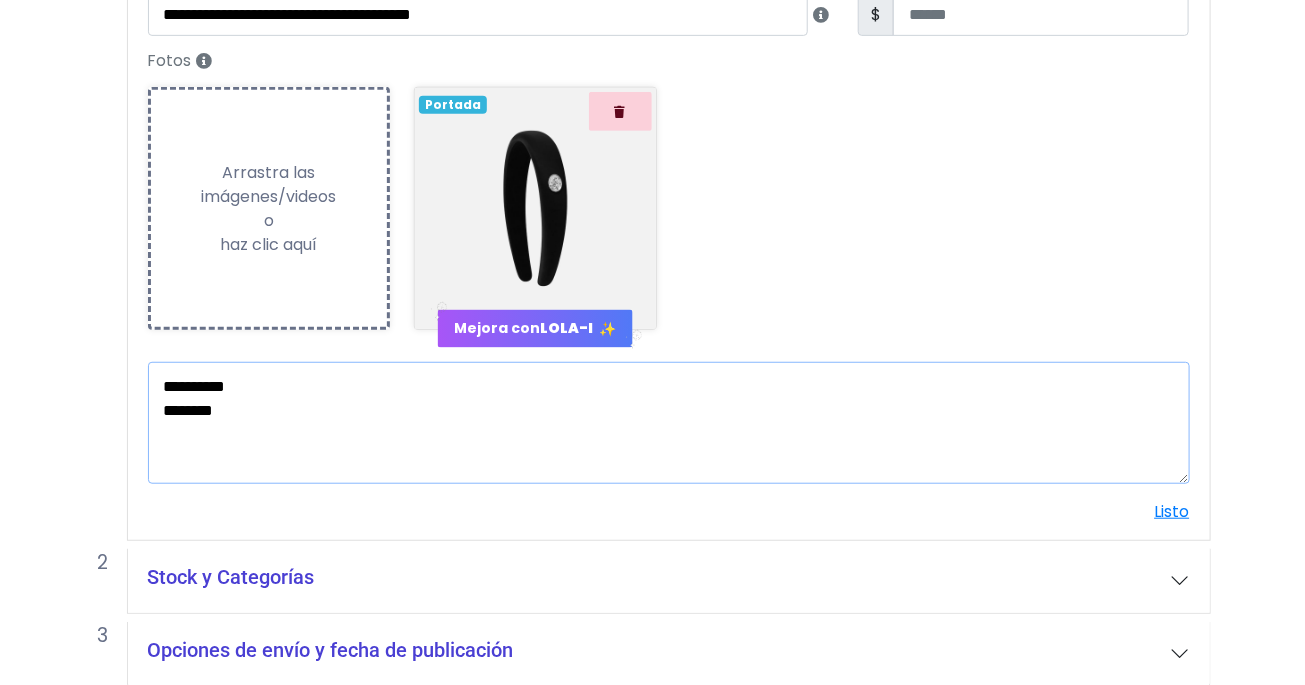scroll, scrollTop: 435, scrollLeft: 0, axis: vertical 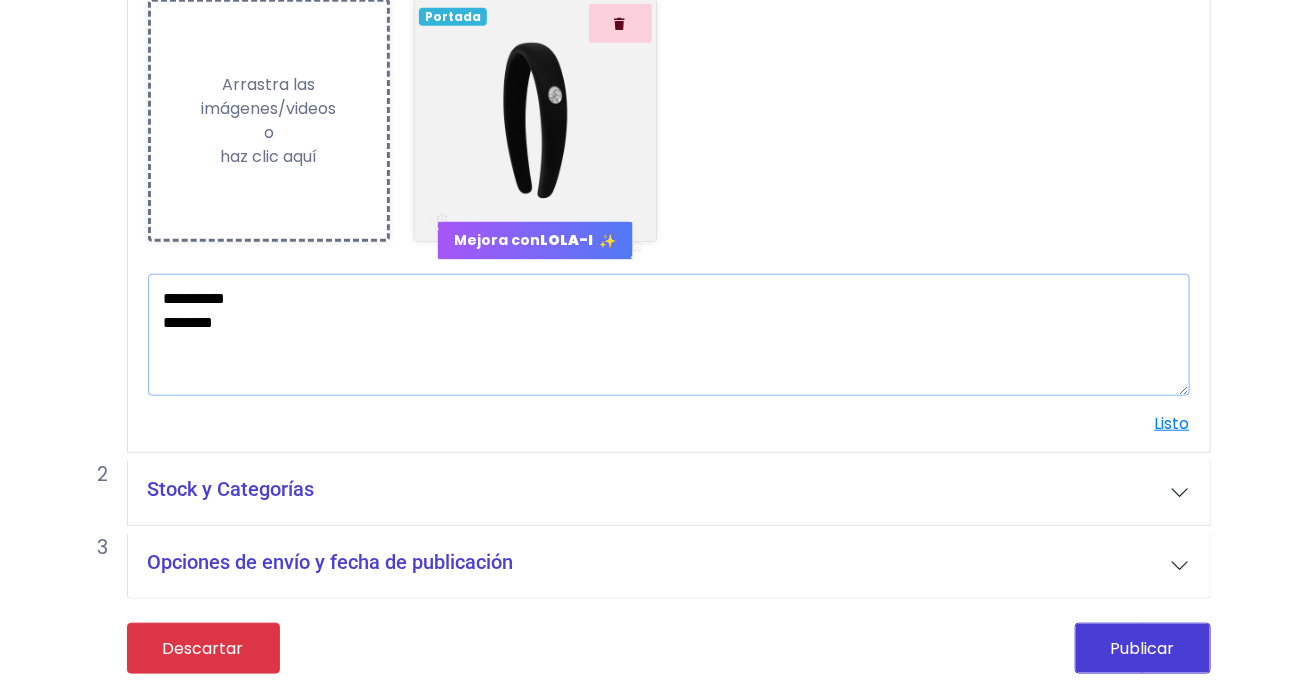 type on "**********" 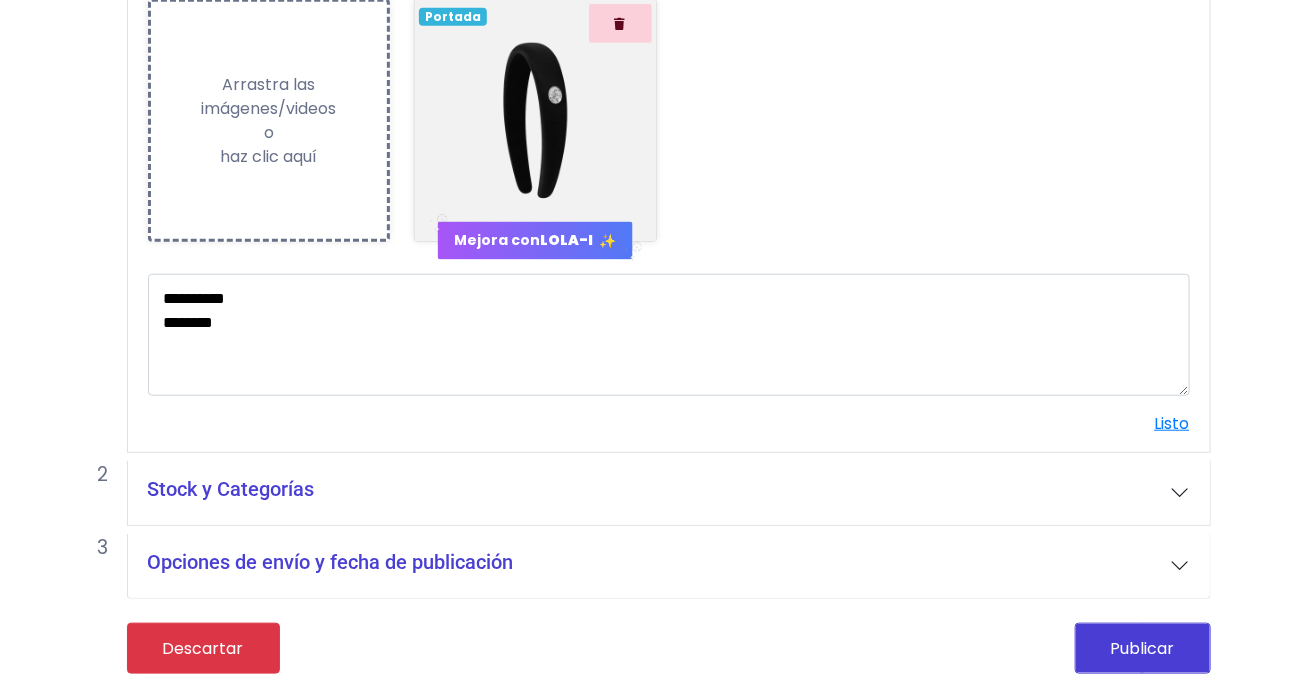 click on "Stock y Categorías" at bounding box center (669, 493) 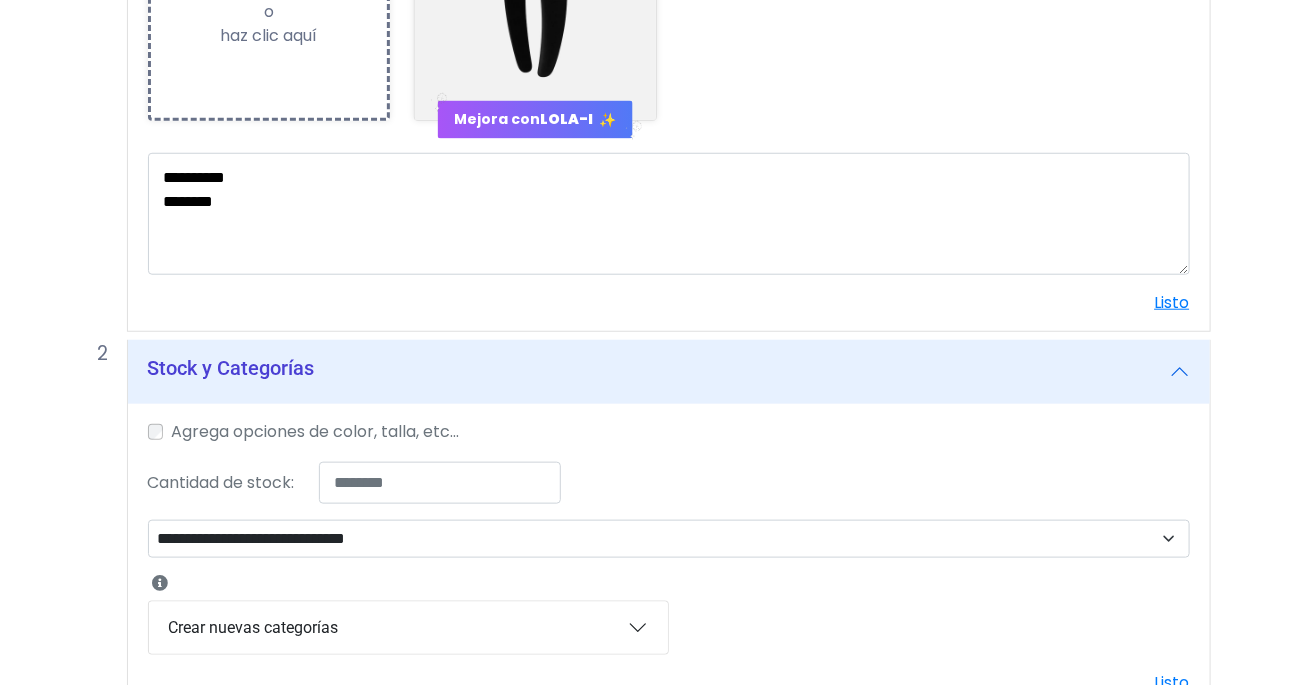 scroll, scrollTop: 558, scrollLeft: 0, axis: vertical 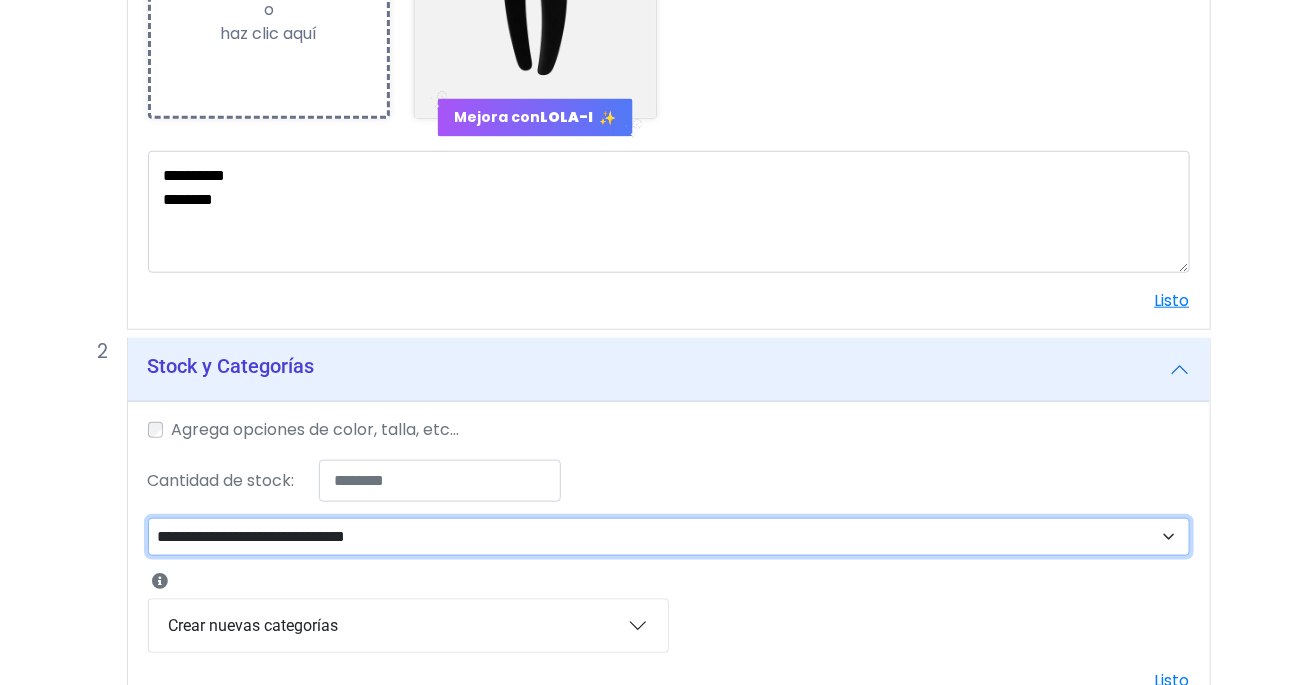 click on "**********" at bounding box center (669, 537) 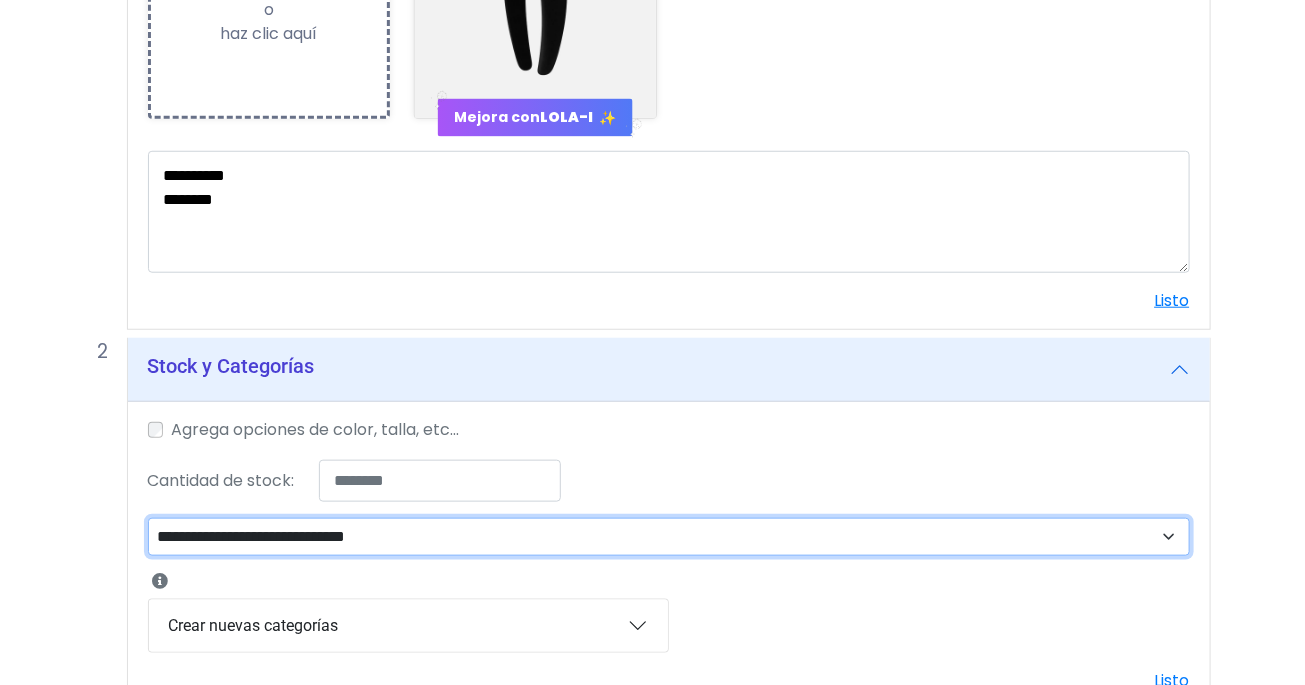 select on "**" 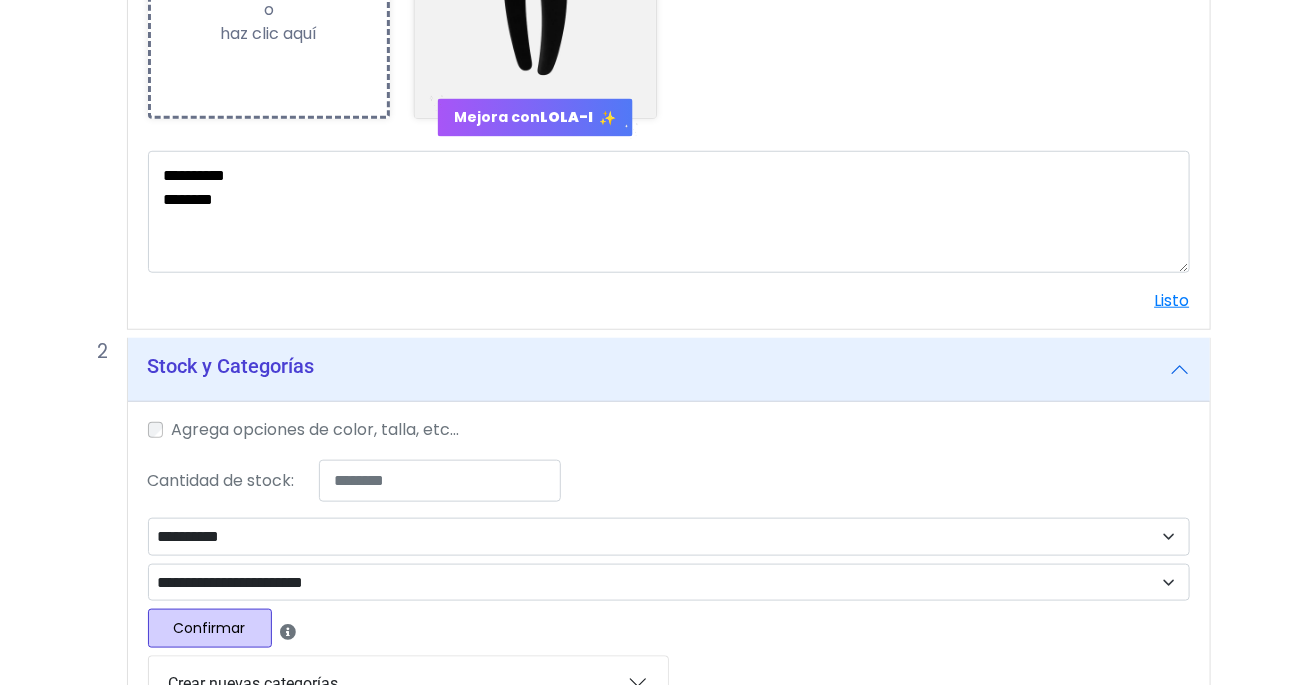 click on "Confirmar" at bounding box center (210, 628) 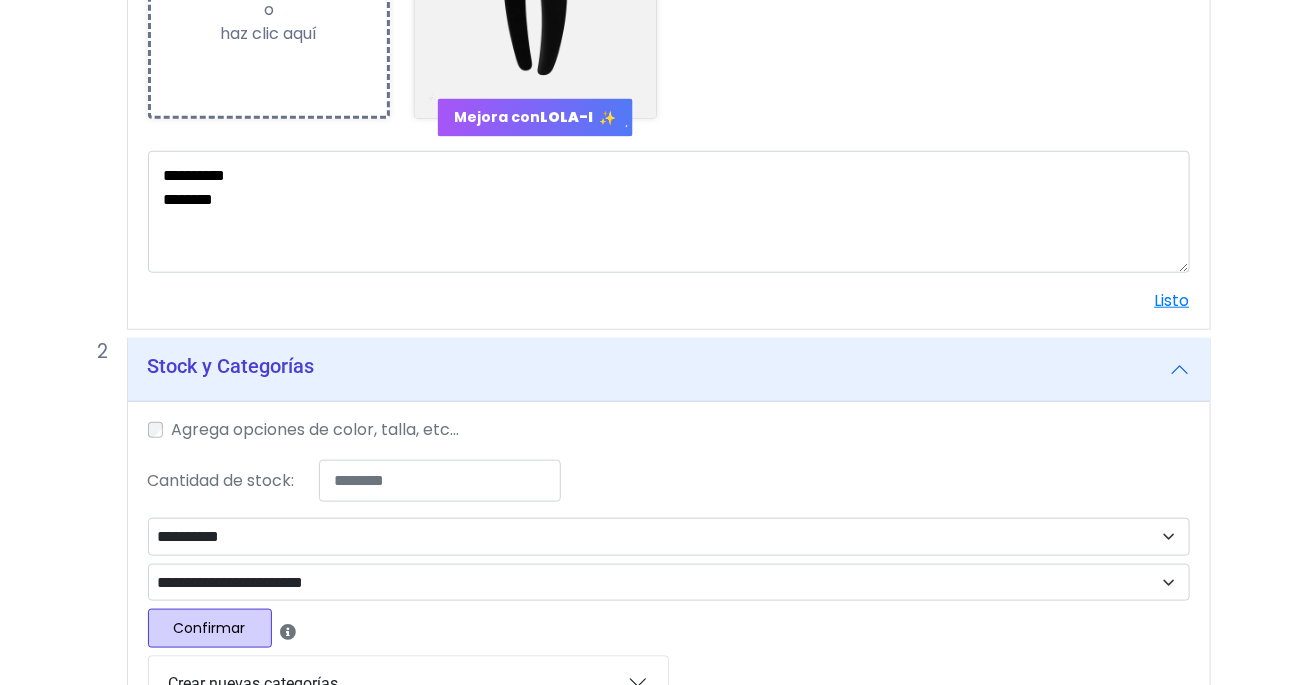 select 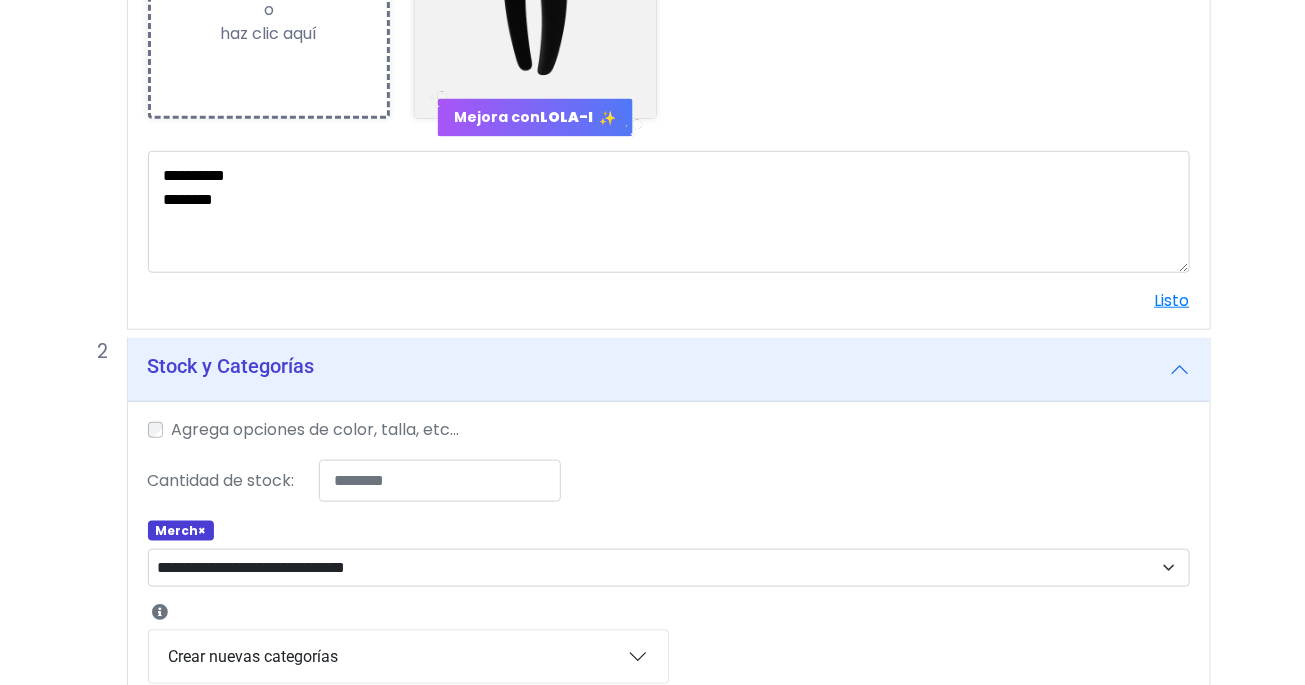 scroll, scrollTop: 772, scrollLeft: 0, axis: vertical 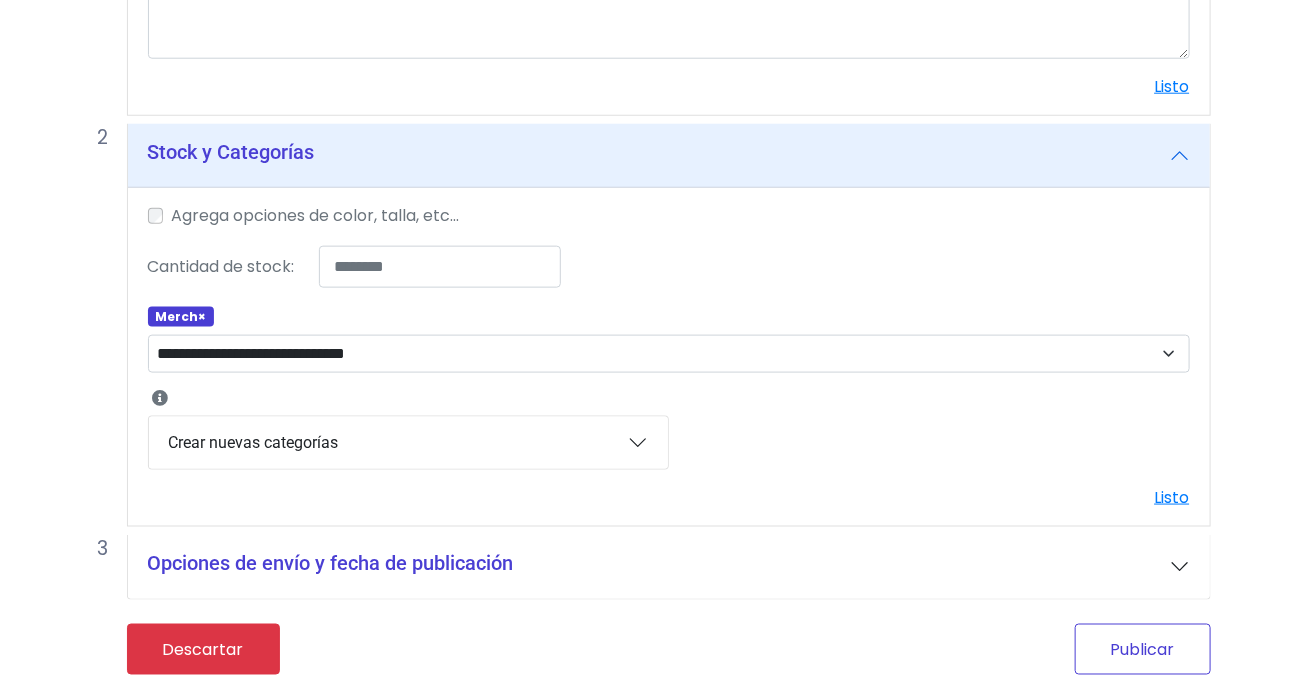 click on "Publicar" at bounding box center (1143, 649) 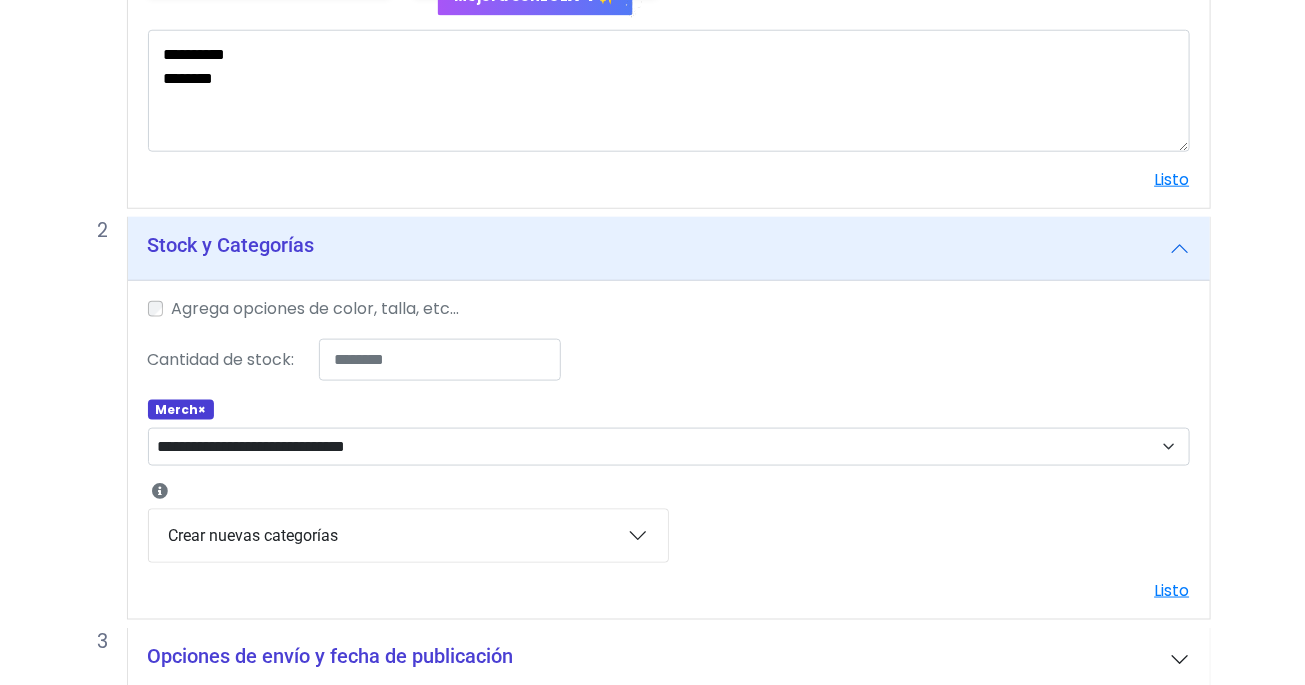 scroll, scrollTop: 865, scrollLeft: 0, axis: vertical 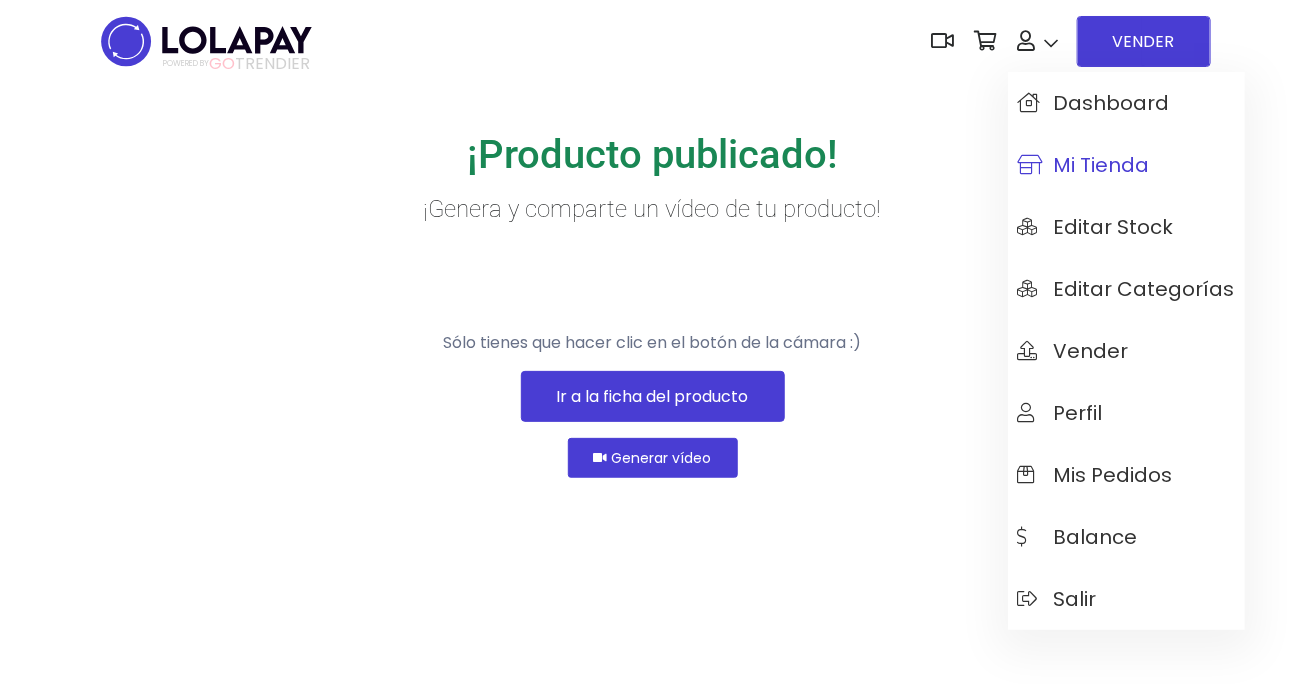 click on "Mi tienda" at bounding box center (1084, 165) 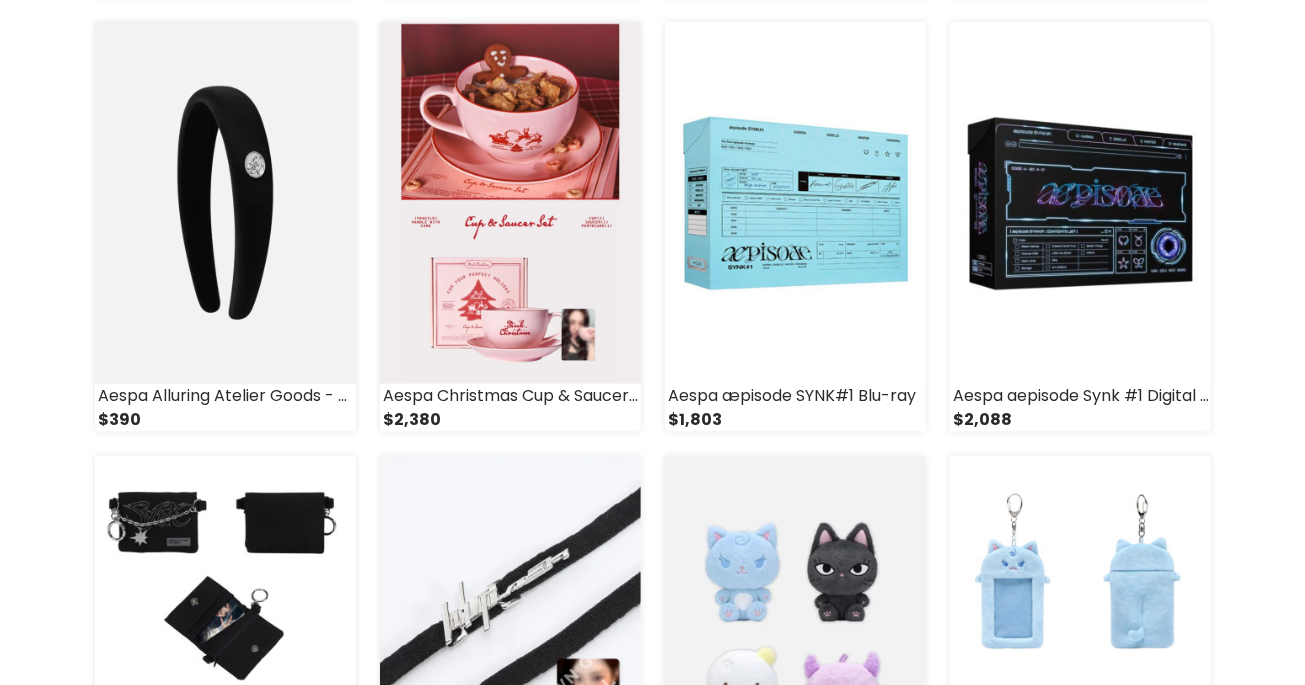 scroll, scrollTop: 709, scrollLeft: 0, axis: vertical 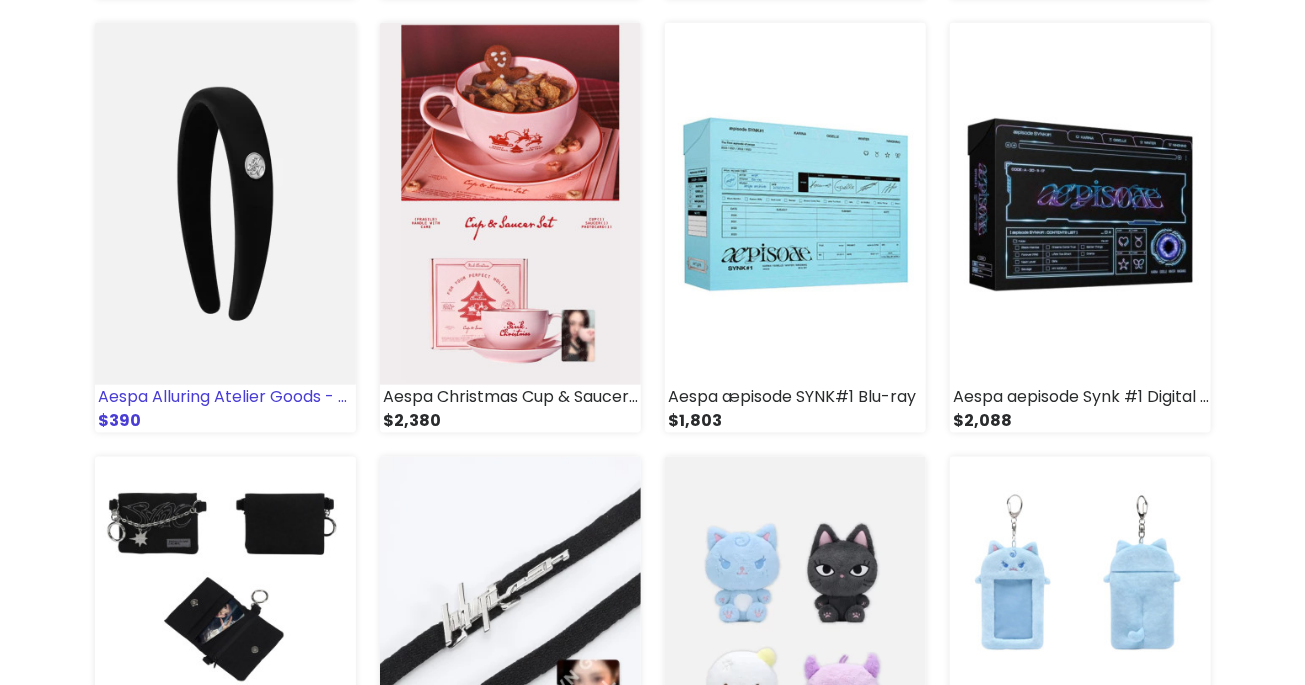 click at bounding box center [225, 204] 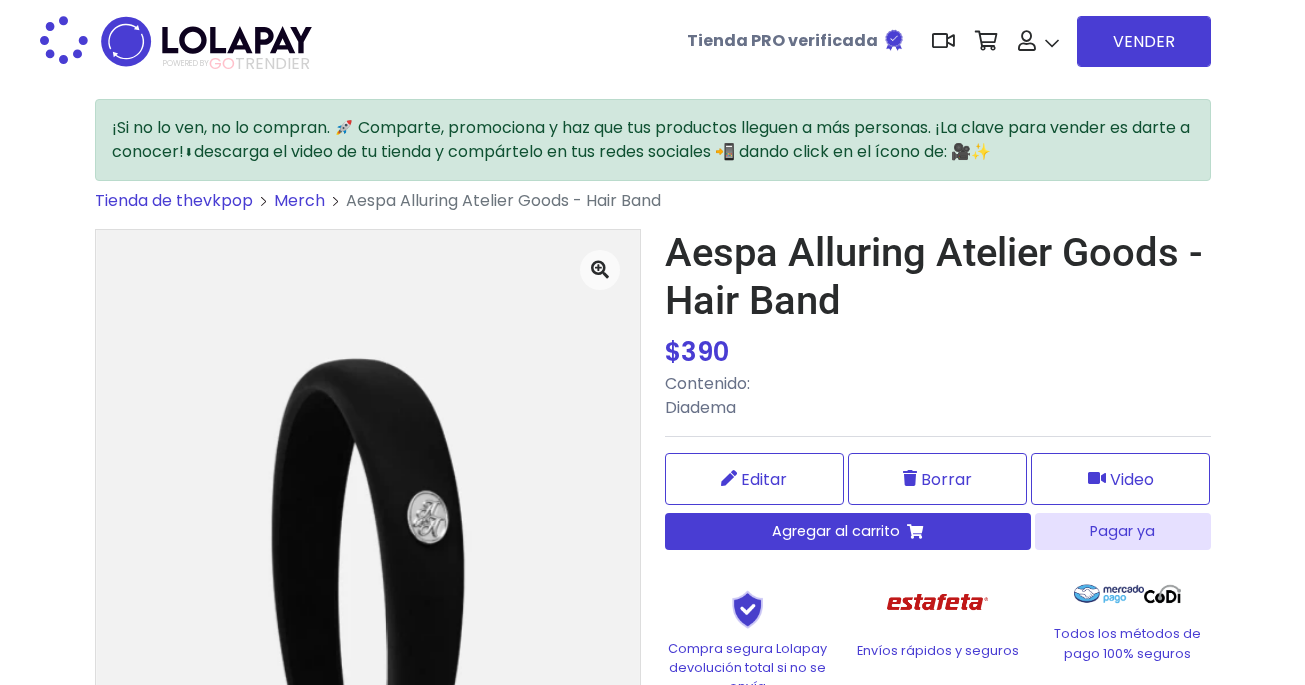 scroll, scrollTop: 0, scrollLeft: 0, axis: both 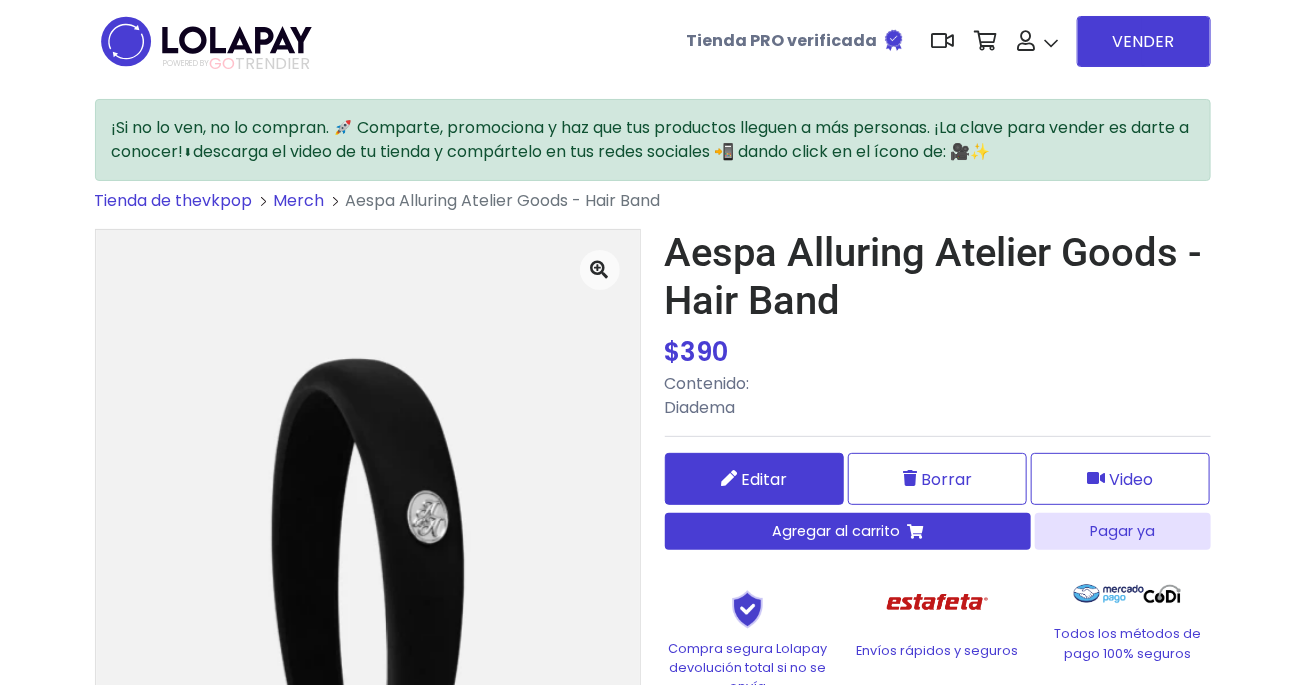 click on "Editar" at bounding box center [764, 479] 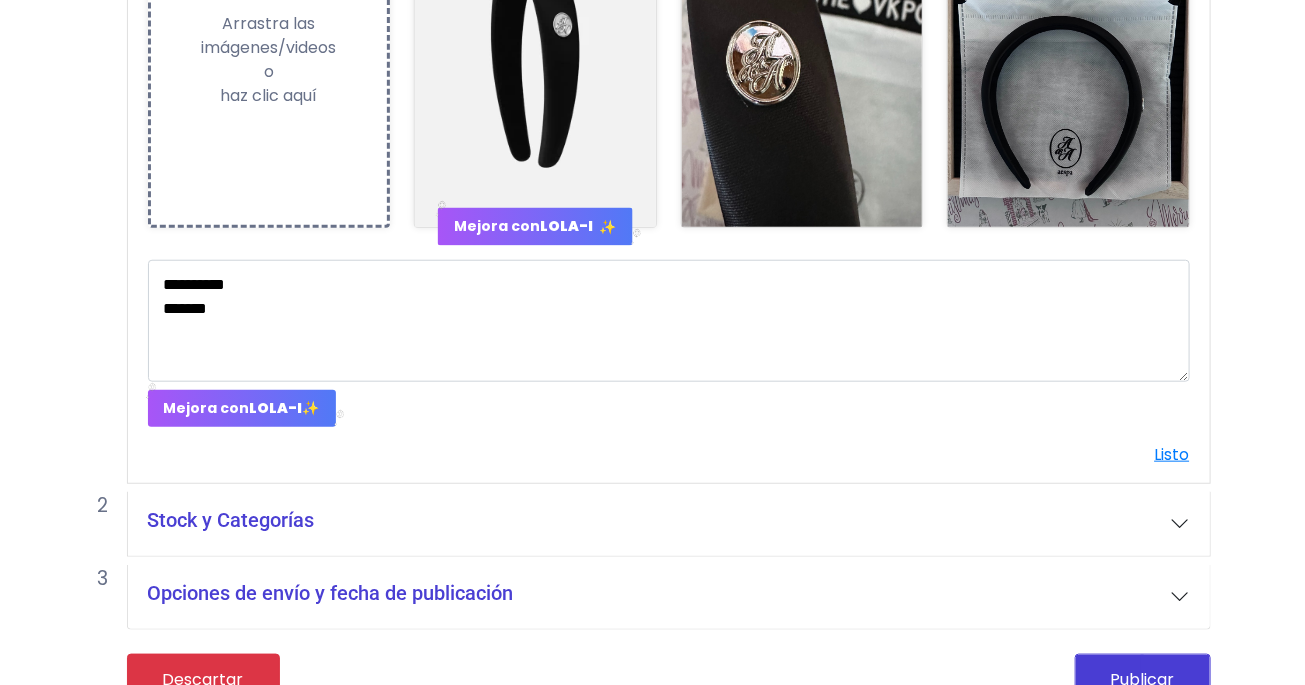 scroll, scrollTop: 574, scrollLeft: 0, axis: vertical 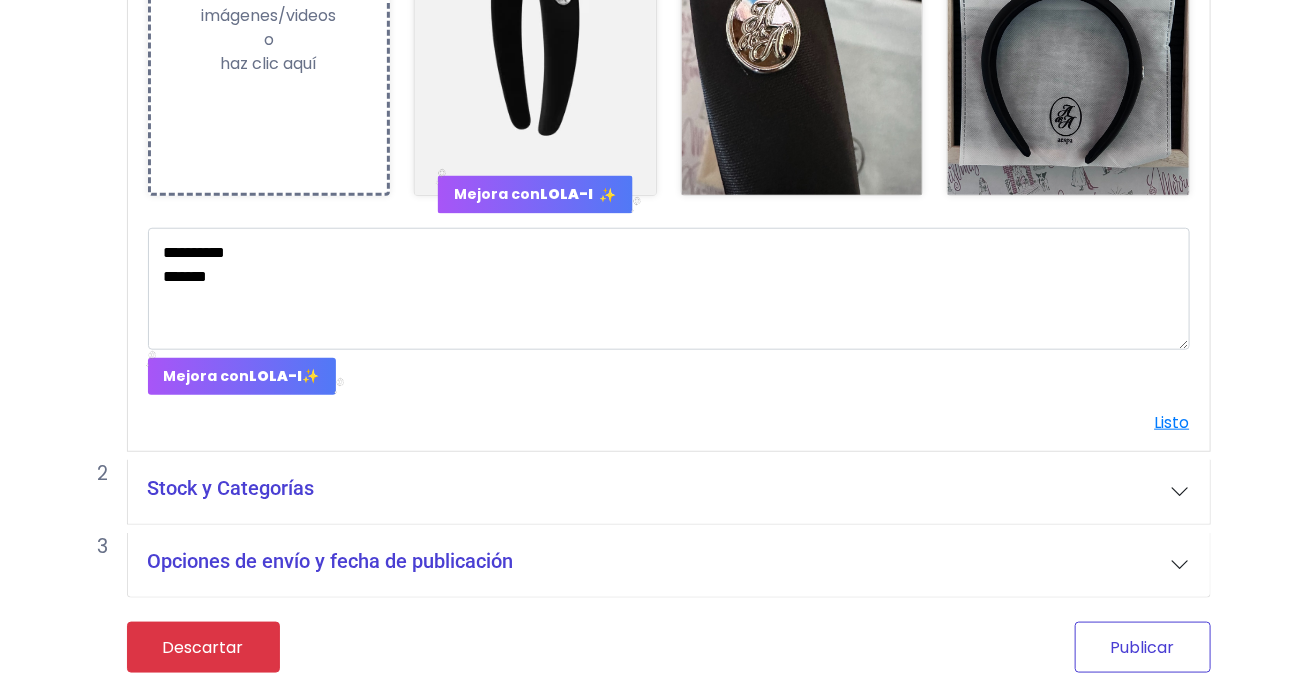 click on "Publicar" at bounding box center [1143, 647] 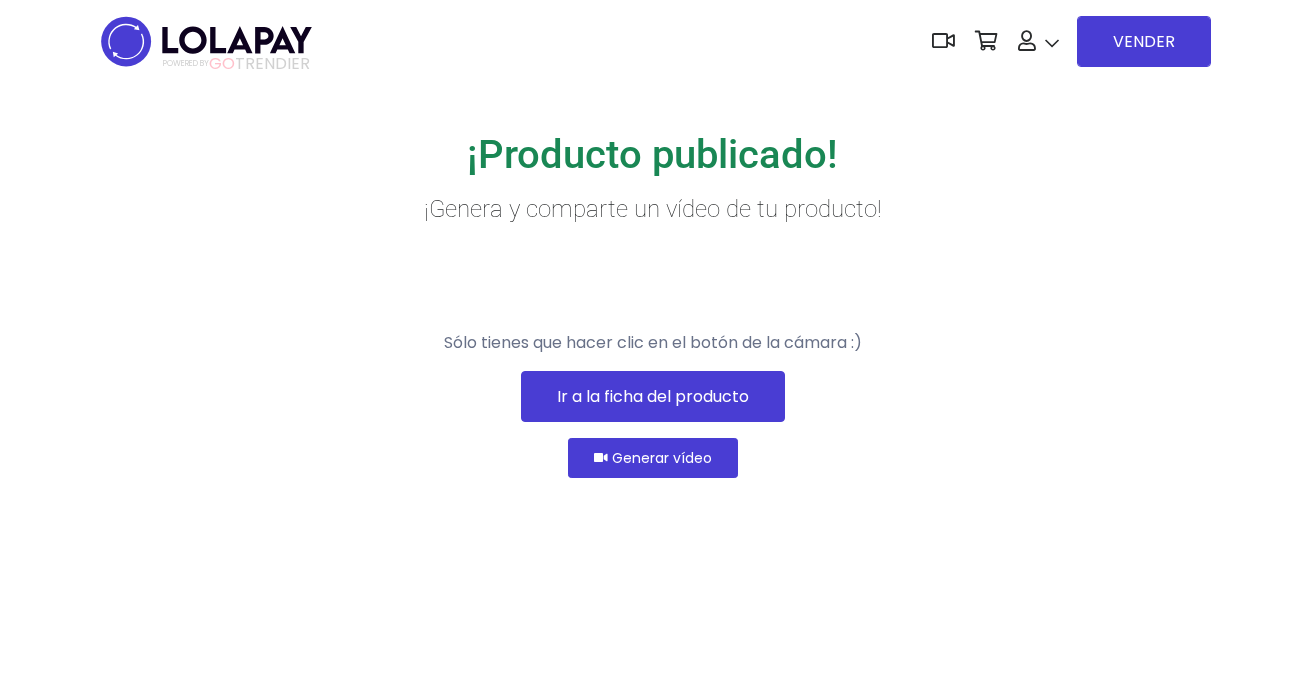 scroll, scrollTop: 0, scrollLeft: 0, axis: both 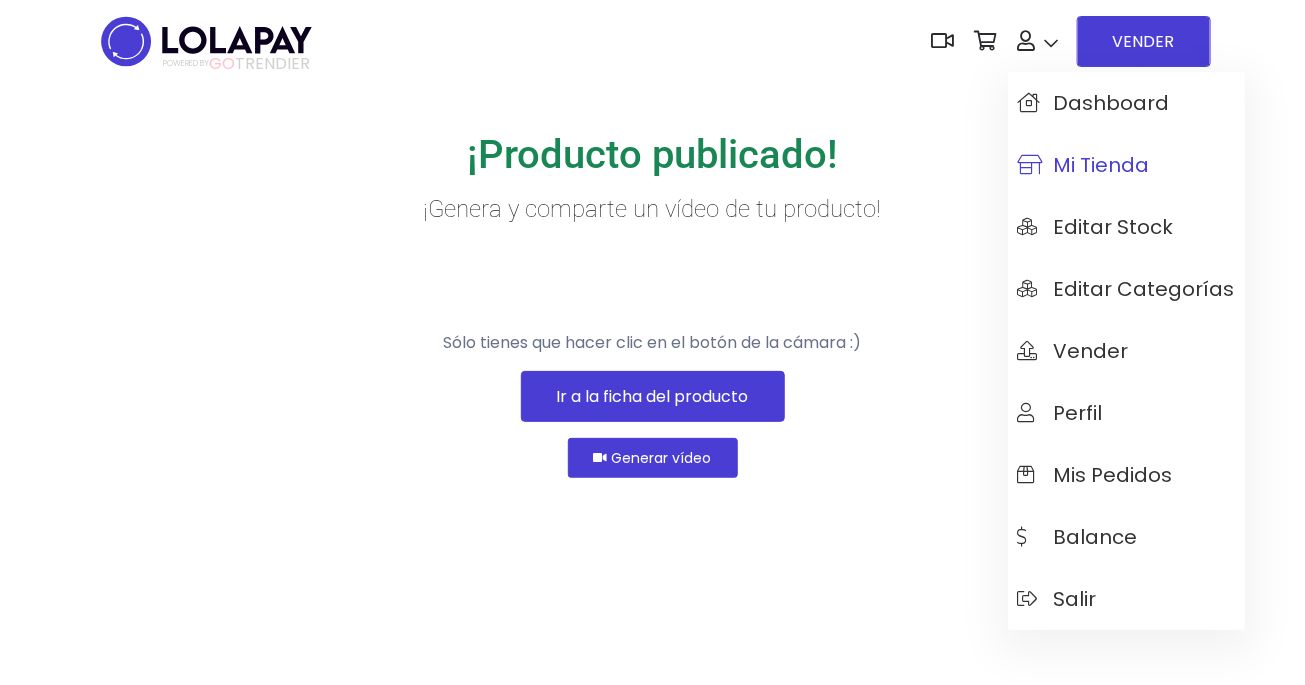 click on "Mi tienda" at bounding box center (1084, 165) 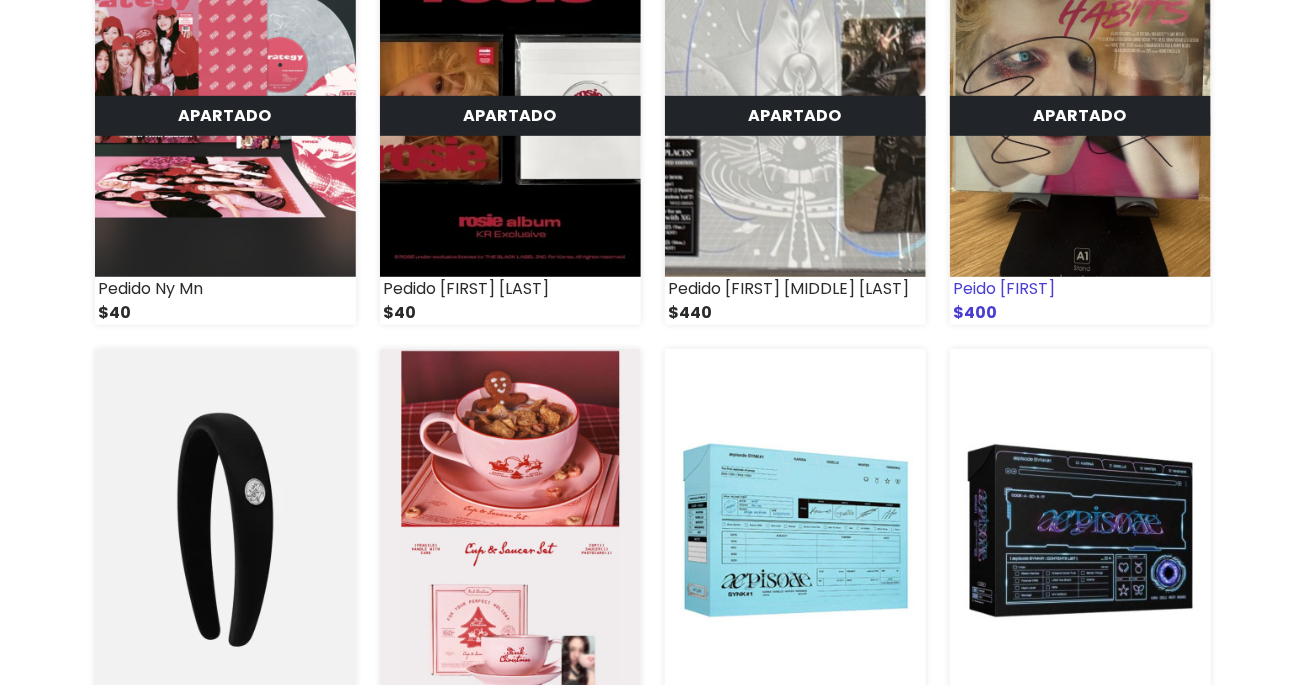 scroll, scrollTop: 600, scrollLeft: 0, axis: vertical 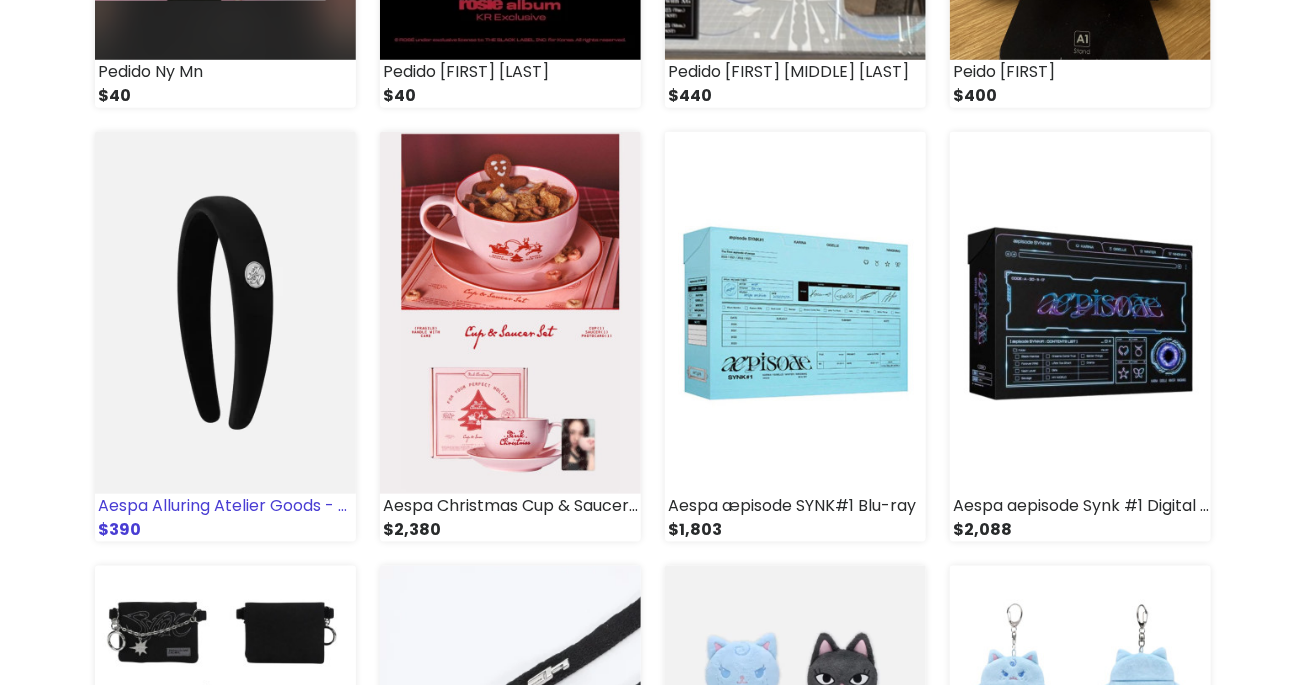 click at bounding box center [225, 313] 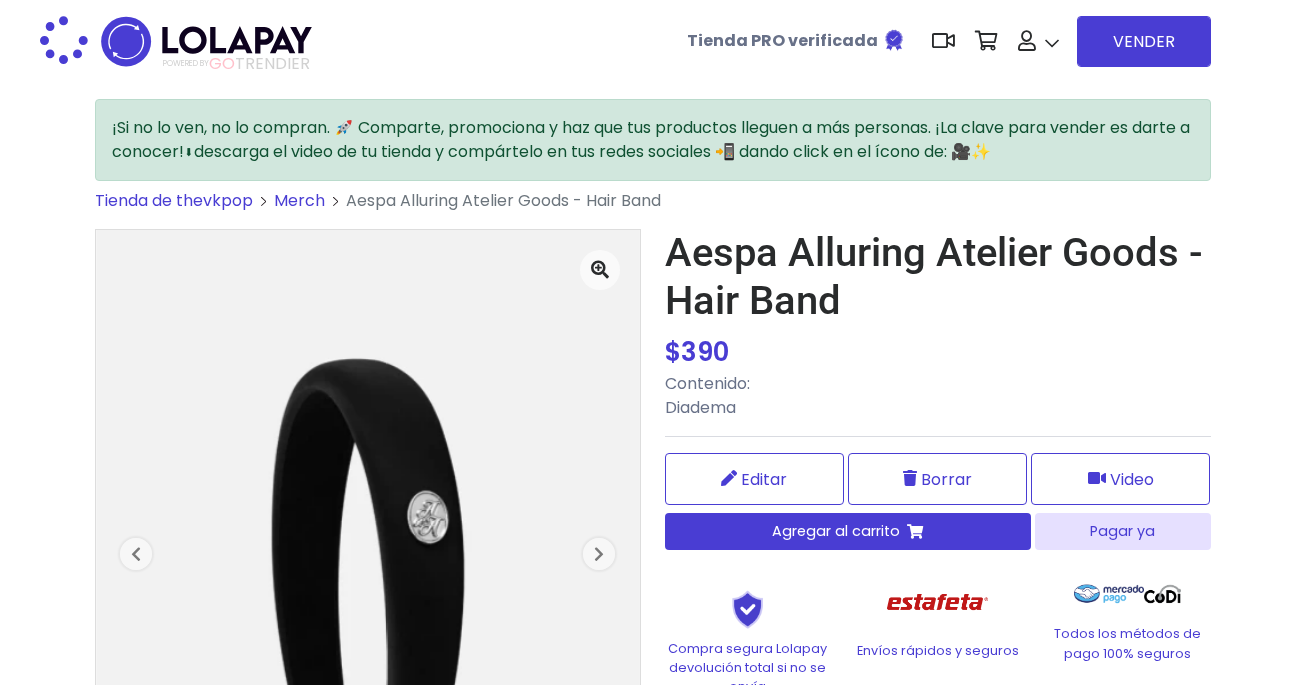 scroll, scrollTop: 0, scrollLeft: 0, axis: both 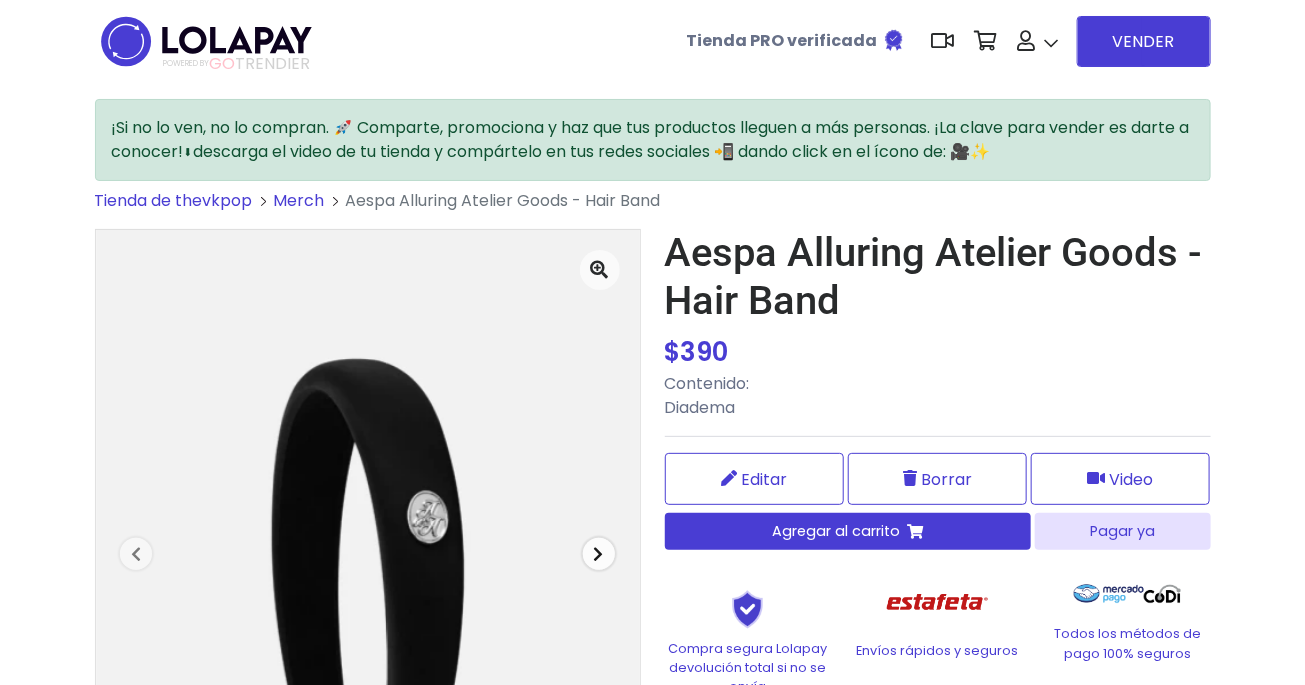 click at bounding box center (599, 554) 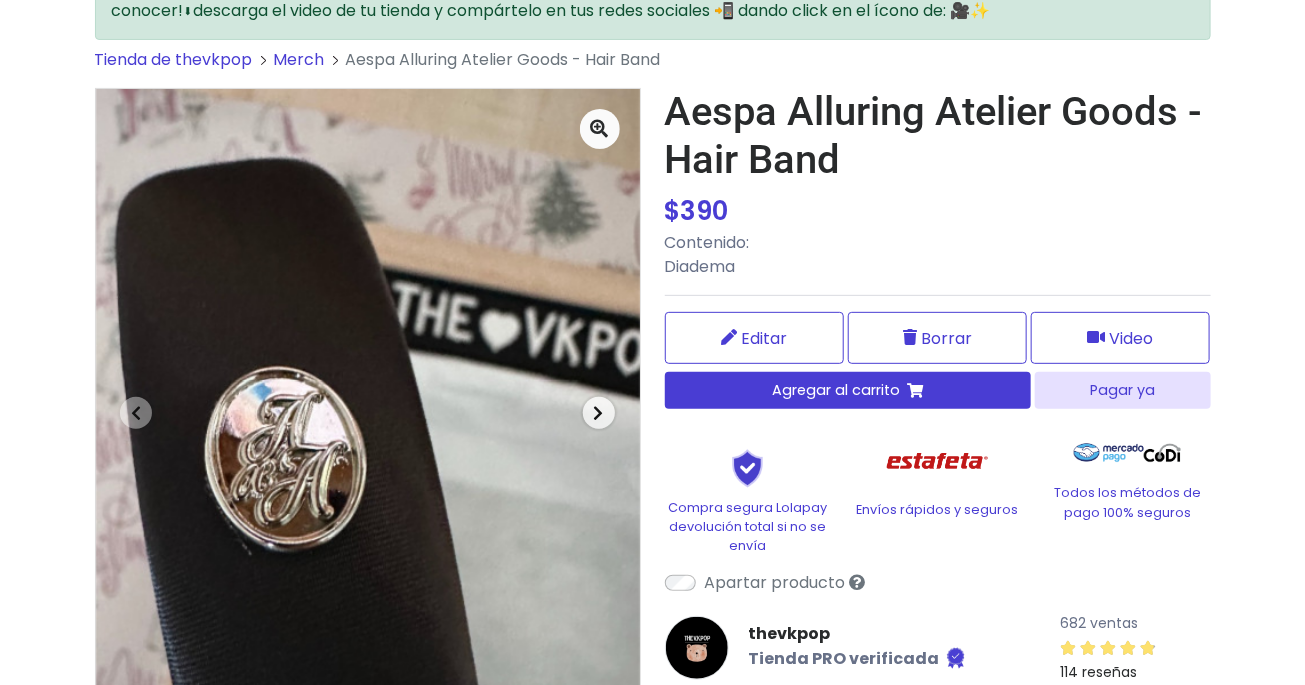 scroll, scrollTop: 148, scrollLeft: 0, axis: vertical 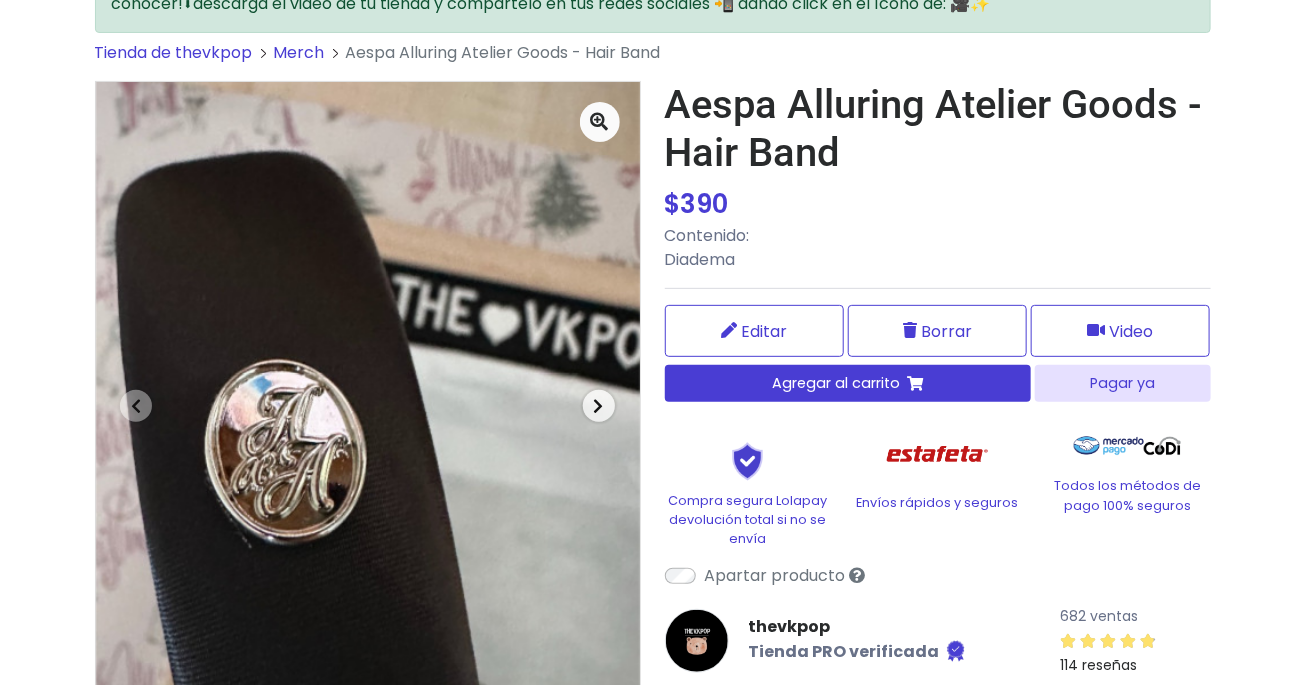 click at bounding box center (599, 406) 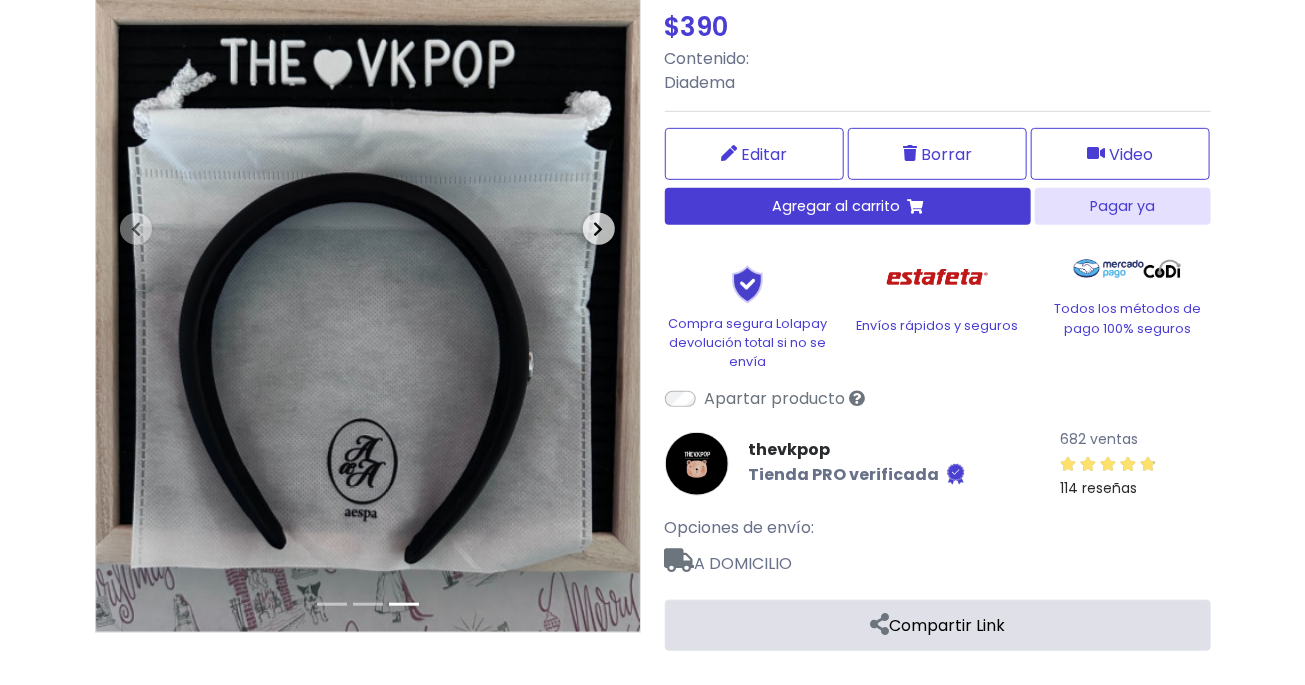 scroll, scrollTop: 0, scrollLeft: 0, axis: both 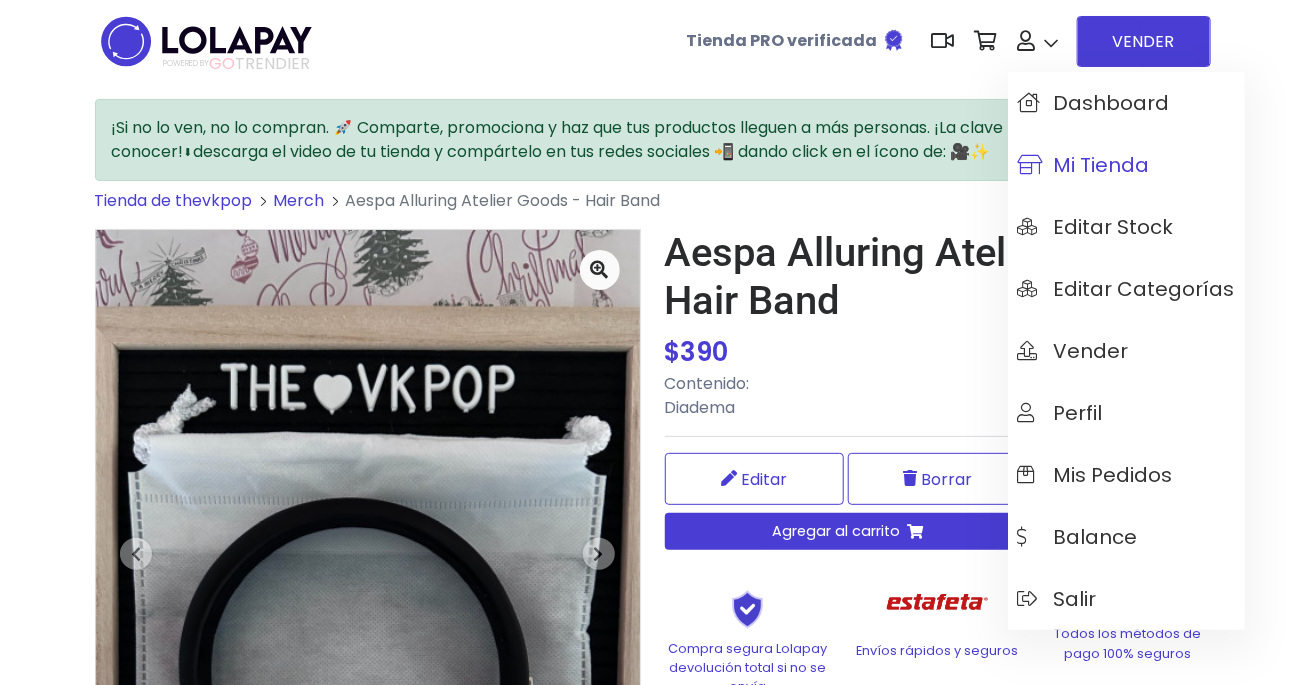 click on "Mi tienda" at bounding box center [1084, 165] 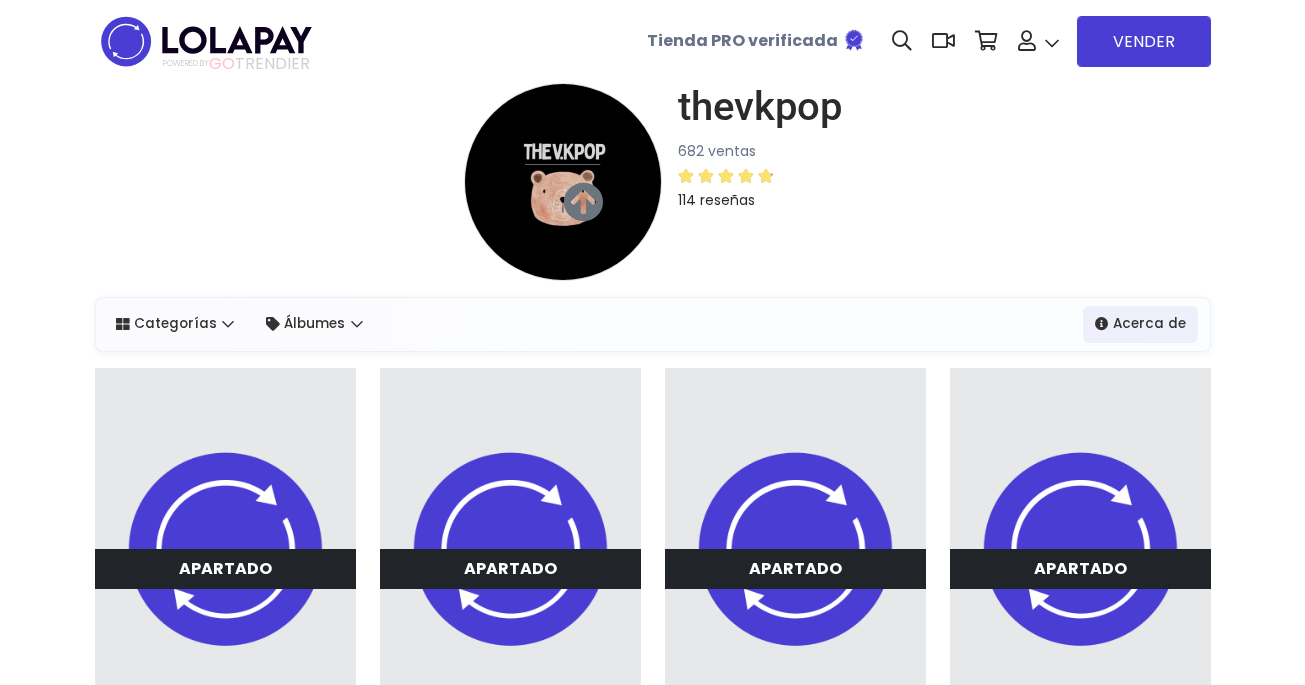 scroll, scrollTop: 0, scrollLeft: 0, axis: both 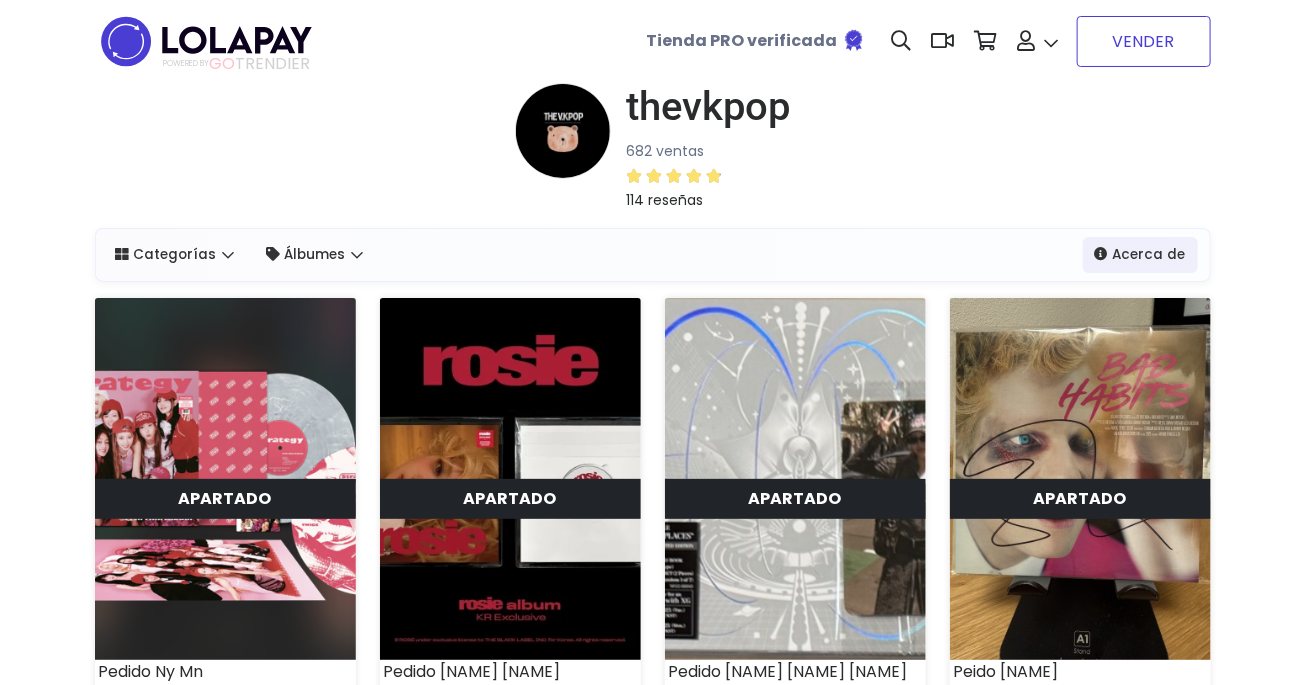 click on "VENDER" at bounding box center (1144, 41) 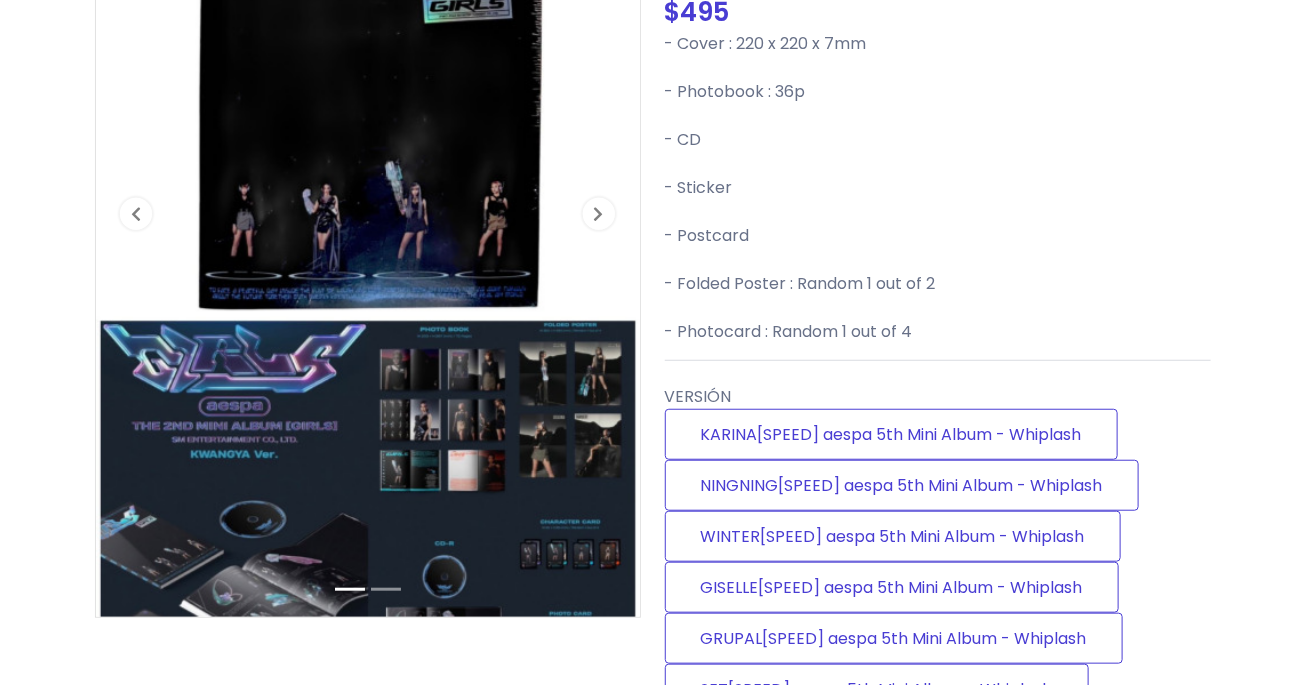 scroll, scrollTop: 349, scrollLeft: 0, axis: vertical 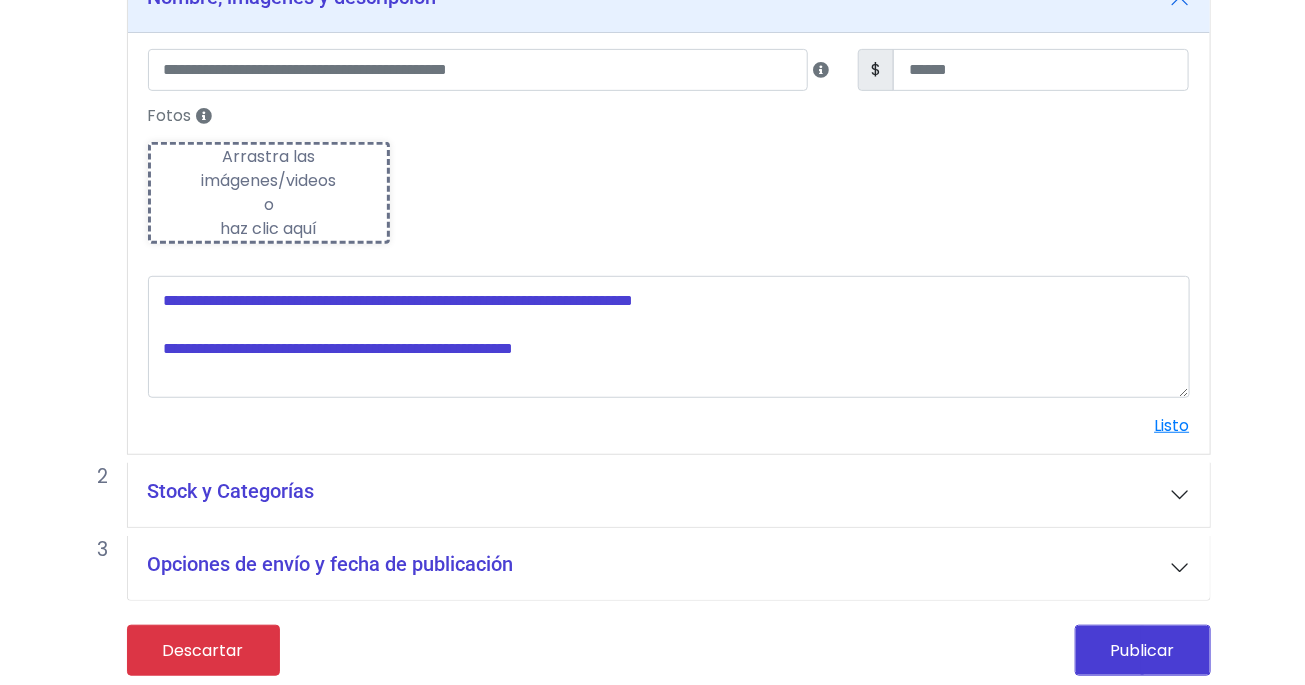 click on "Stock y Categorías" at bounding box center [231, 491] 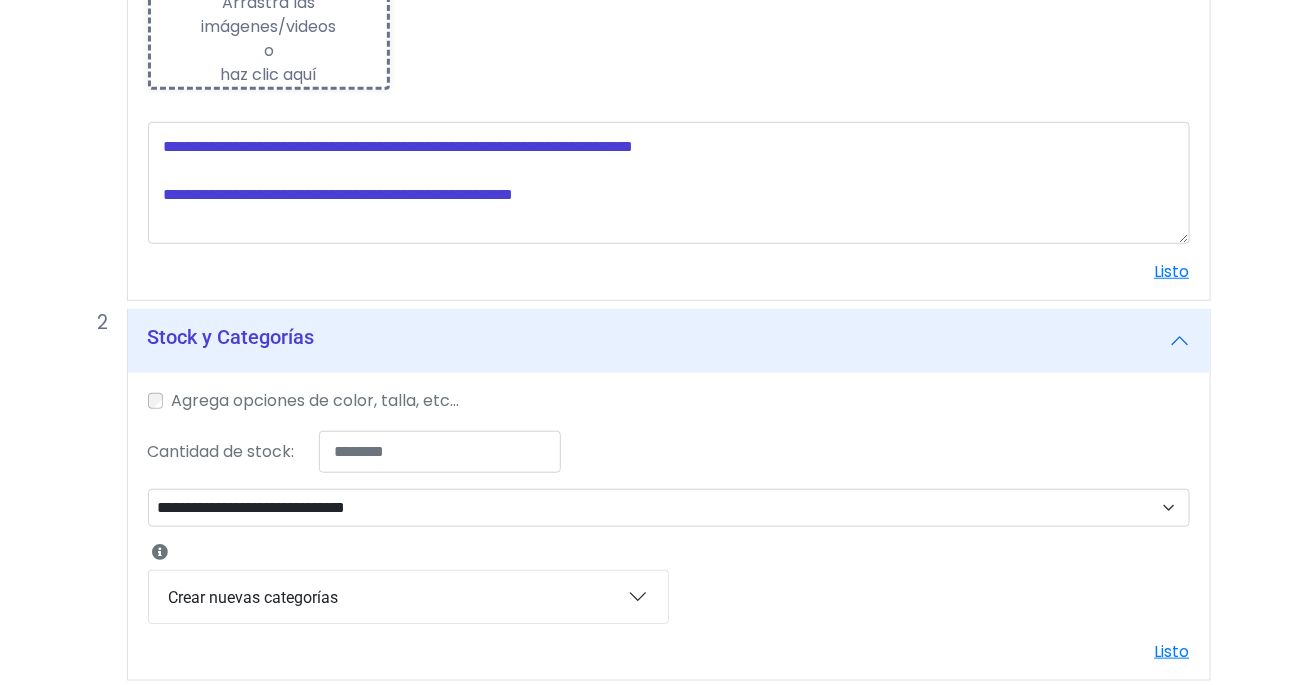 scroll, scrollTop: 459, scrollLeft: 0, axis: vertical 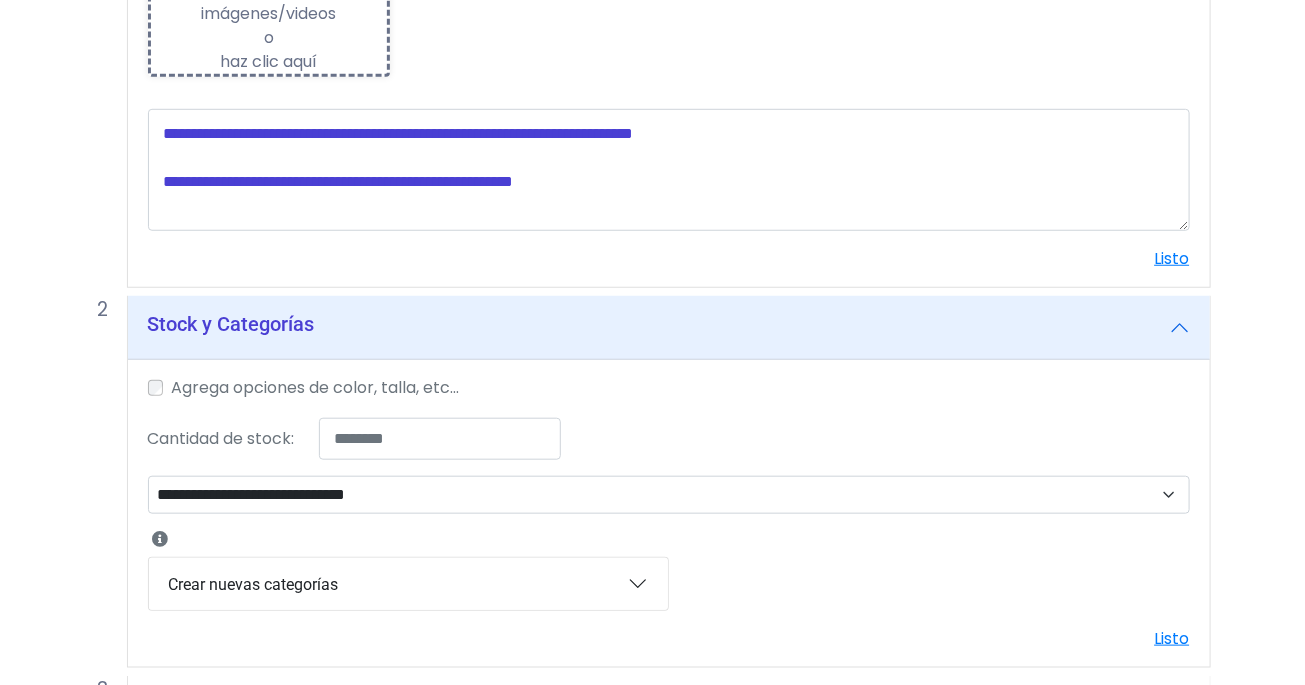 click on "Crear nuevas categorías" at bounding box center [408, 584] 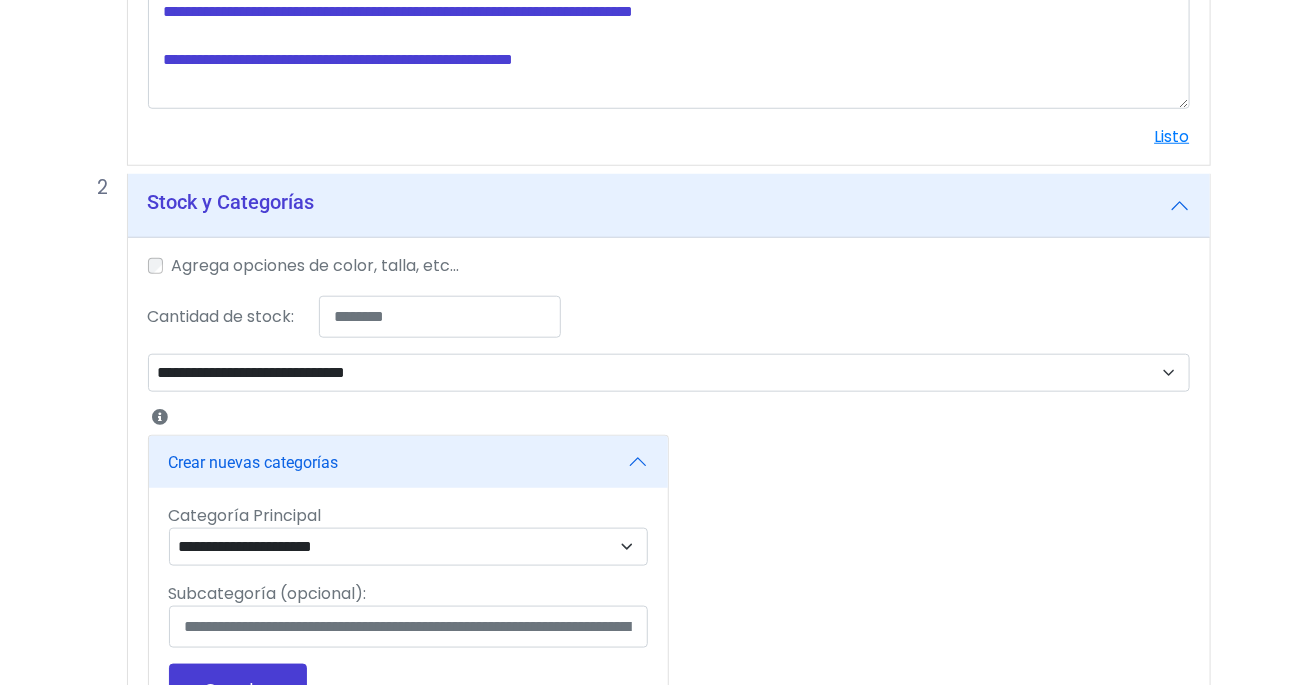 scroll, scrollTop: 585, scrollLeft: 0, axis: vertical 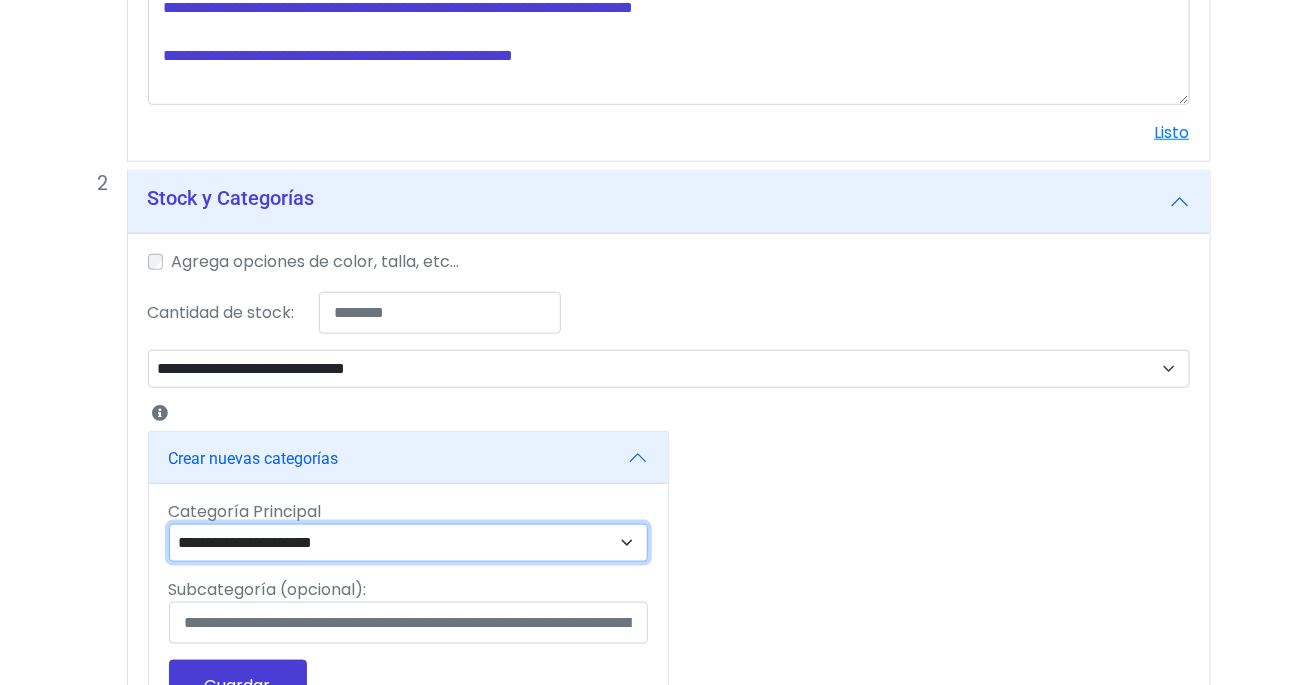 click on "**********" at bounding box center [408, 543] 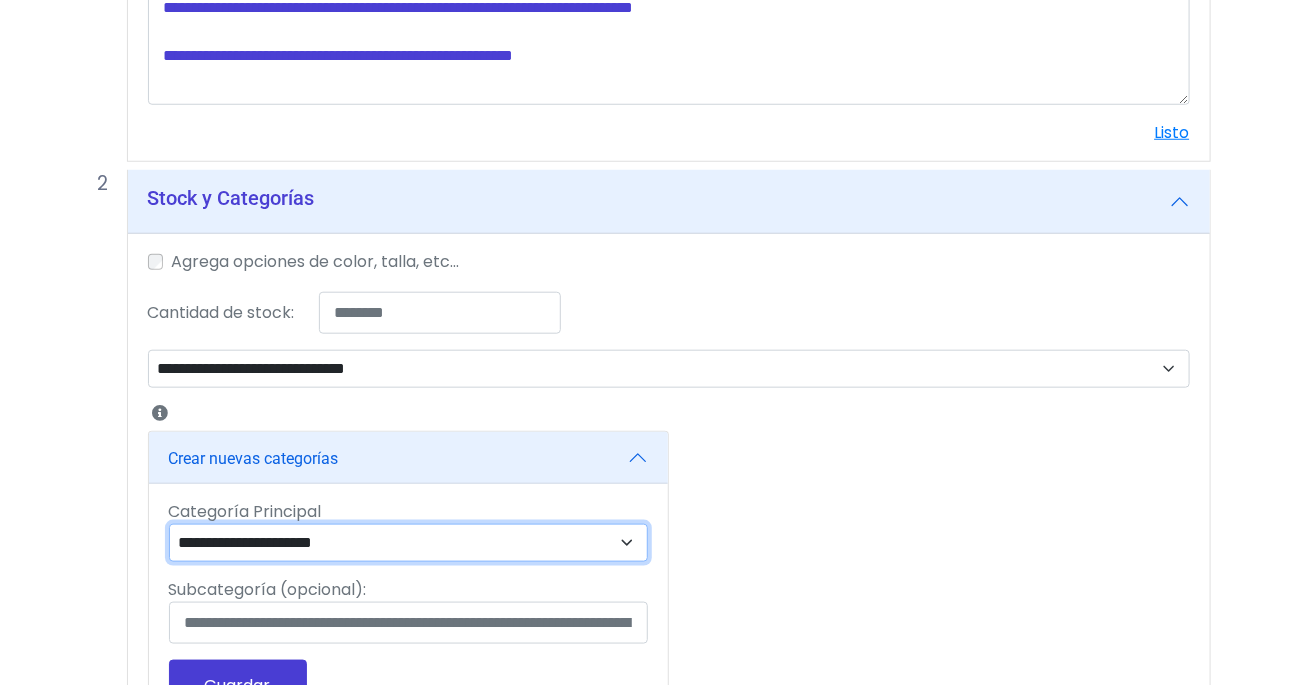 select on "**" 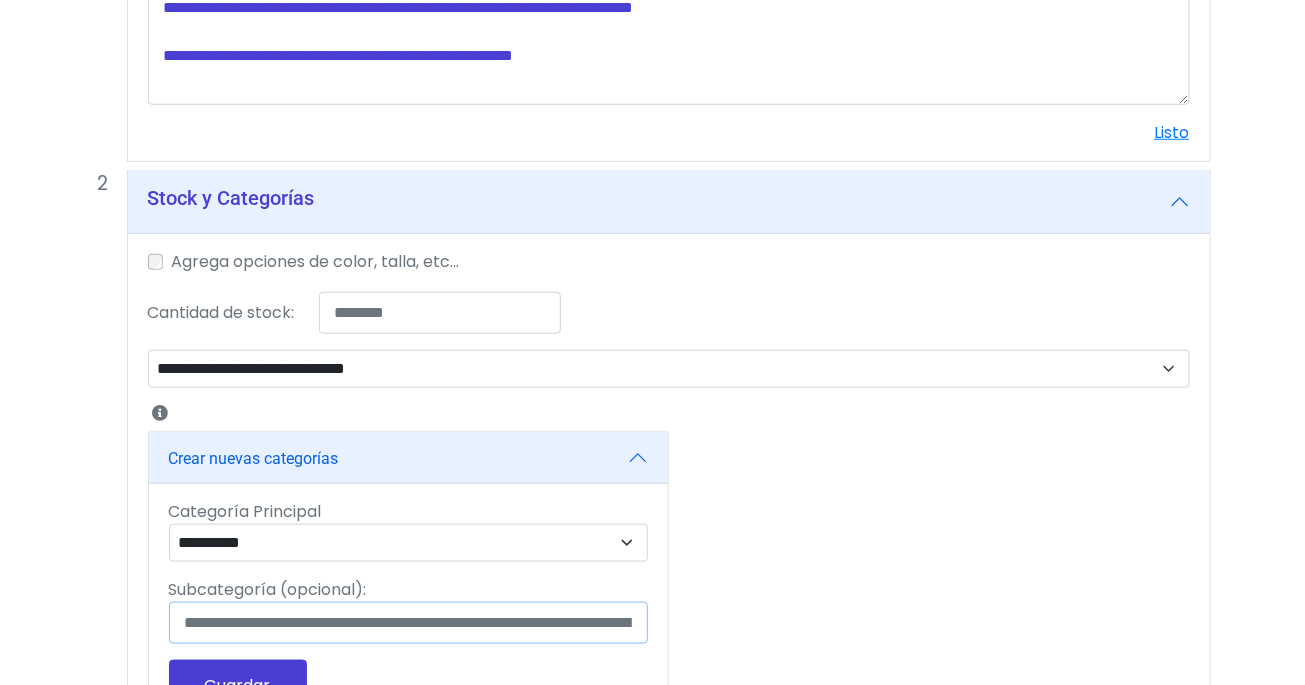 click on "Subcategoría (opcional):" at bounding box center (408, 623) 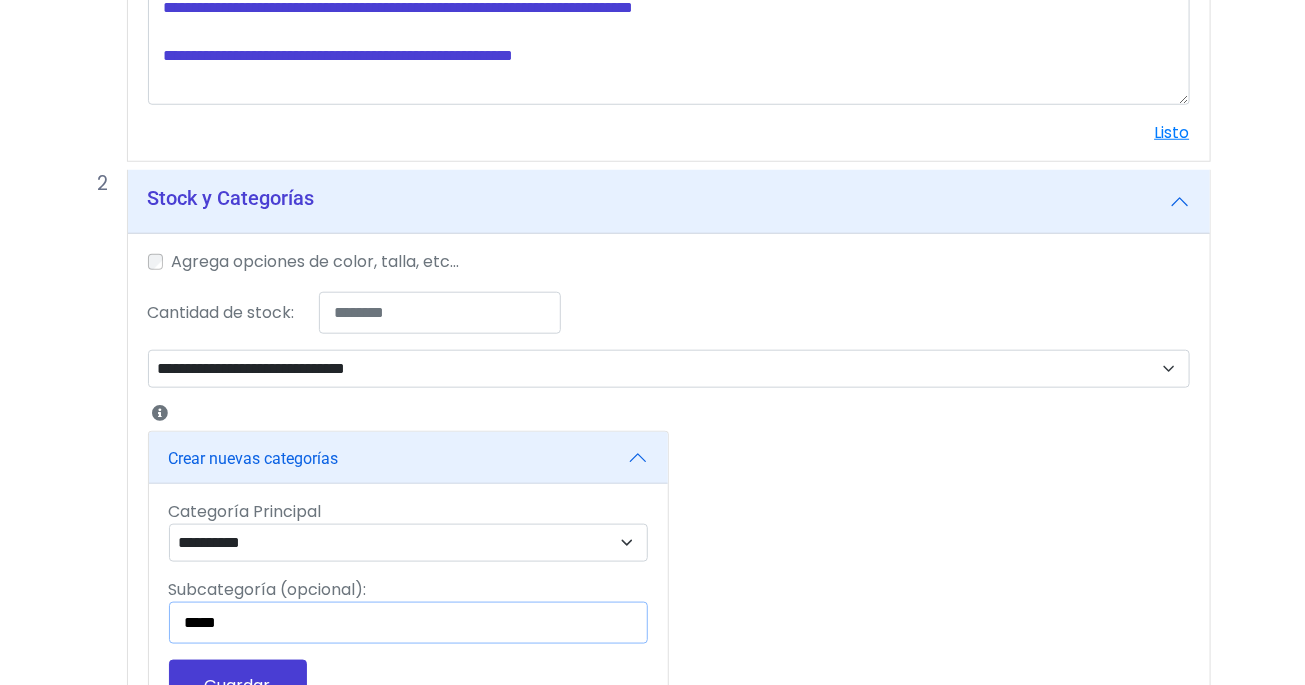 type on "*****" 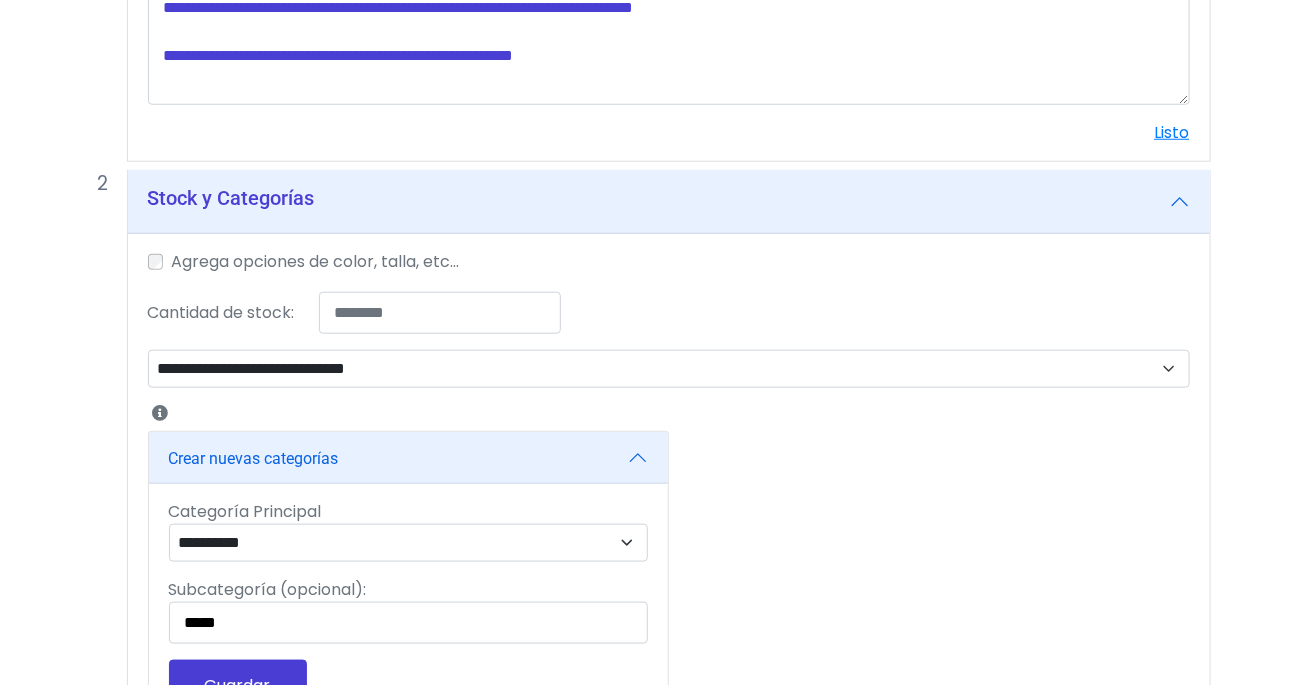 click on "Guardar" at bounding box center [238, 685] 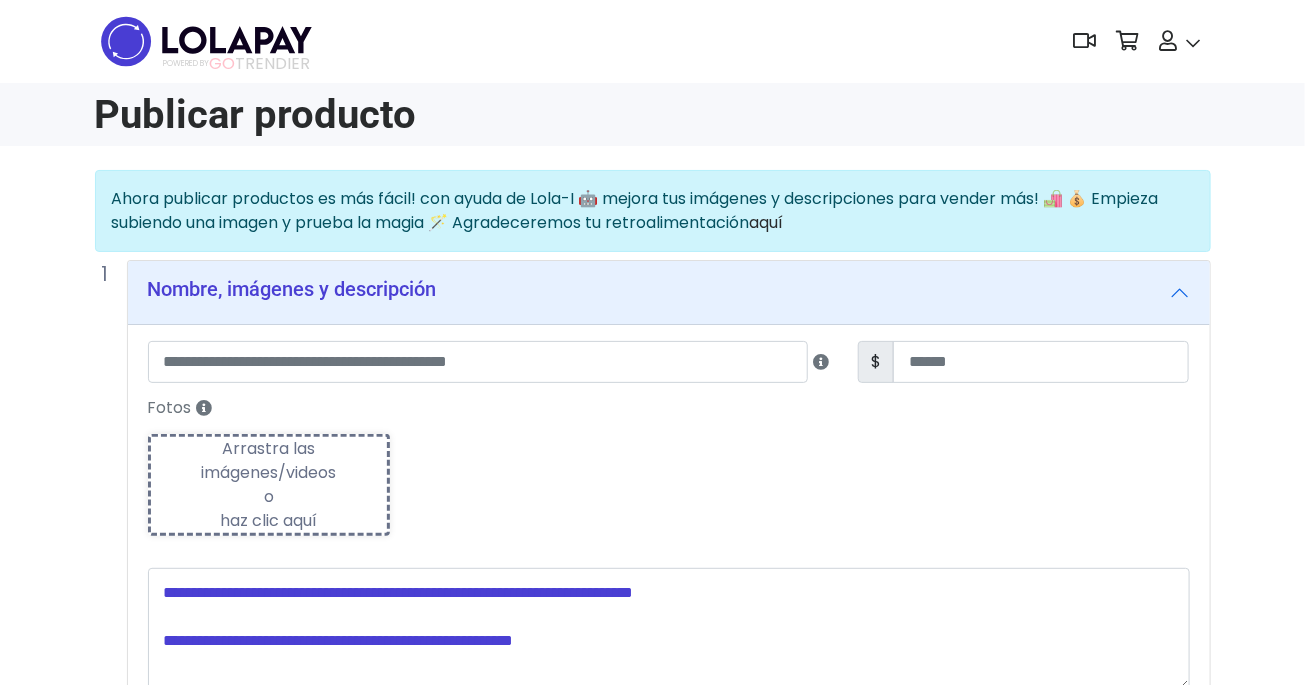 scroll, scrollTop: 292, scrollLeft: 0, axis: vertical 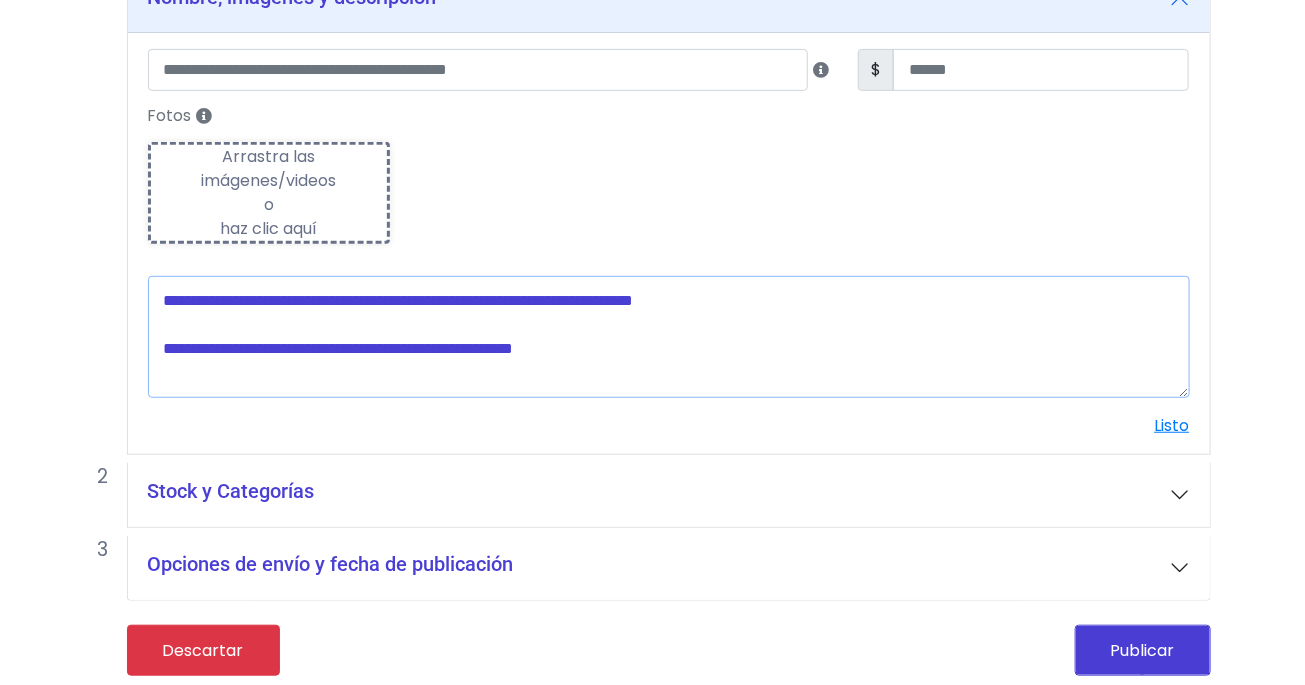 click at bounding box center (669, 337) 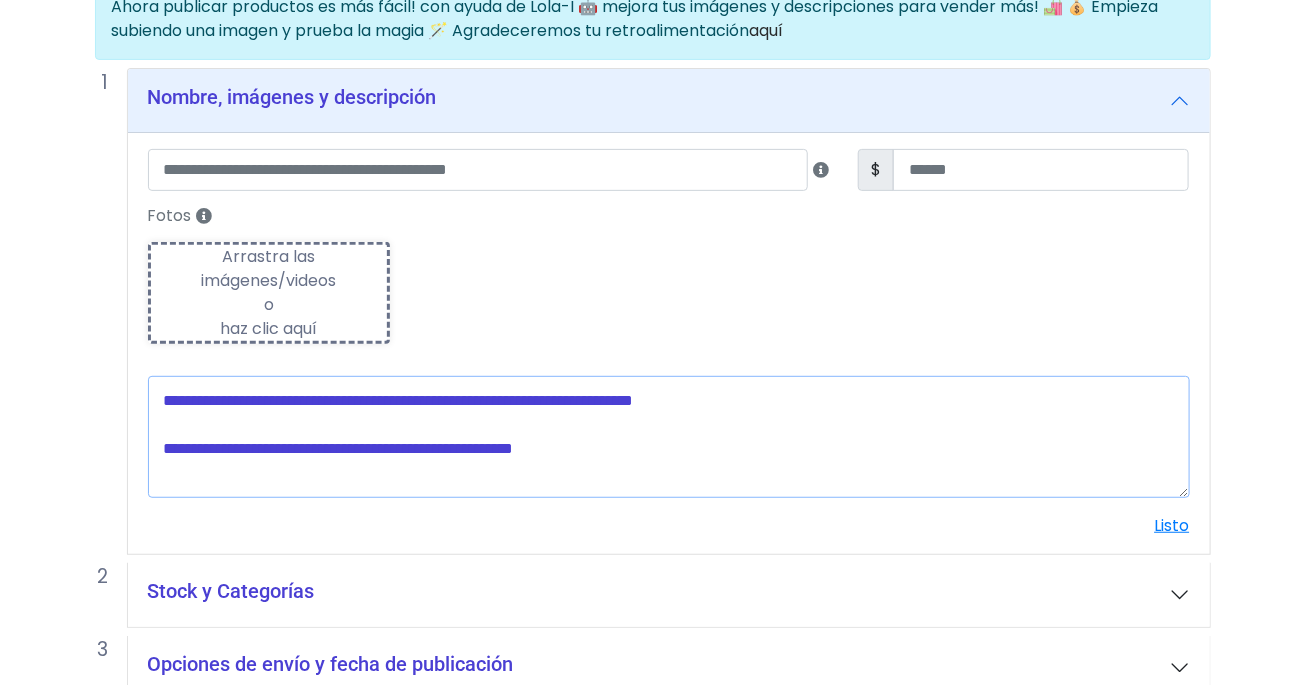 scroll, scrollTop: 162, scrollLeft: 0, axis: vertical 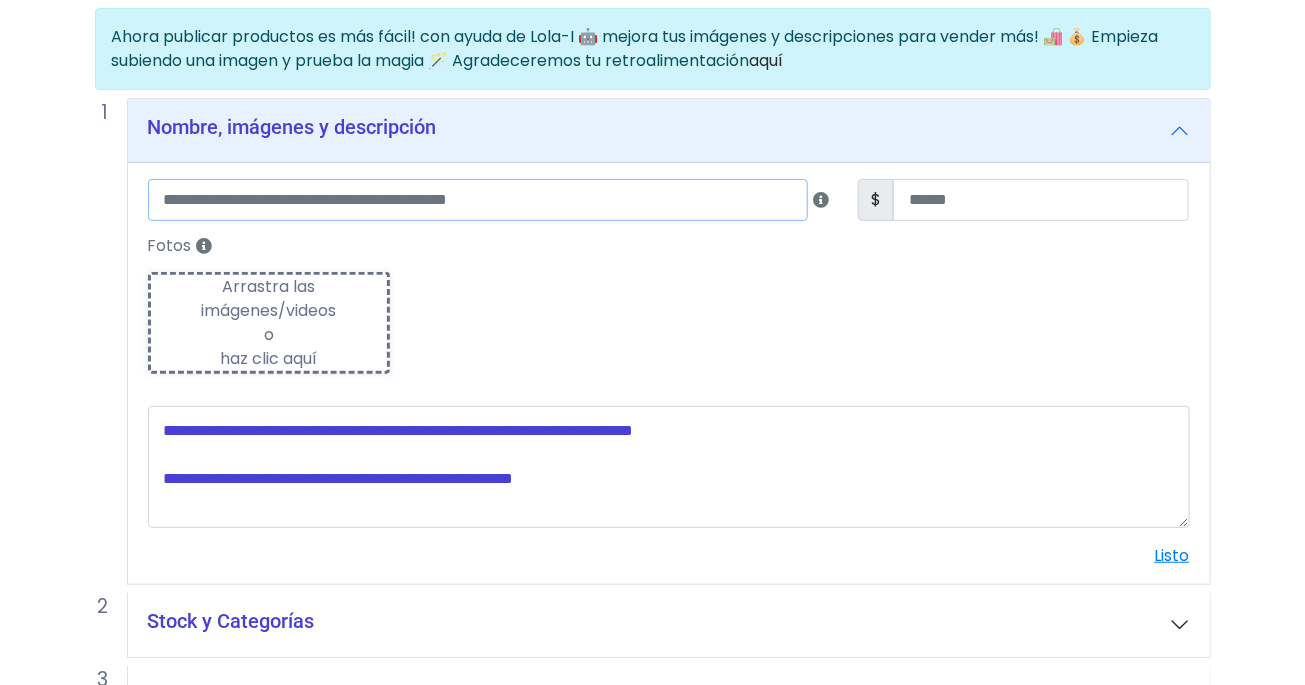 click at bounding box center (478, 200) 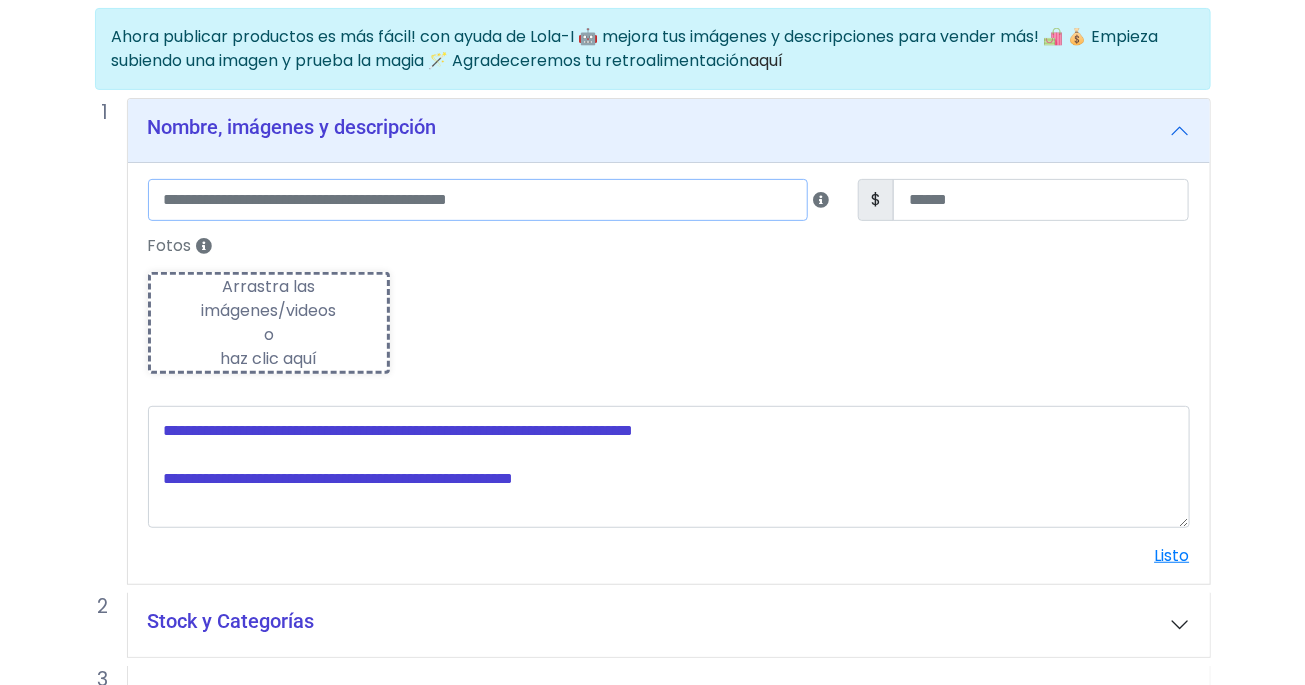 click at bounding box center [478, 200] 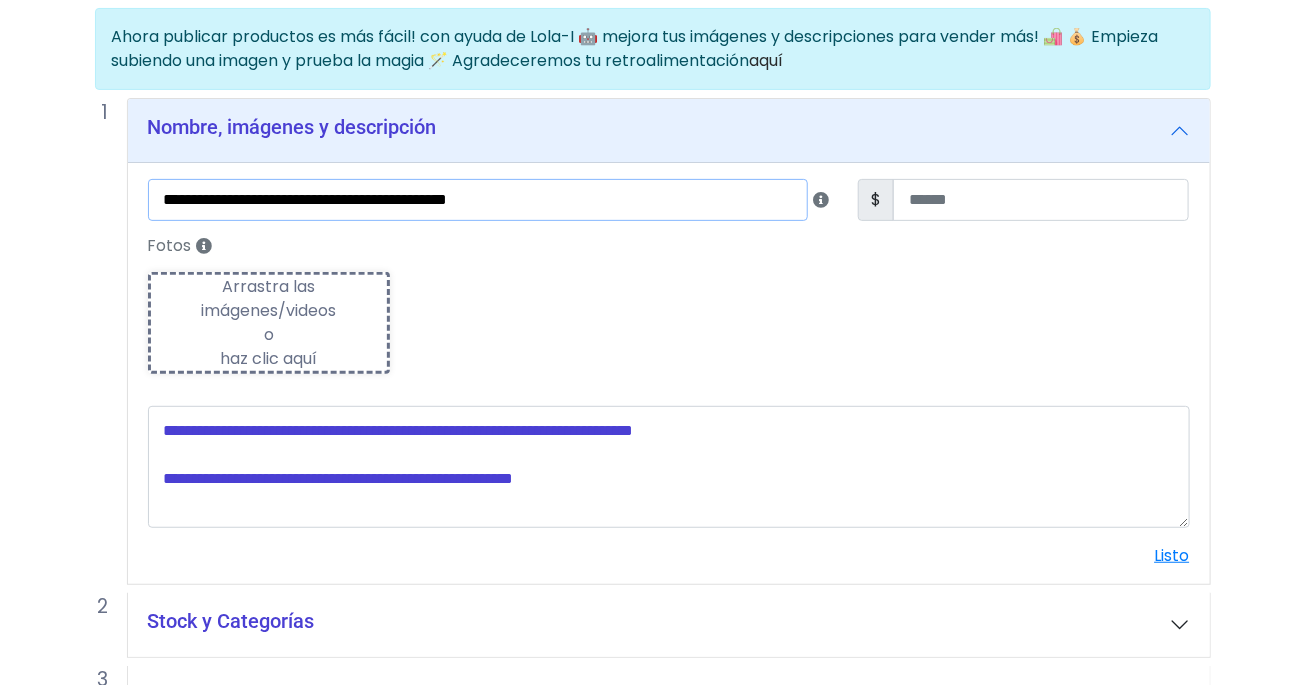 drag, startPoint x: 504, startPoint y: 204, endPoint x: 608, endPoint y: 207, distance: 104.04326 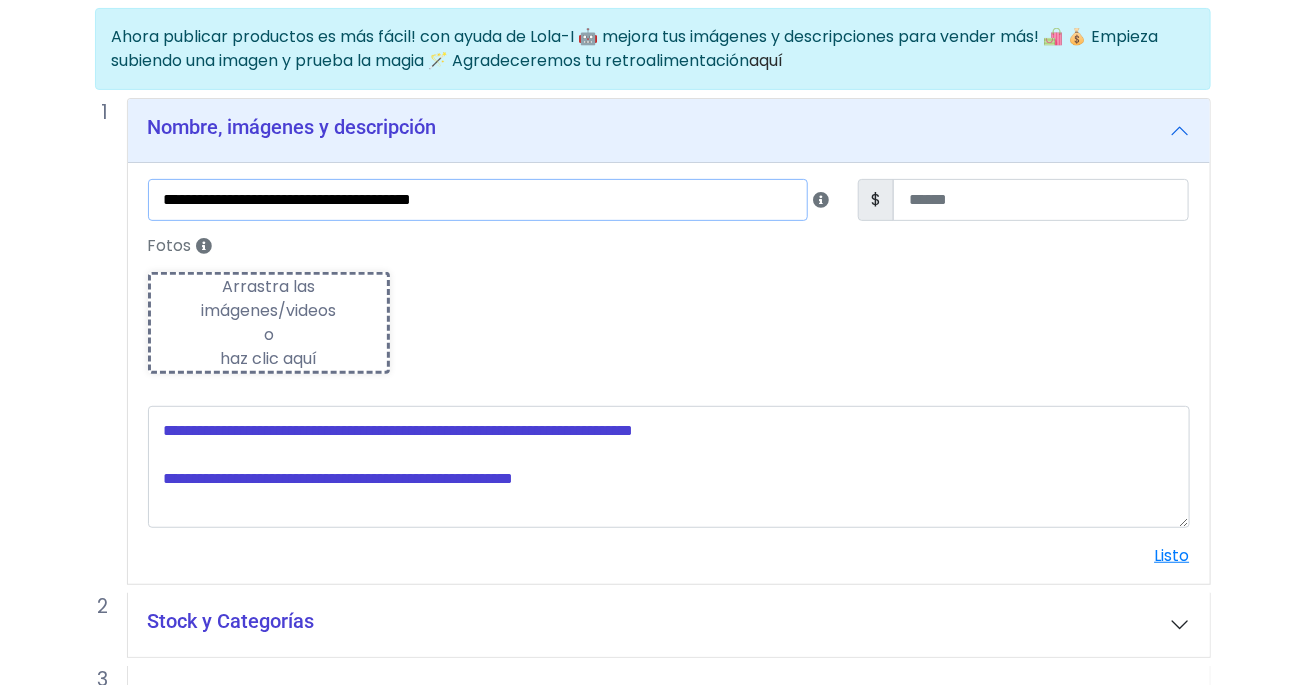type on "**********" 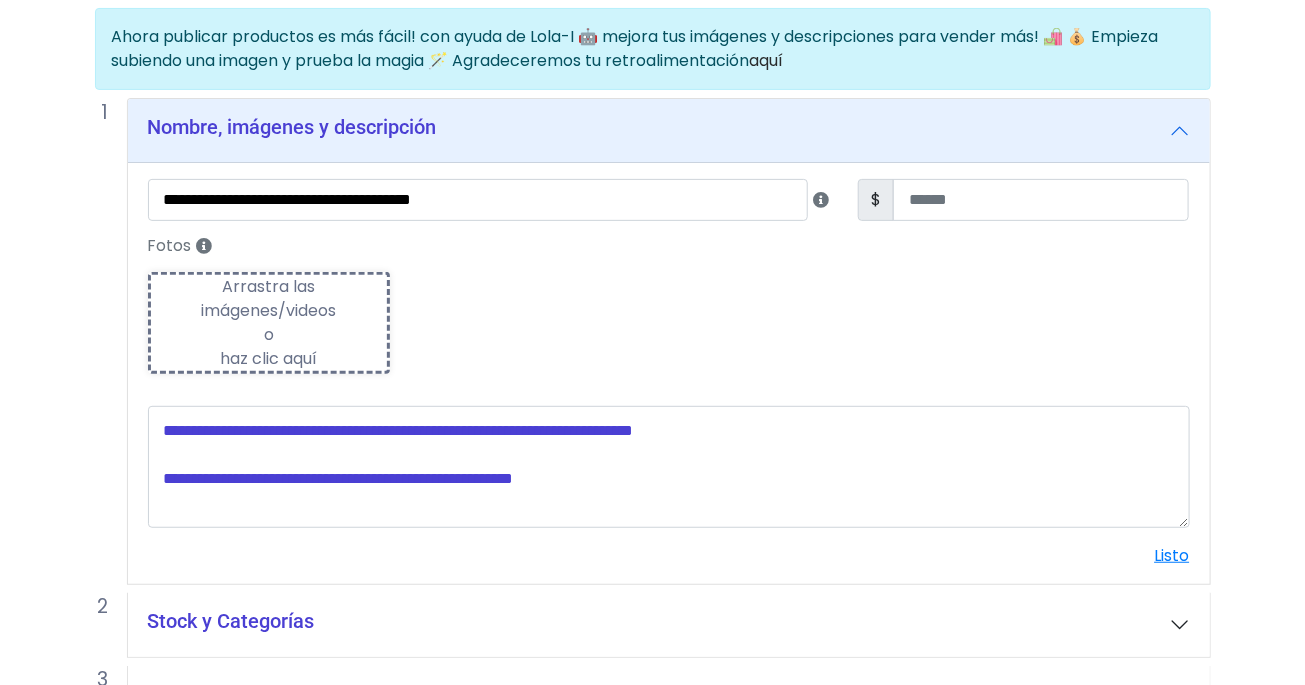 click on "Arrastra las
imágenes/videos
o
haz clic aquí" at bounding box center [269, 323] 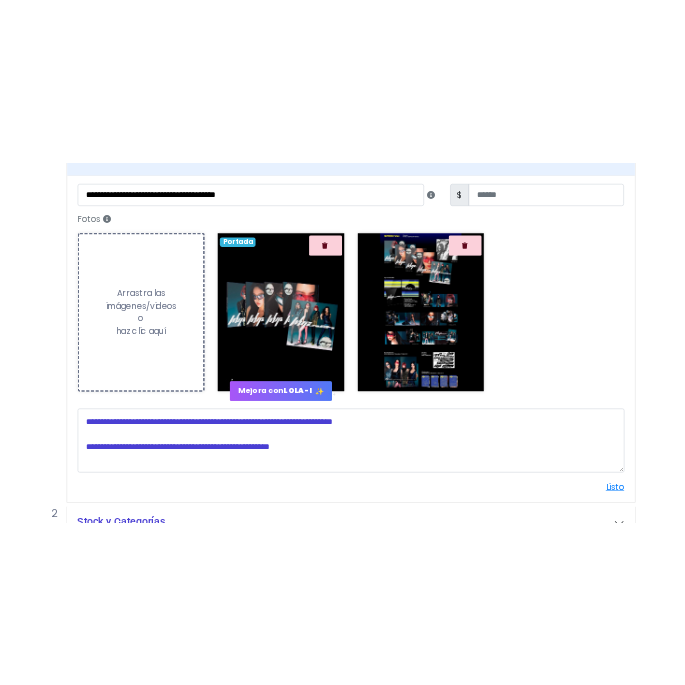 scroll, scrollTop: 331, scrollLeft: 0, axis: vertical 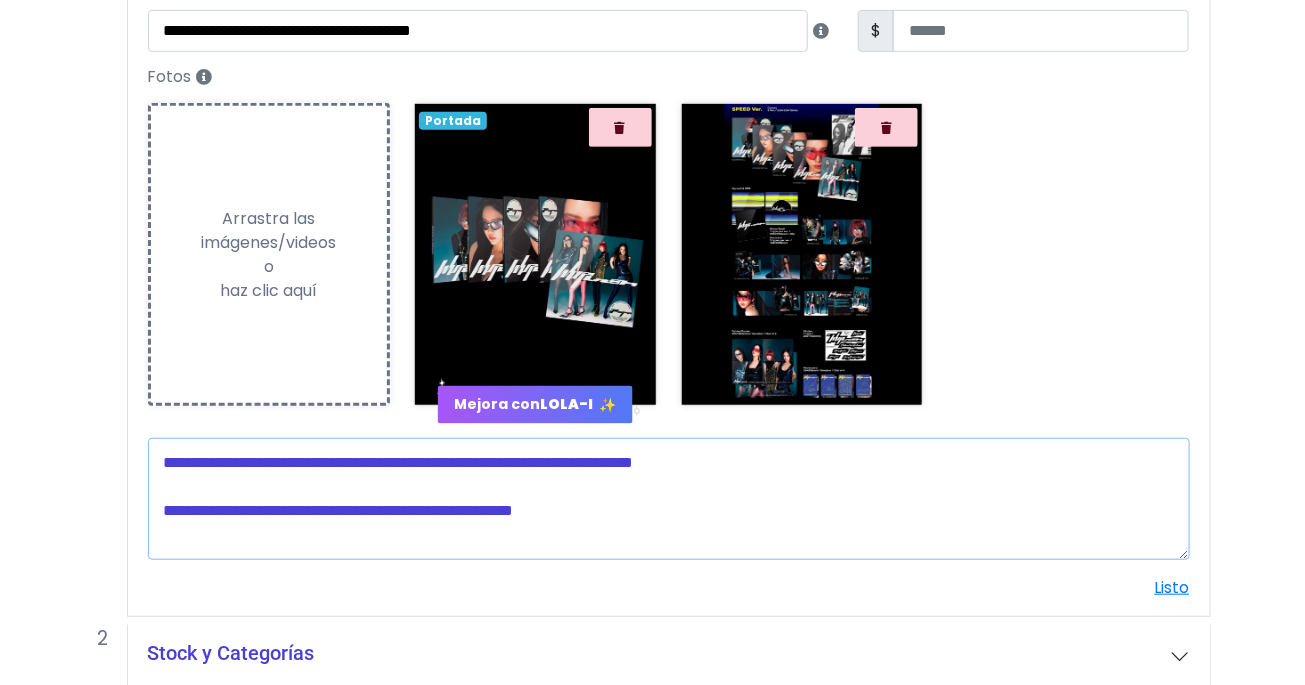 click at bounding box center [669, 499] 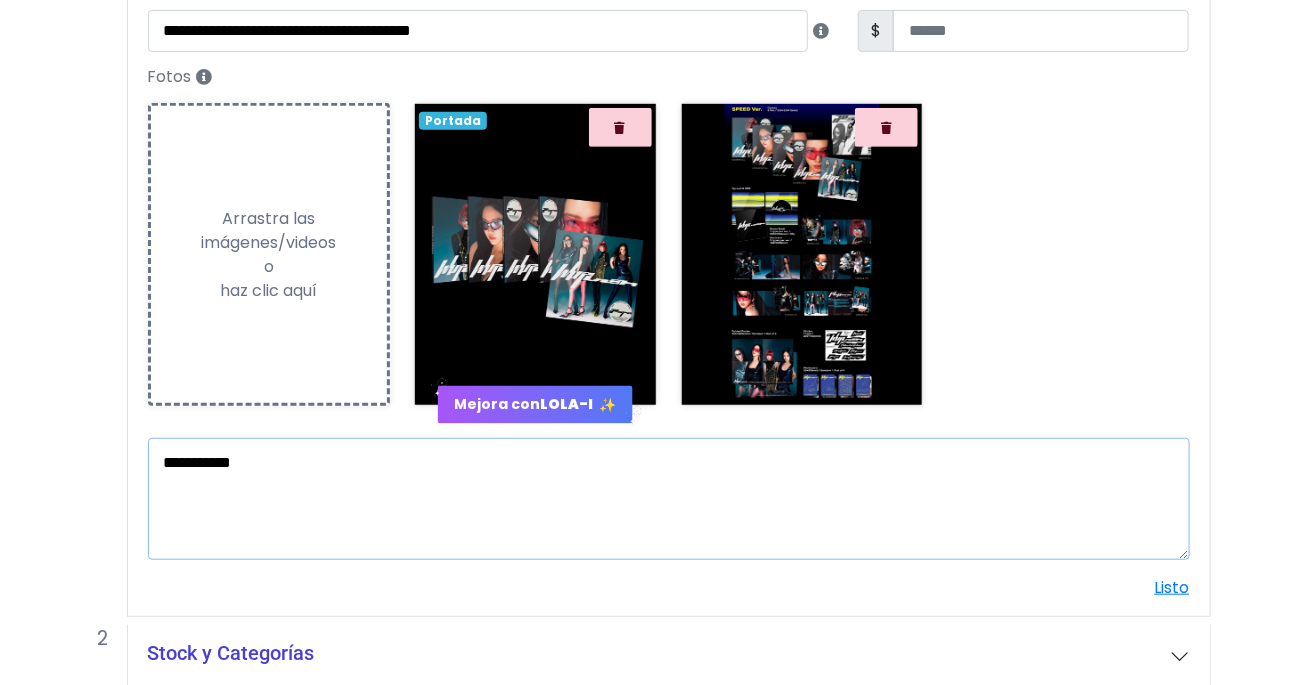type on "**********" 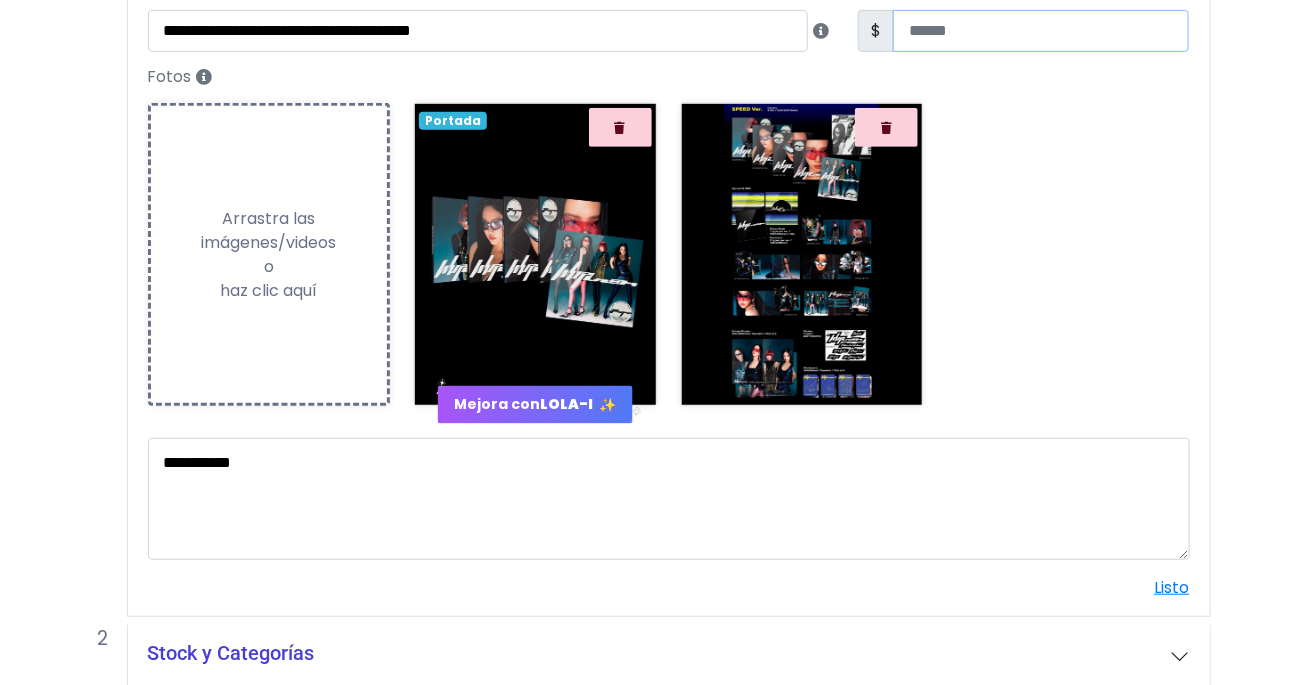 click at bounding box center [1041, 31] 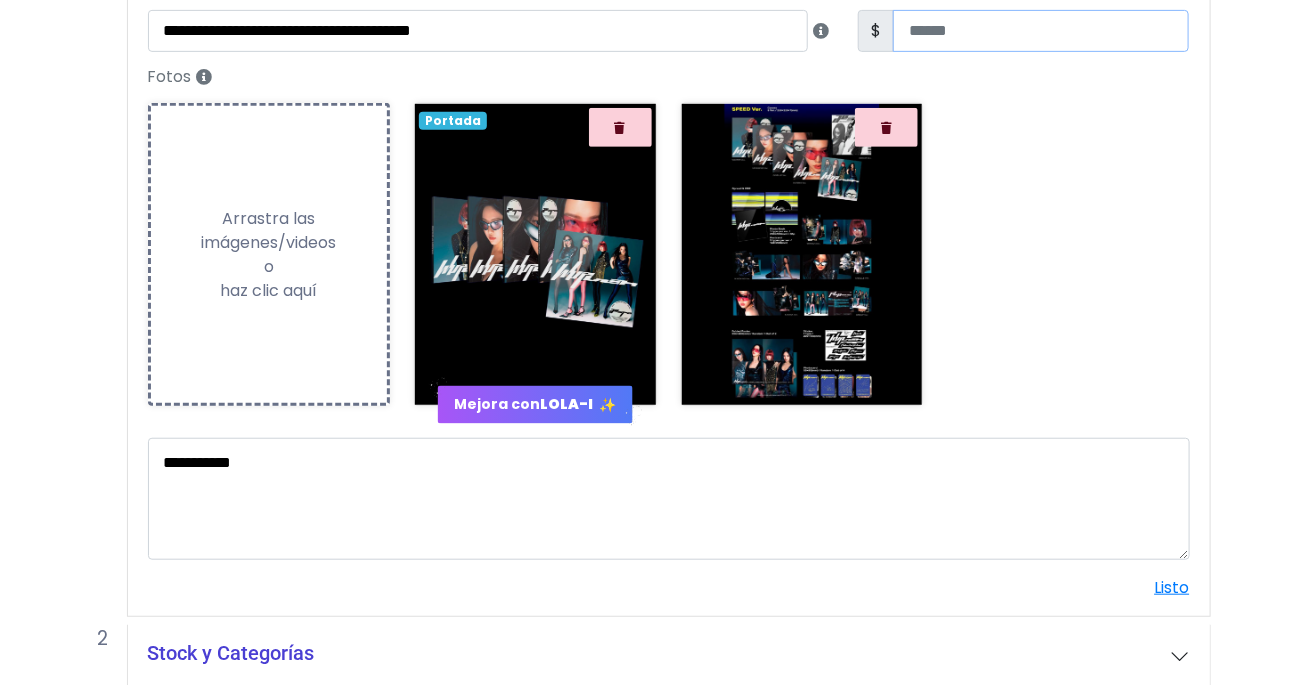 type on "***" 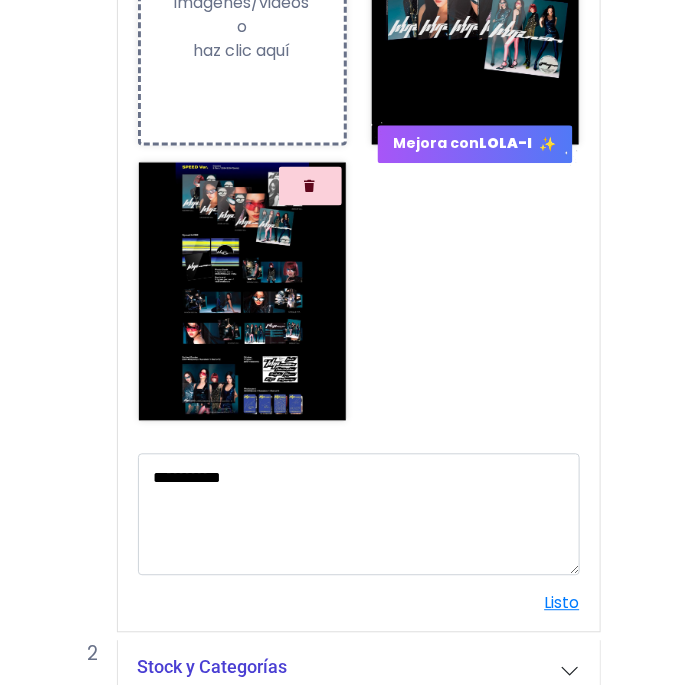 scroll, scrollTop: 632, scrollLeft: 0, axis: vertical 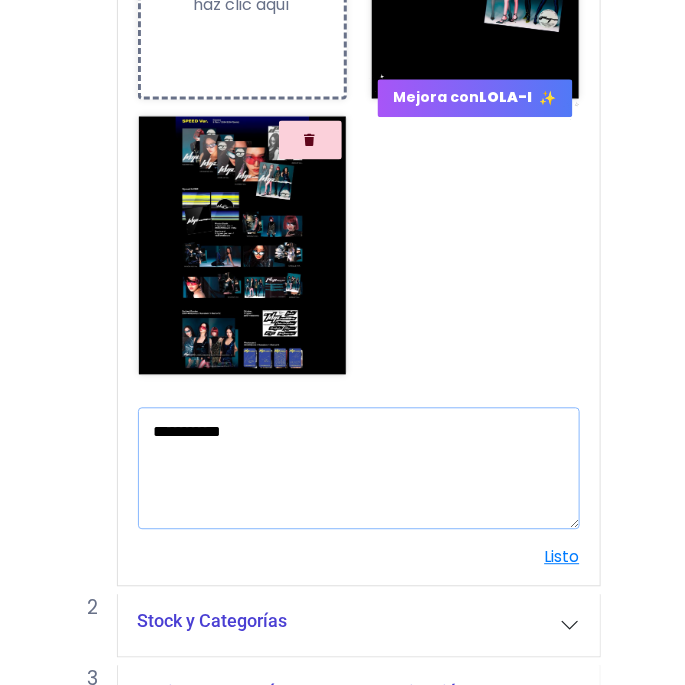 click on "**********" at bounding box center (359, 469) 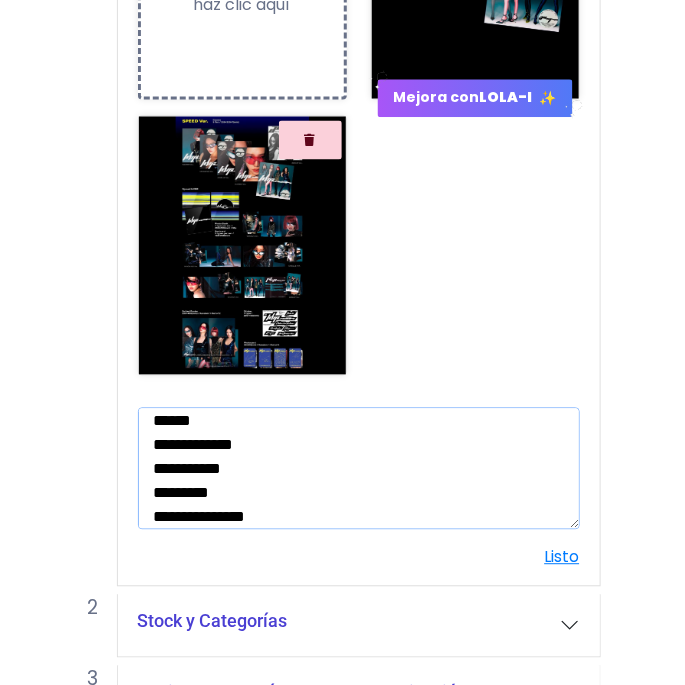 scroll, scrollTop: 59, scrollLeft: 0, axis: vertical 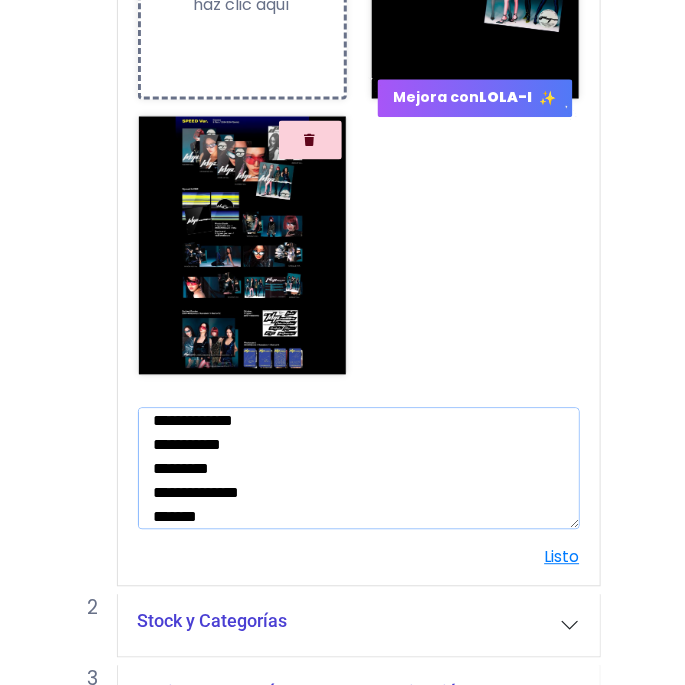 click on "**********" at bounding box center [359, 469] 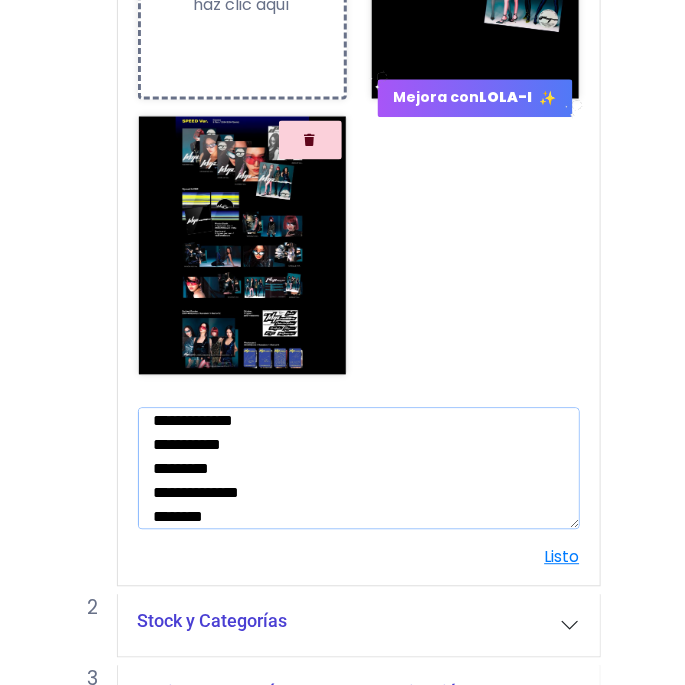click on "**********" at bounding box center [359, 469] 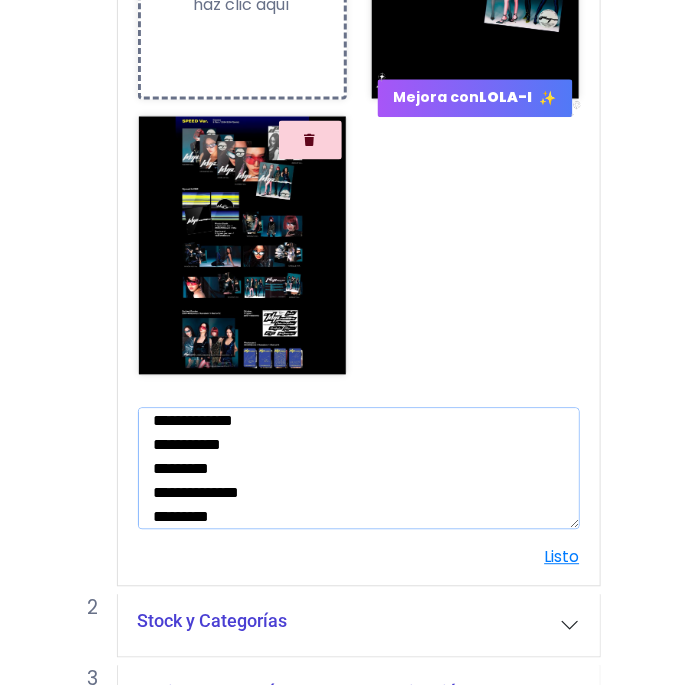 scroll, scrollTop: 83, scrollLeft: 0, axis: vertical 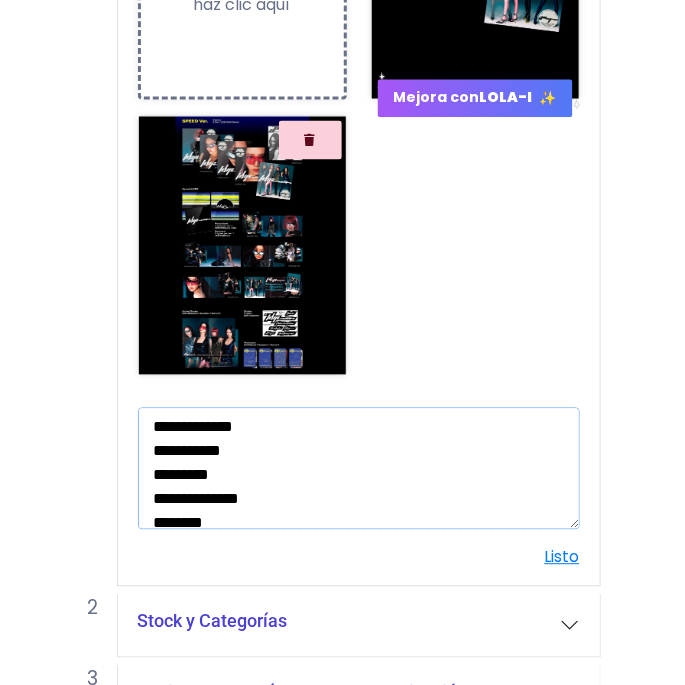 type on "**********" 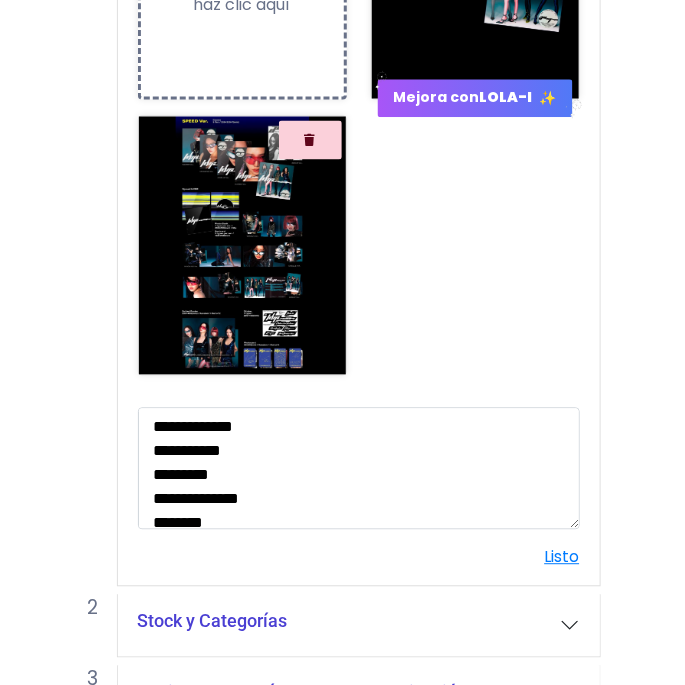 click on "Fotos
Subiendo
Arrastra las
imágenes/videos
o
haz clic aquí
Loading...
Portada
Mejora con  LOLA-I   ✨
Loading..." at bounding box center (359, 94) 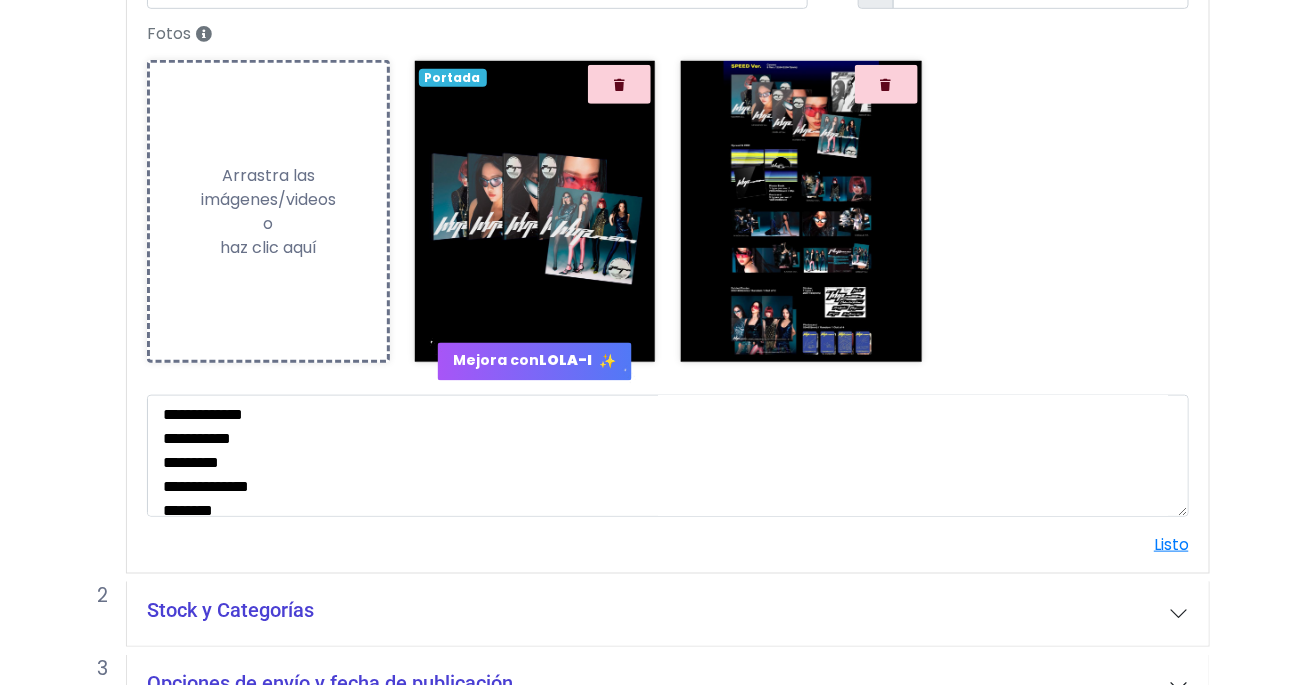 scroll, scrollTop: 496, scrollLeft: 0, axis: vertical 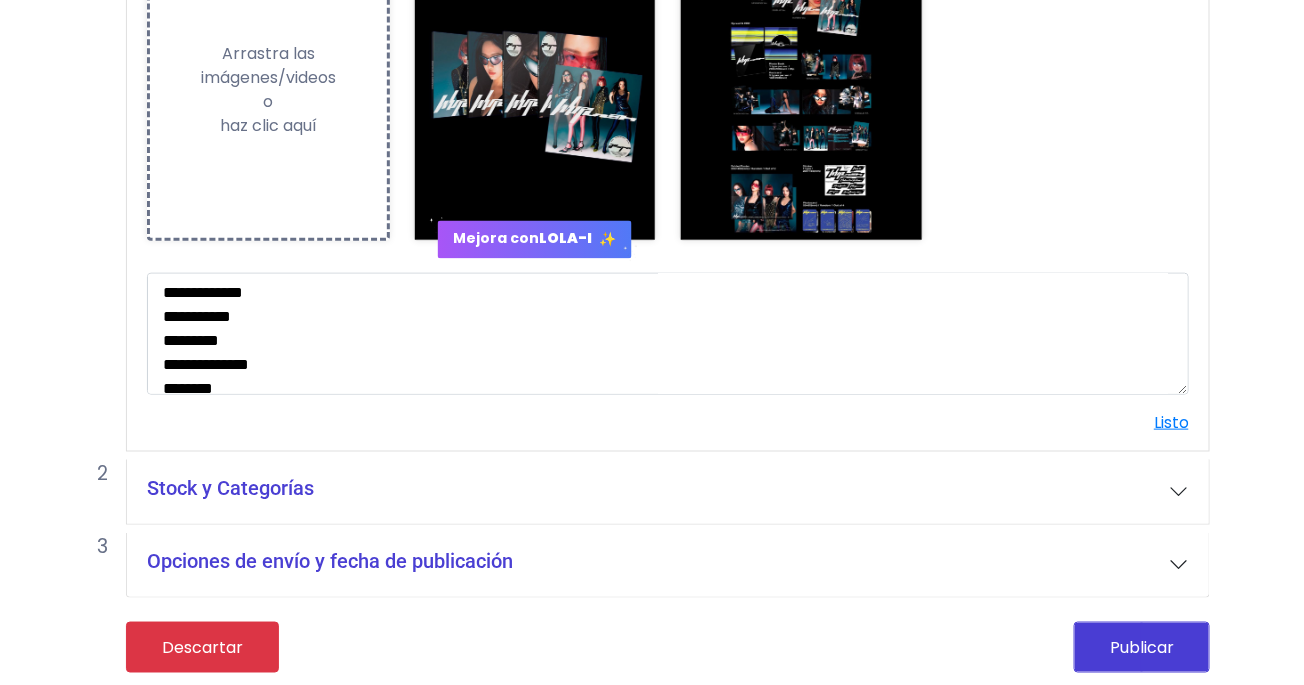 click on "Stock y Categorías" at bounding box center (668, 492) 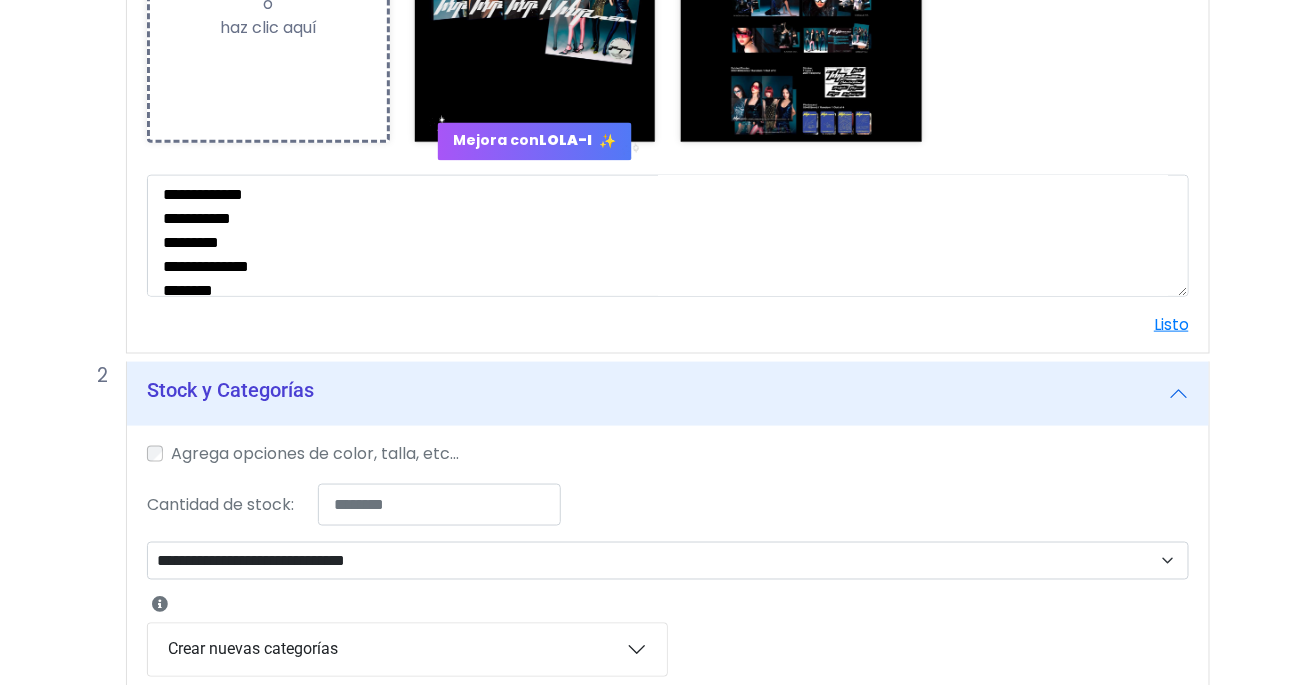 scroll, scrollTop: 595, scrollLeft: 0, axis: vertical 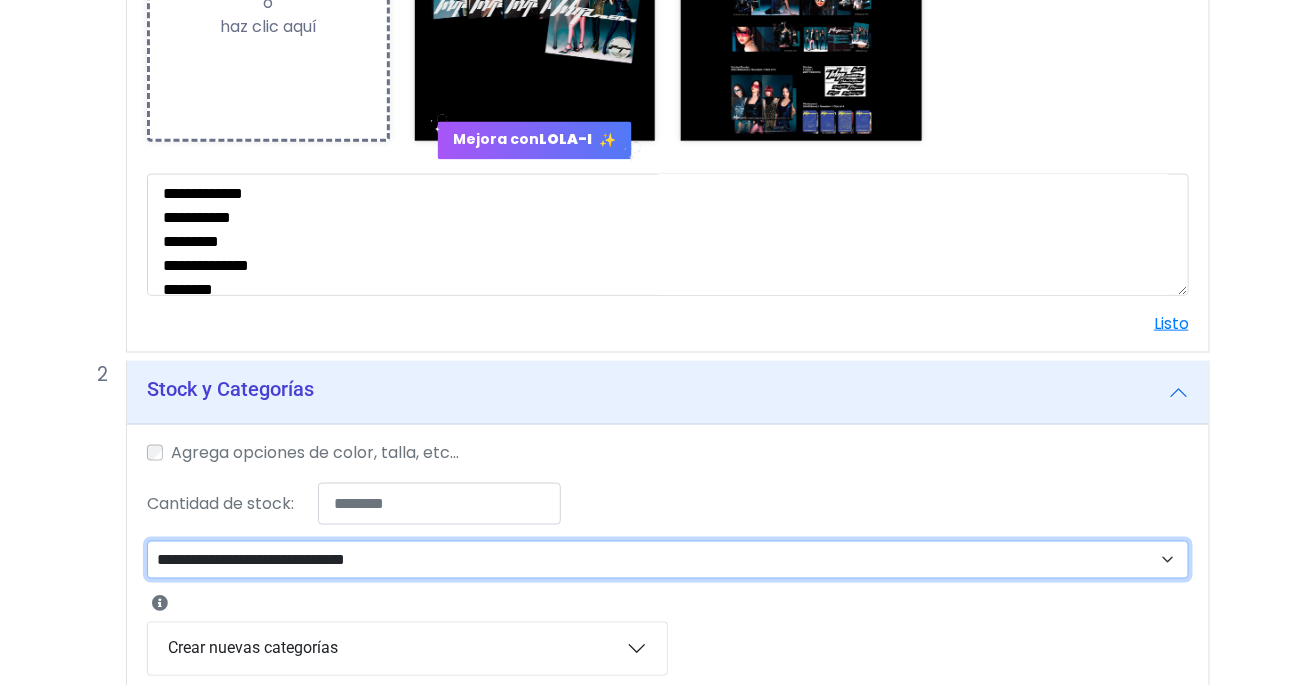 click on "**********" at bounding box center (668, 560) 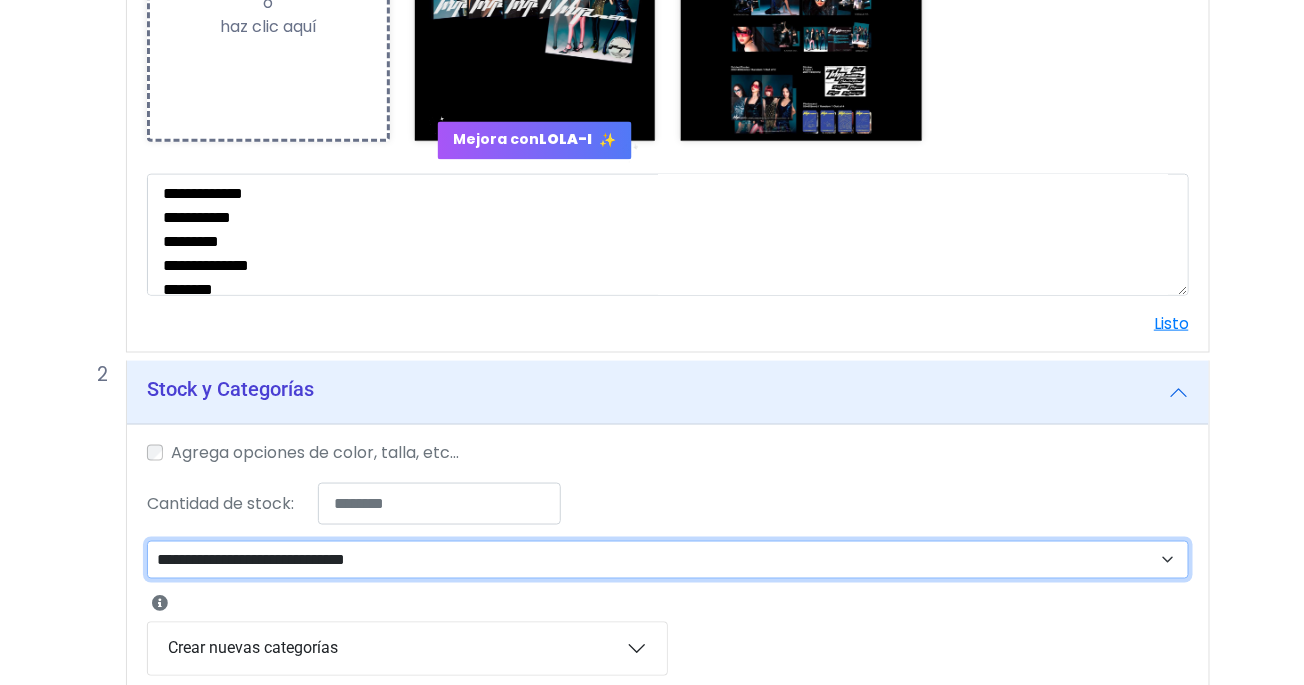 select on "**" 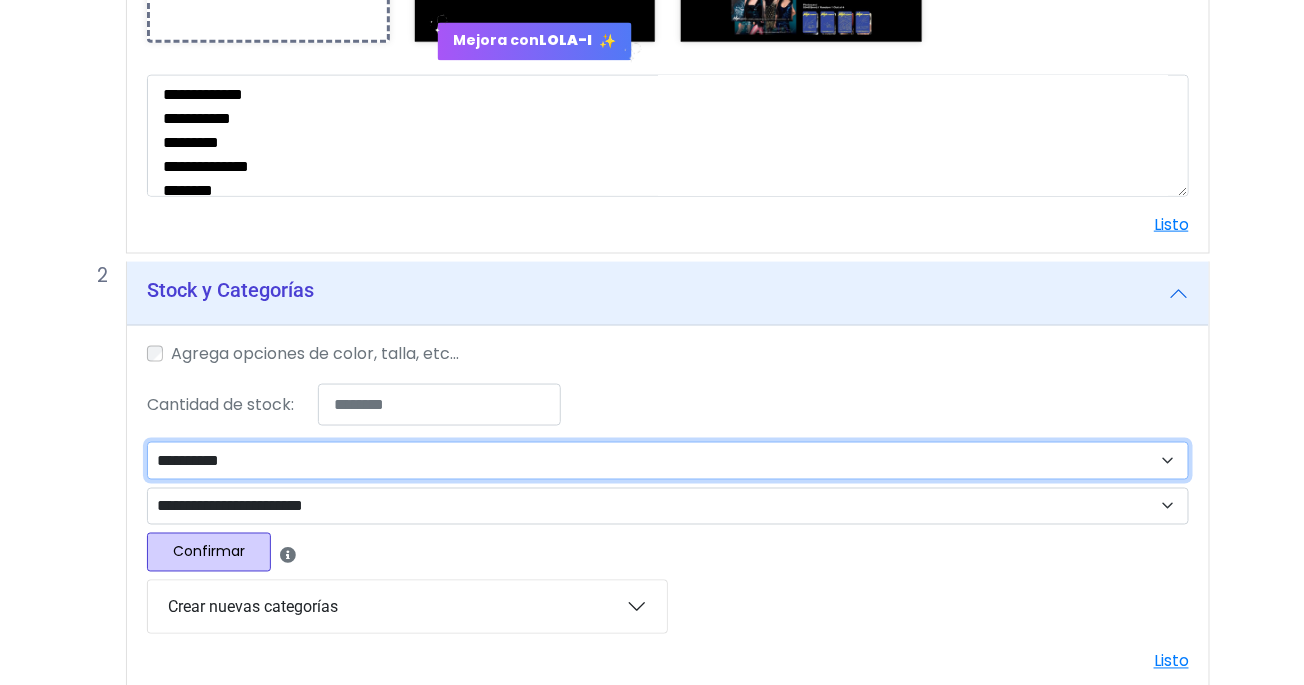 scroll, scrollTop: 707, scrollLeft: 0, axis: vertical 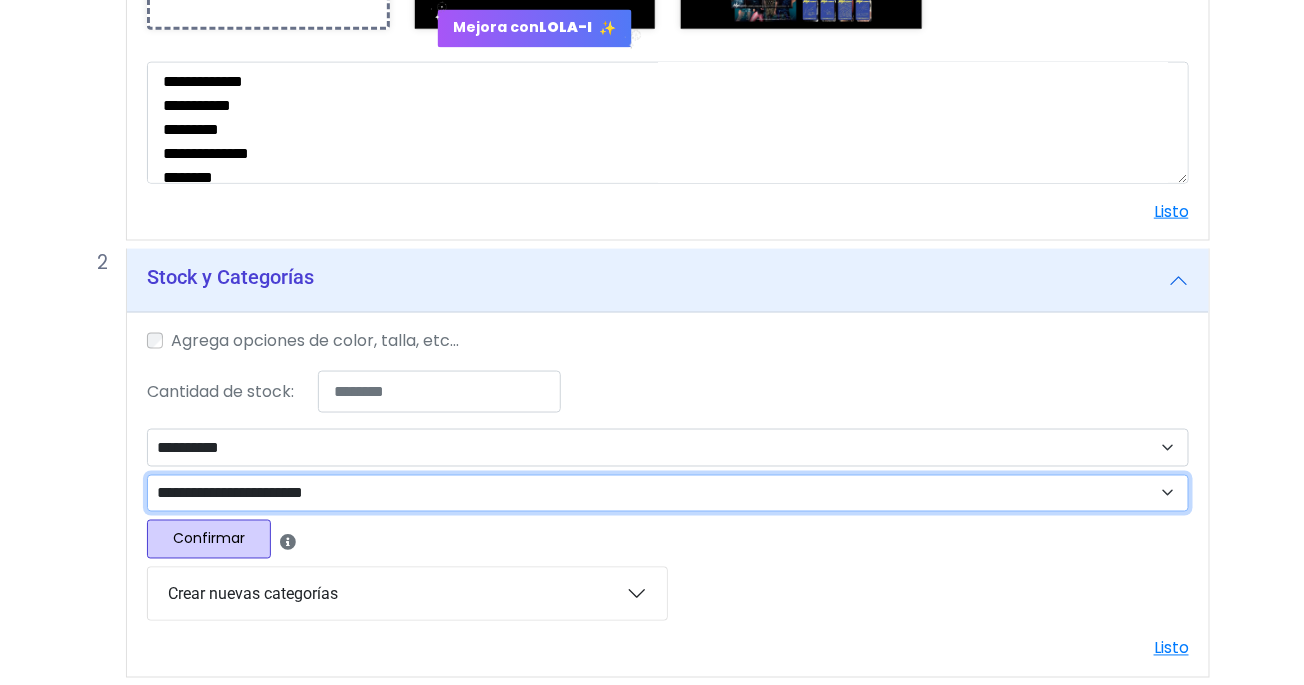 click on "**********" at bounding box center [668, 494] 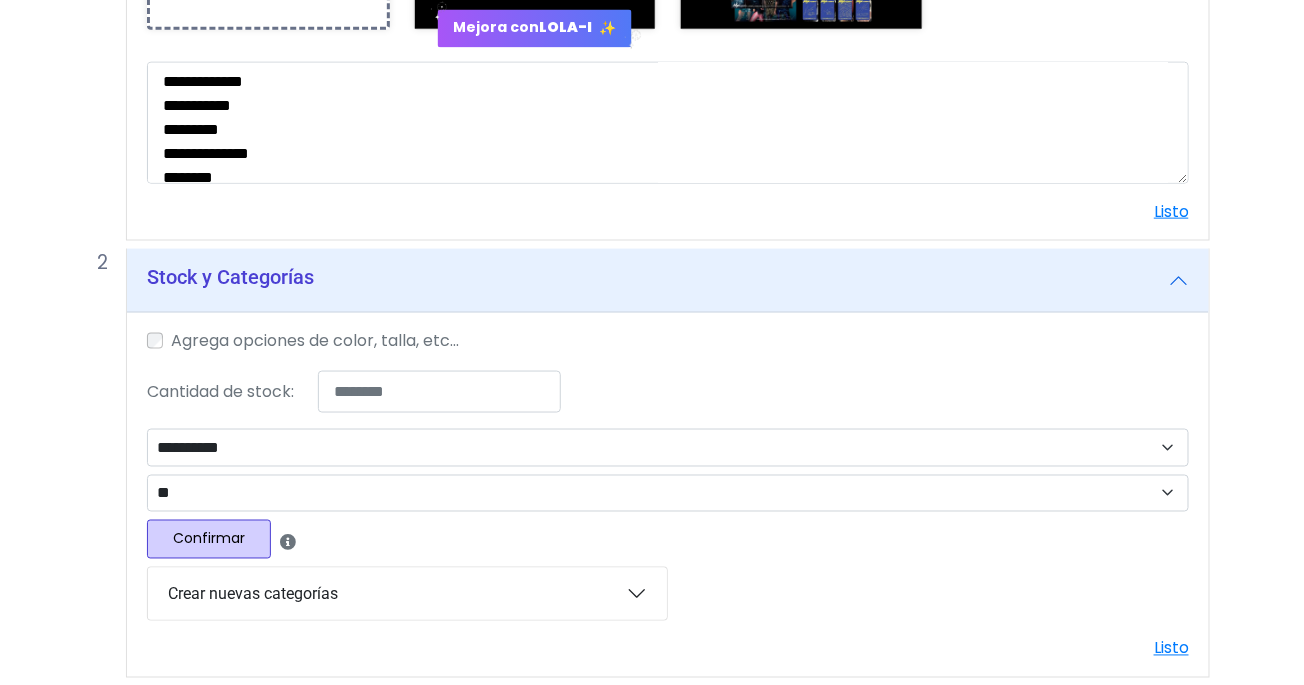 click on "Confirmar" at bounding box center (209, 539) 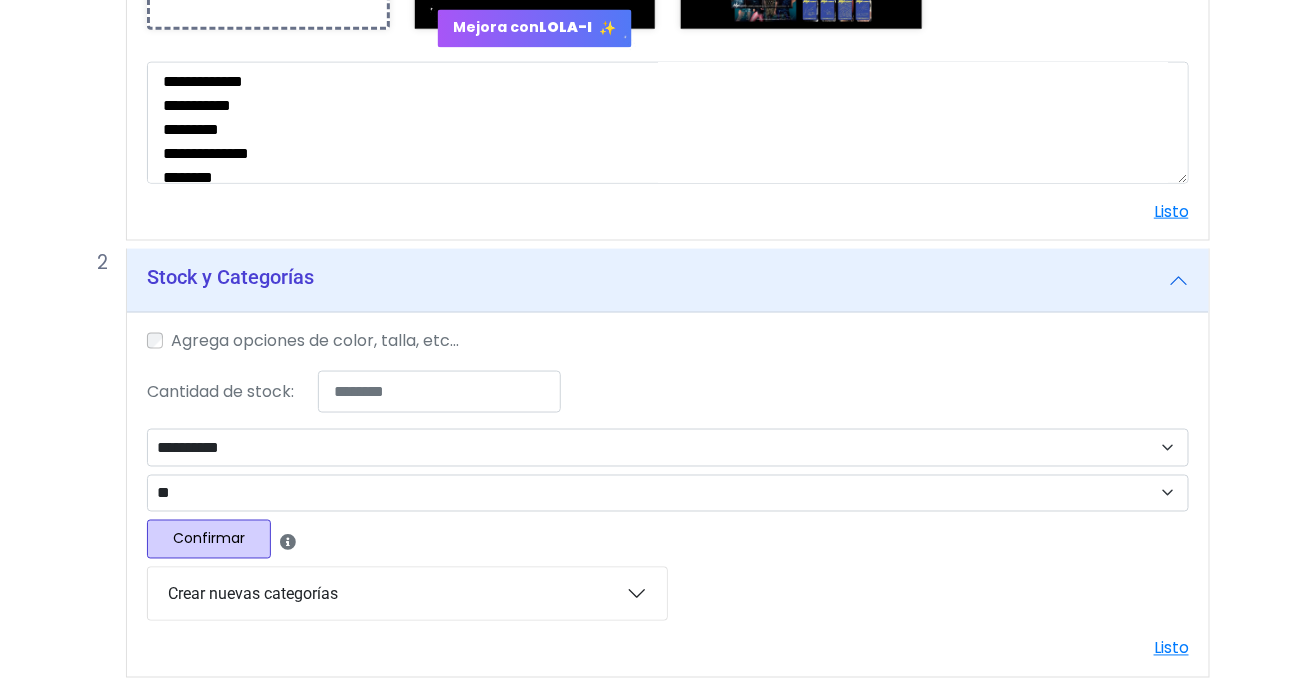 select 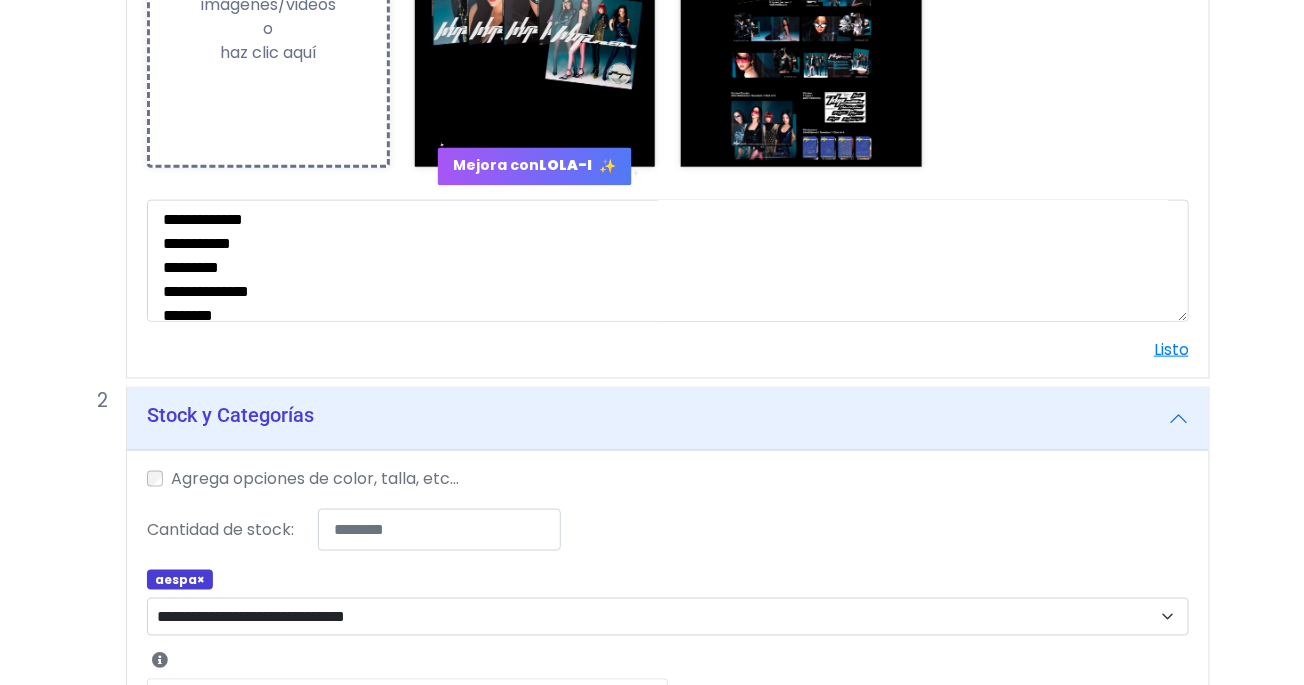 scroll, scrollTop: 604, scrollLeft: 0, axis: vertical 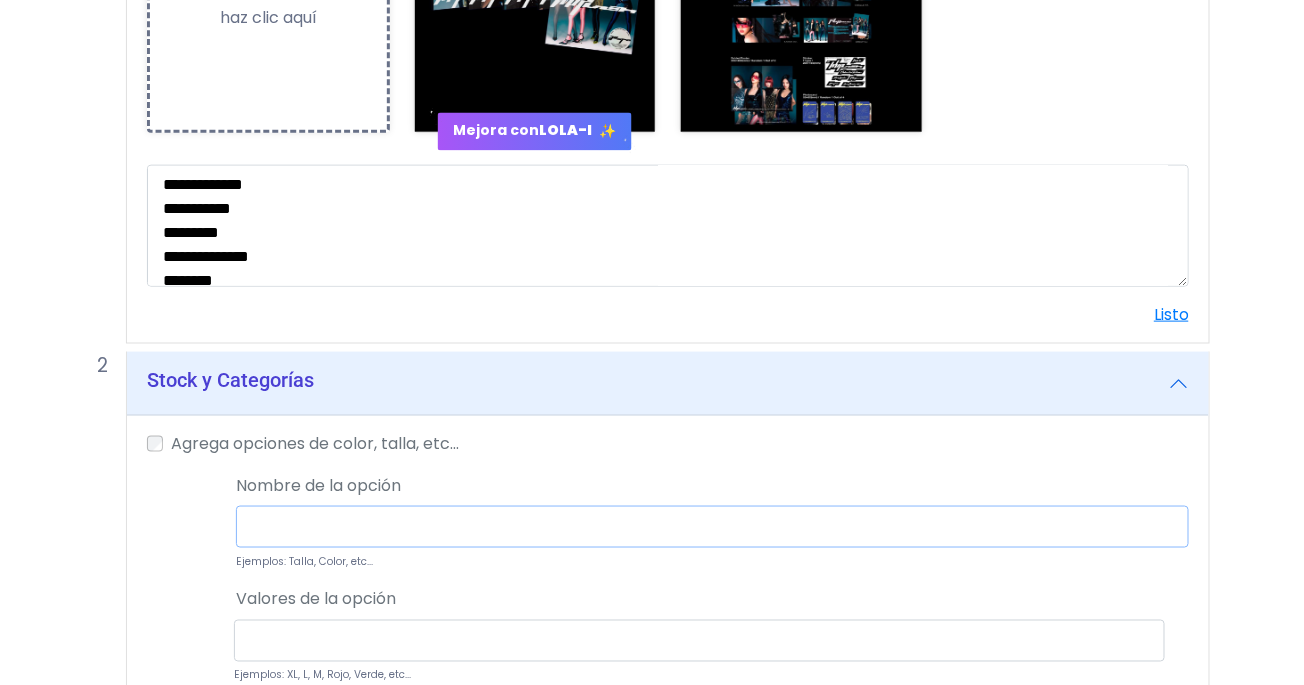 click at bounding box center [712, 527] 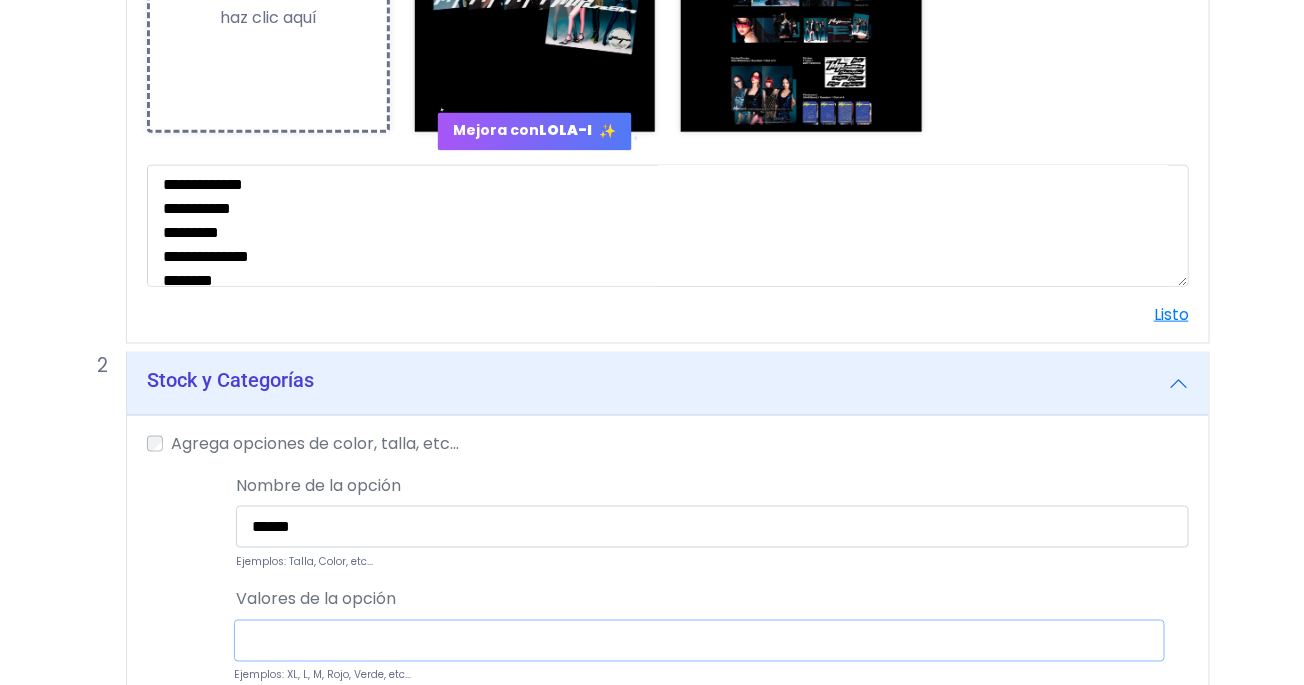 click at bounding box center (699, 641) 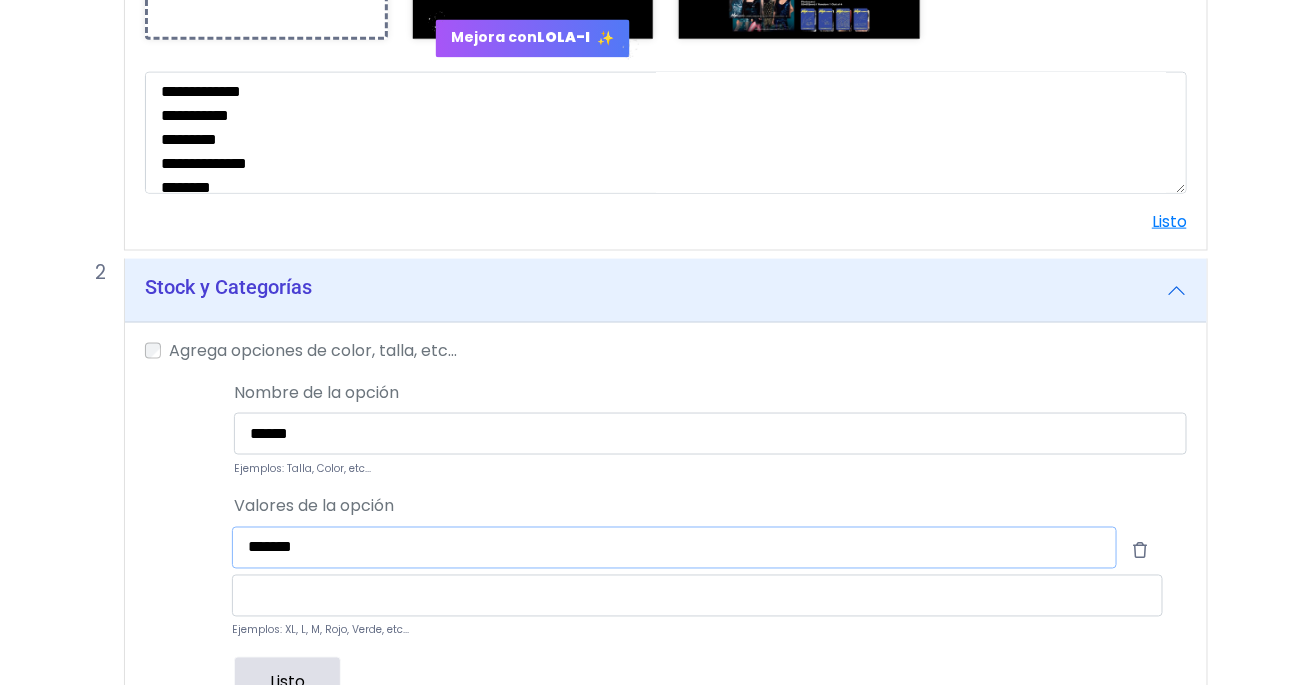 scroll, scrollTop: 700, scrollLeft: 2, axis: both 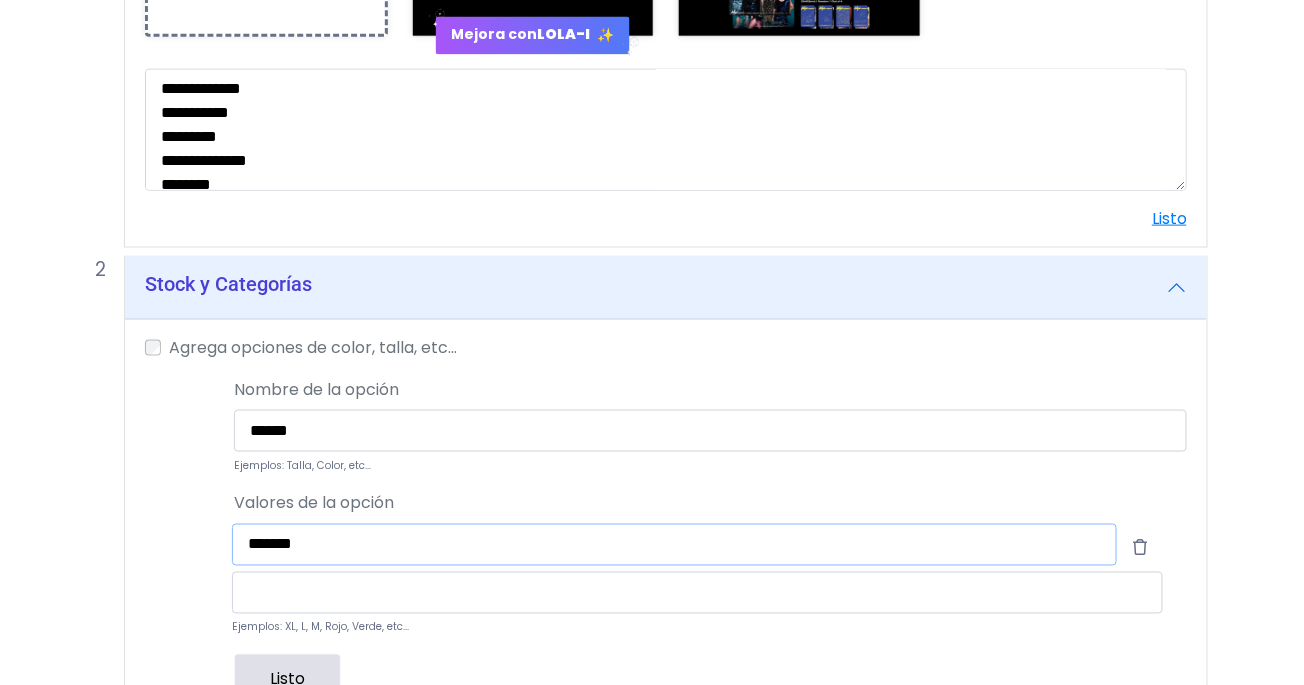 type on "*******" 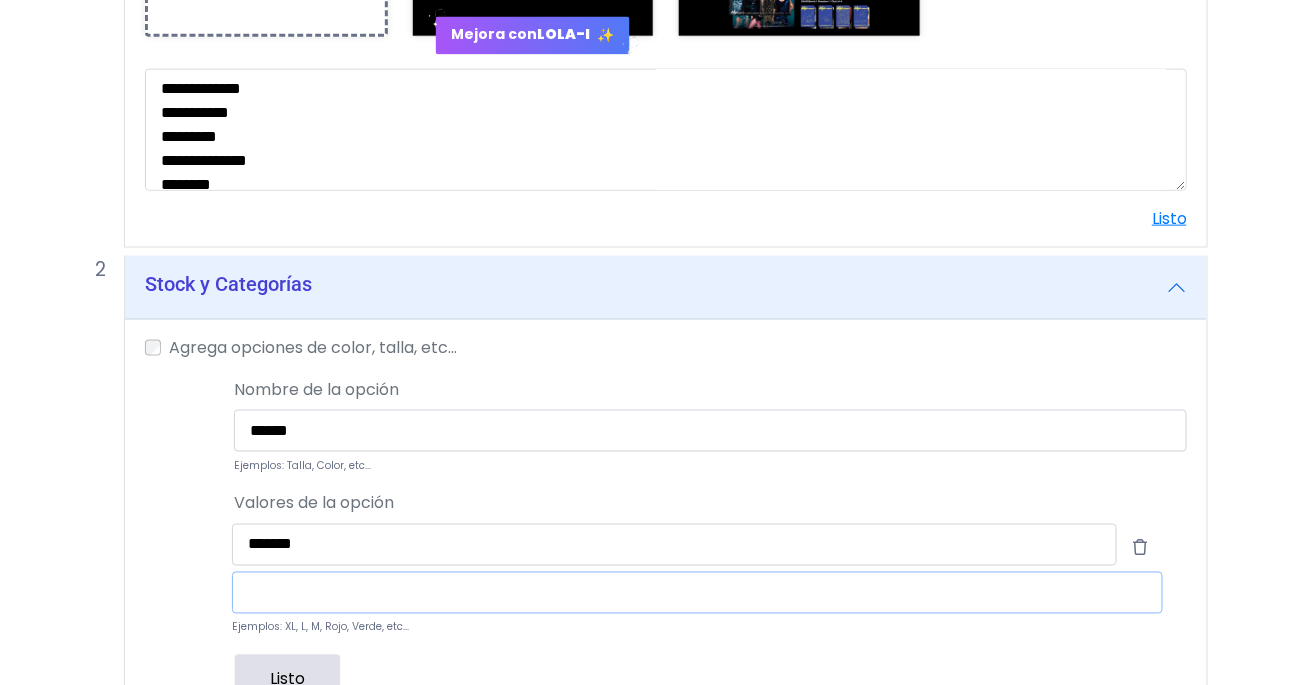click at bounding box center [697, 593] 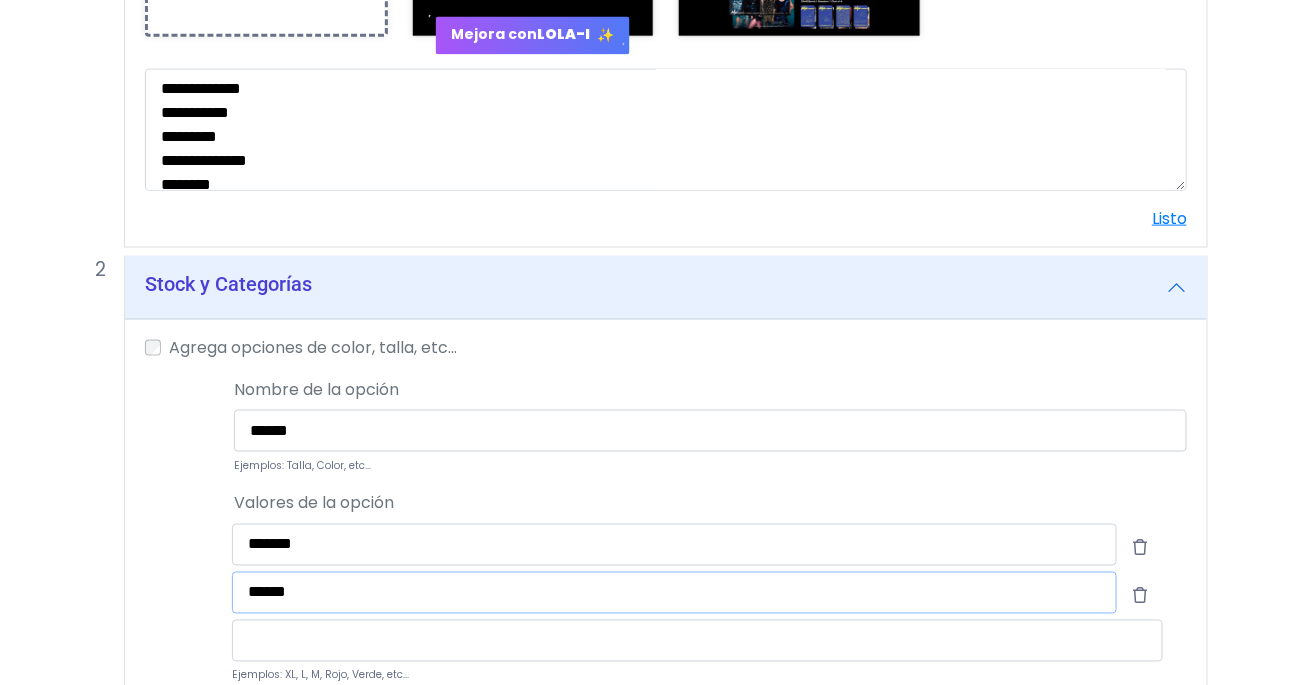 type on "******" 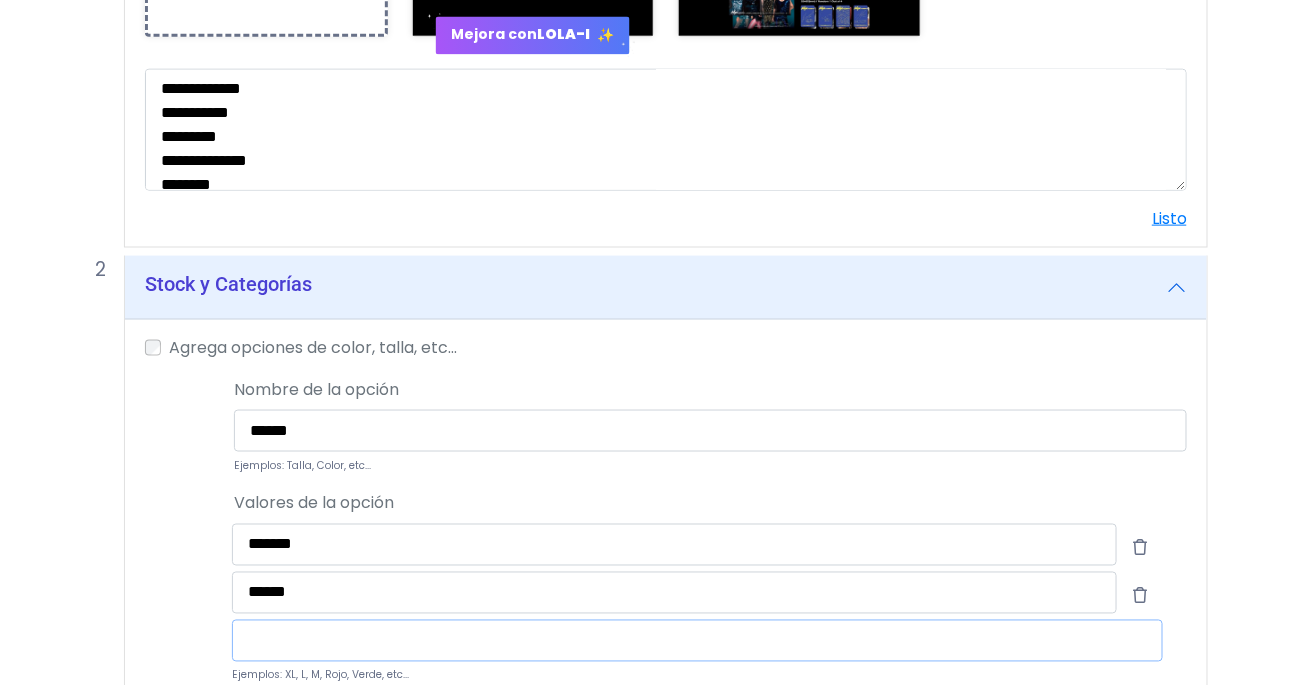 click at bounding box center [697, 641] 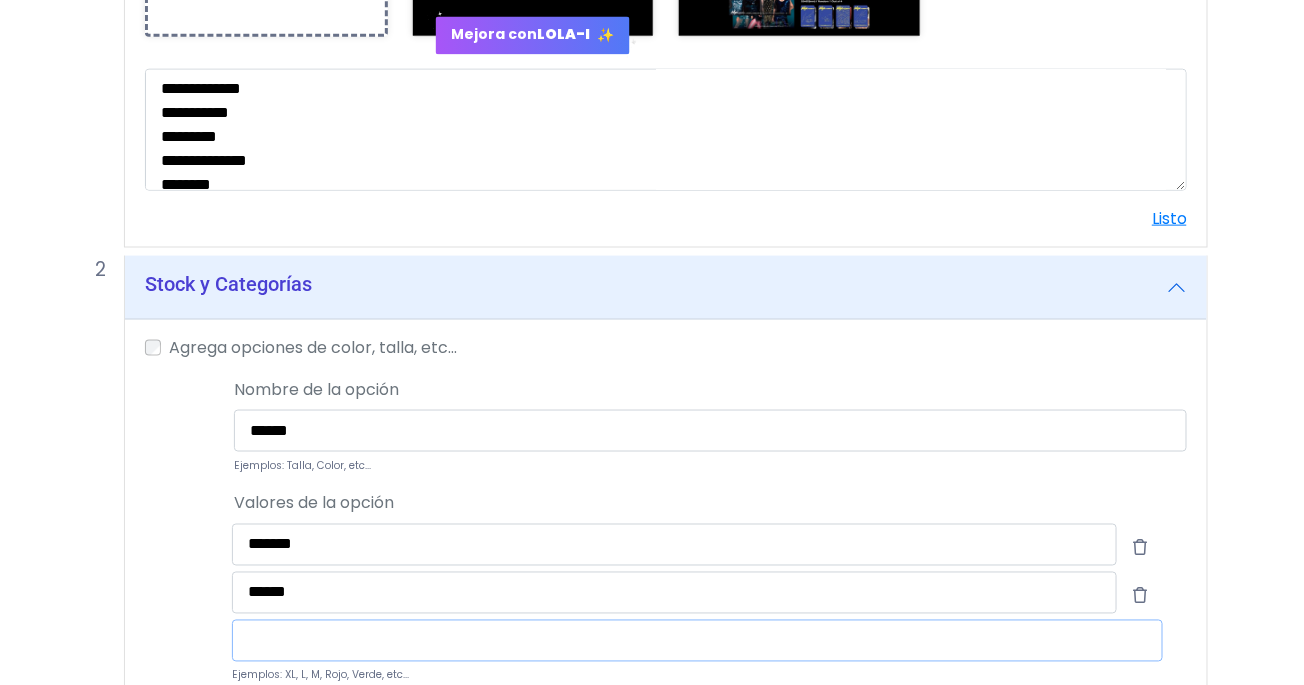 type on "*" 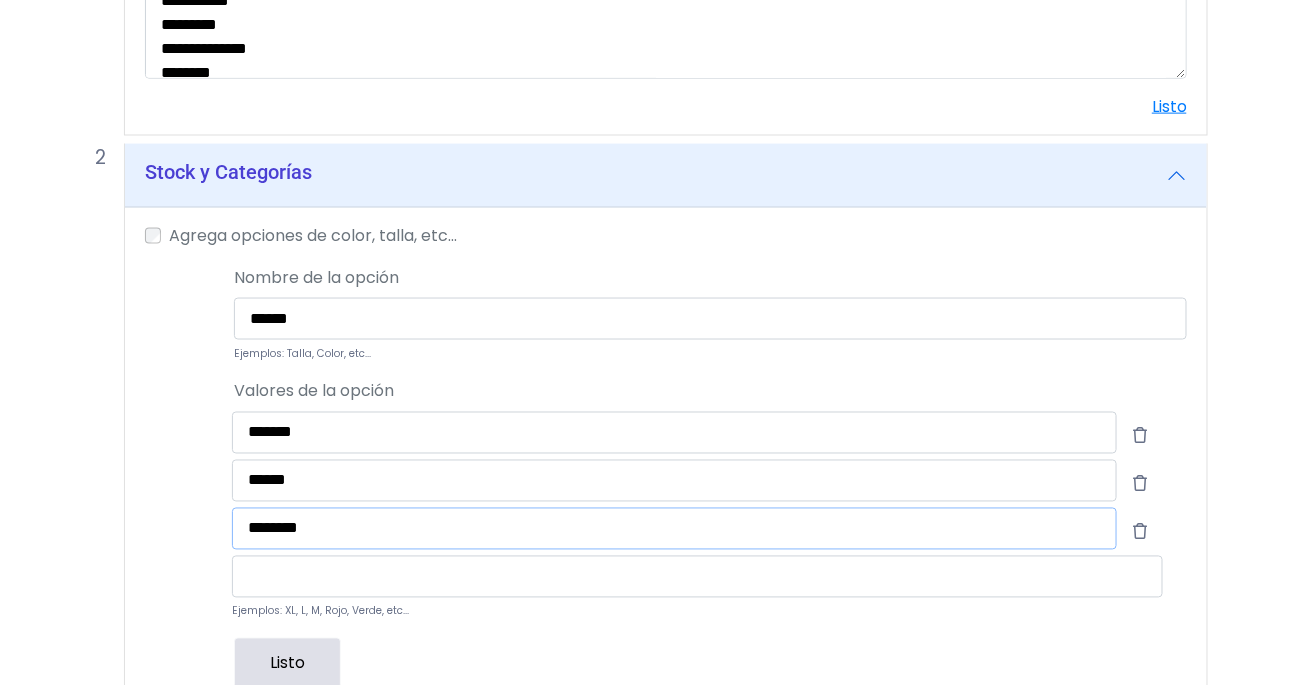 scroll, scrollTop: 813, scrollLeft: 2, axis: both 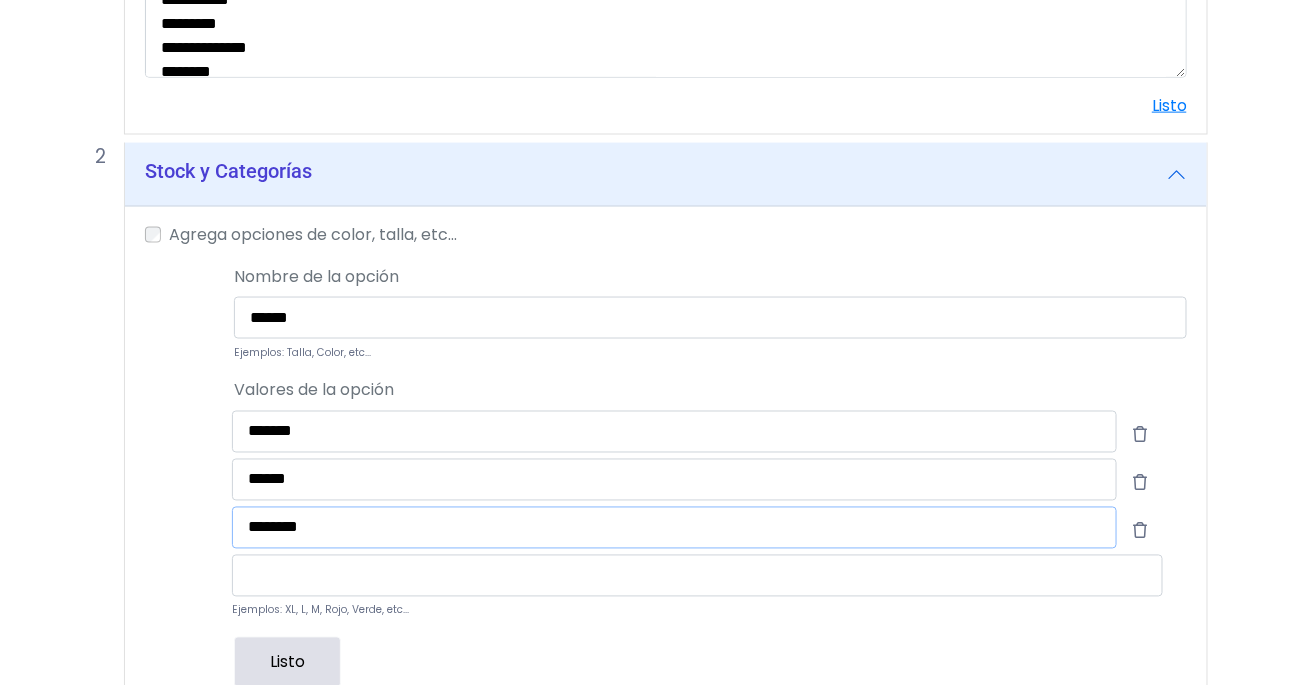 type on "********" 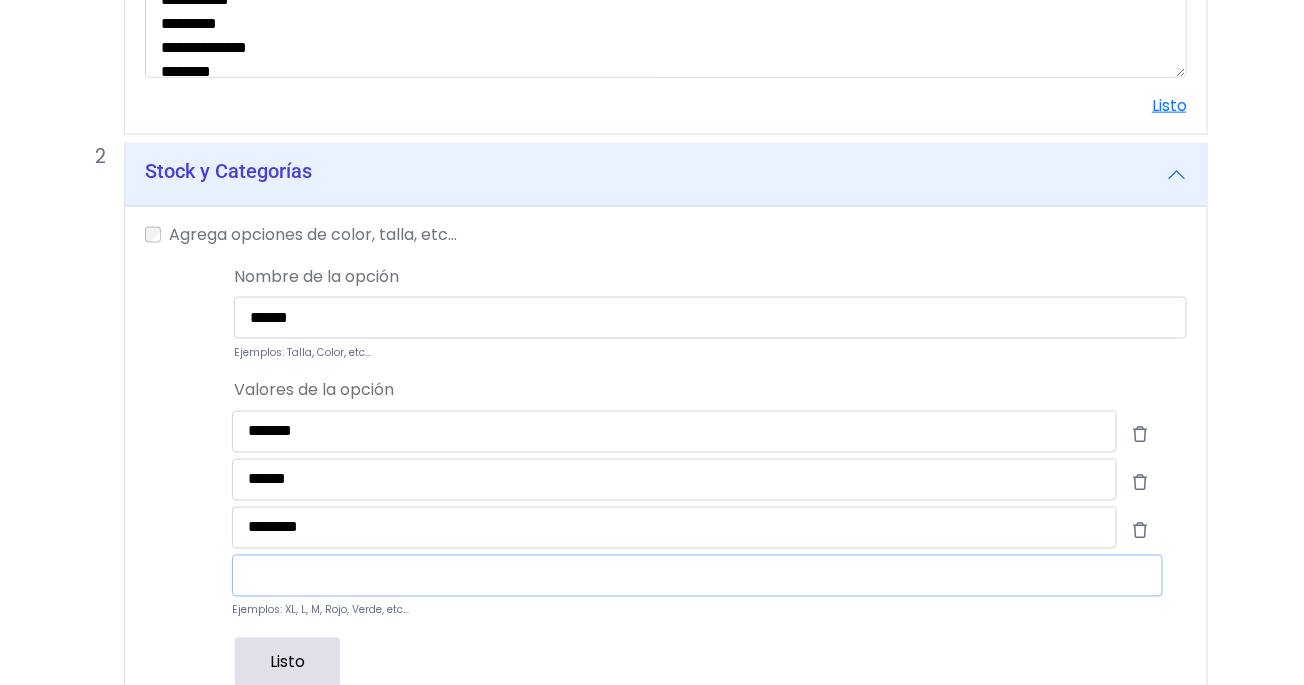 click at bounding box center [697, 576] 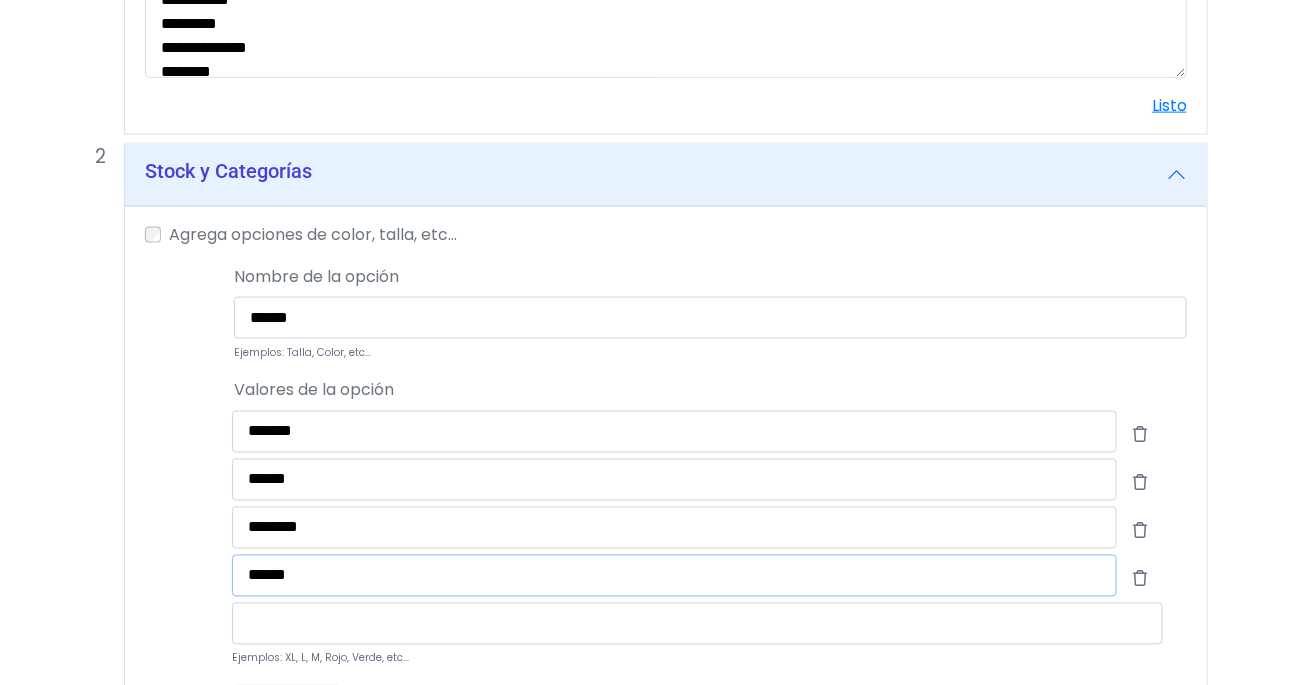 type on "******" 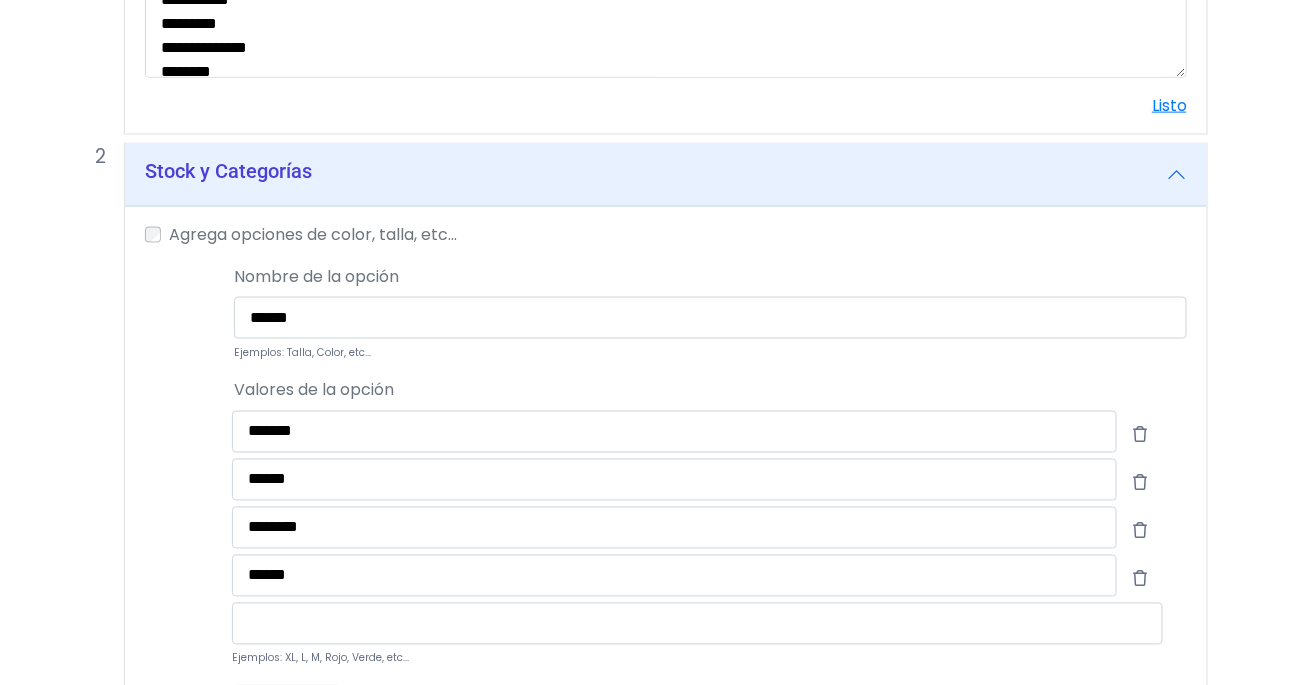 click at bounding box center [176, 531] 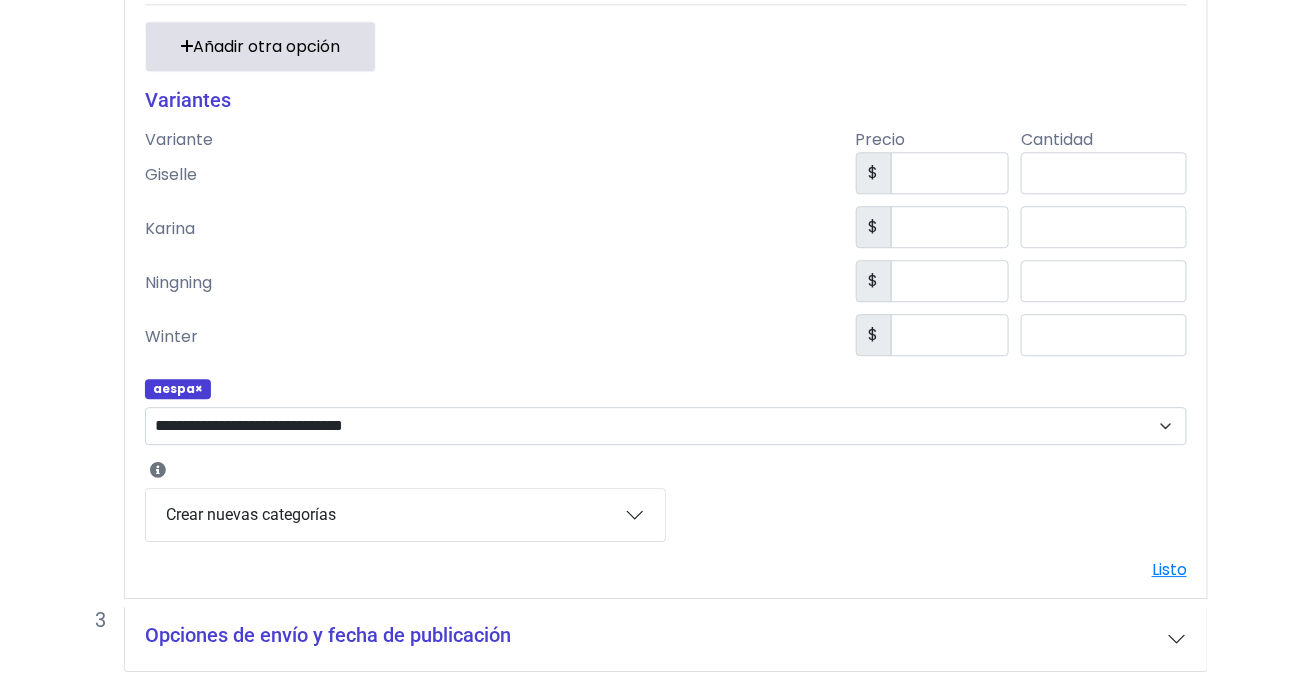 scroll, scrollTop: 1589, scrollLeft: 2, axis: both 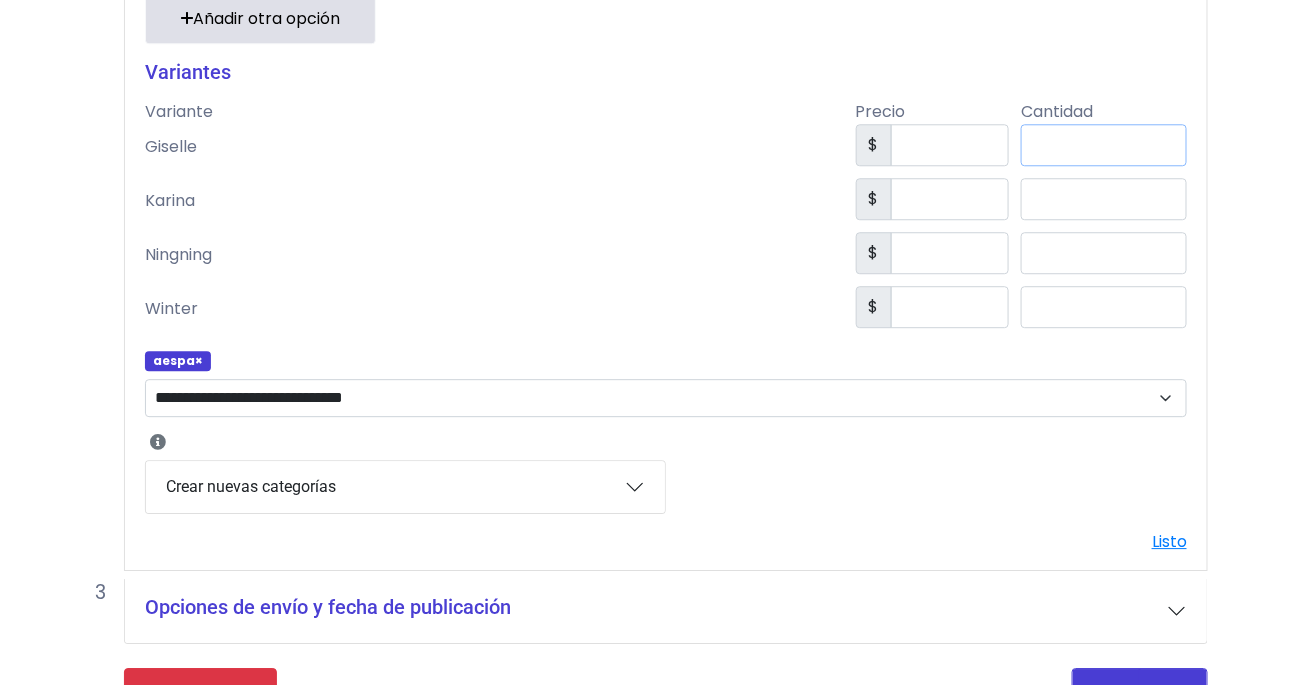 click on "*" at bounding box center [1104, 145] 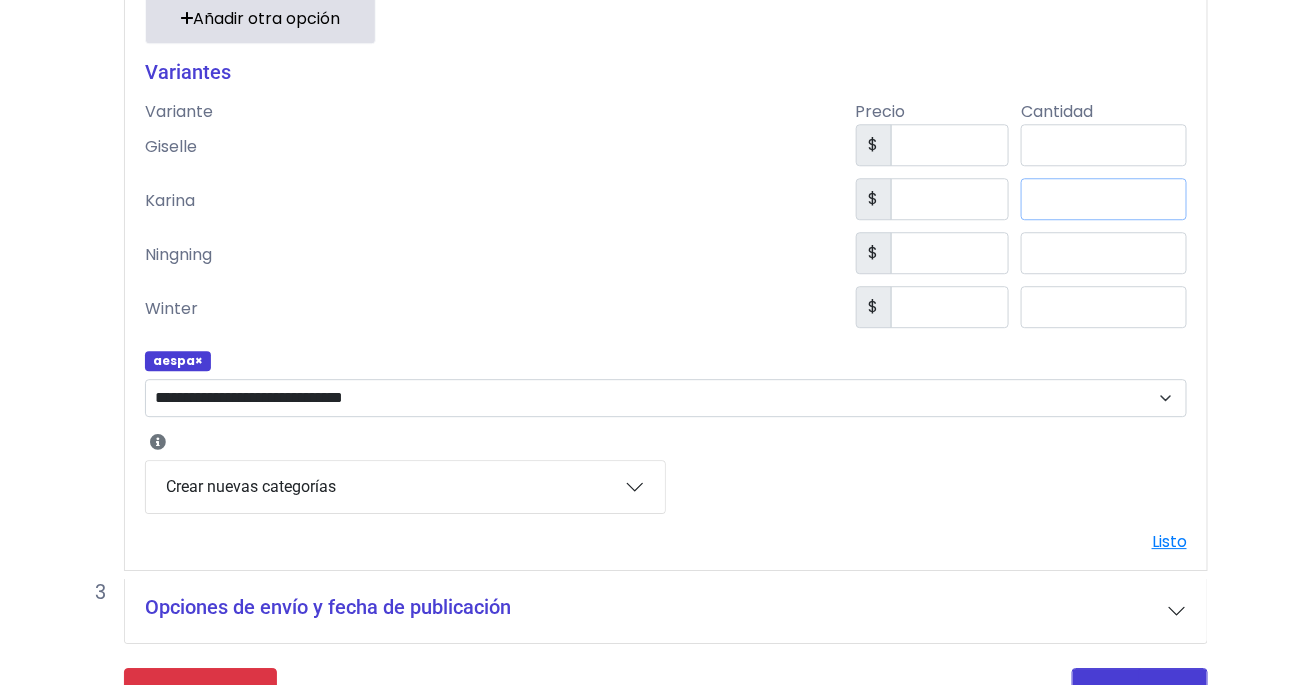 click on "*" at bounding box center [1104, 199] 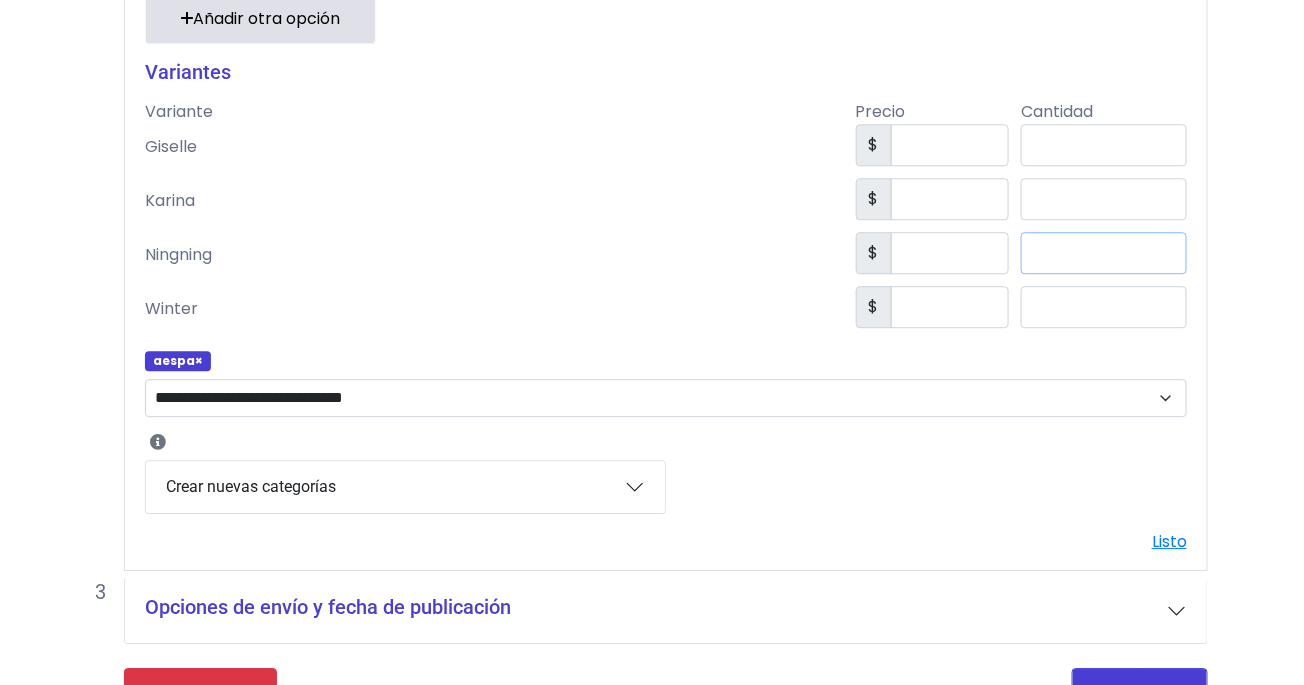 click on "*" at bounding box center [1104, 253] 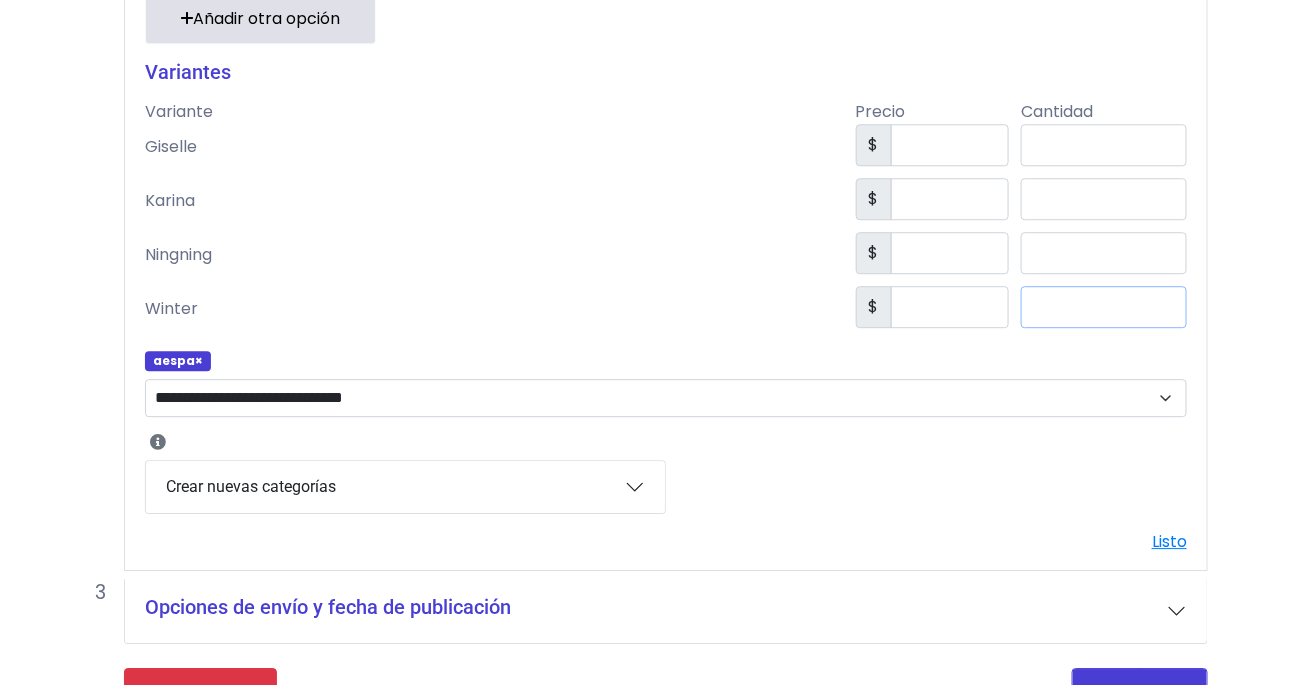 click on "*" at bounding box center (1104, 307) 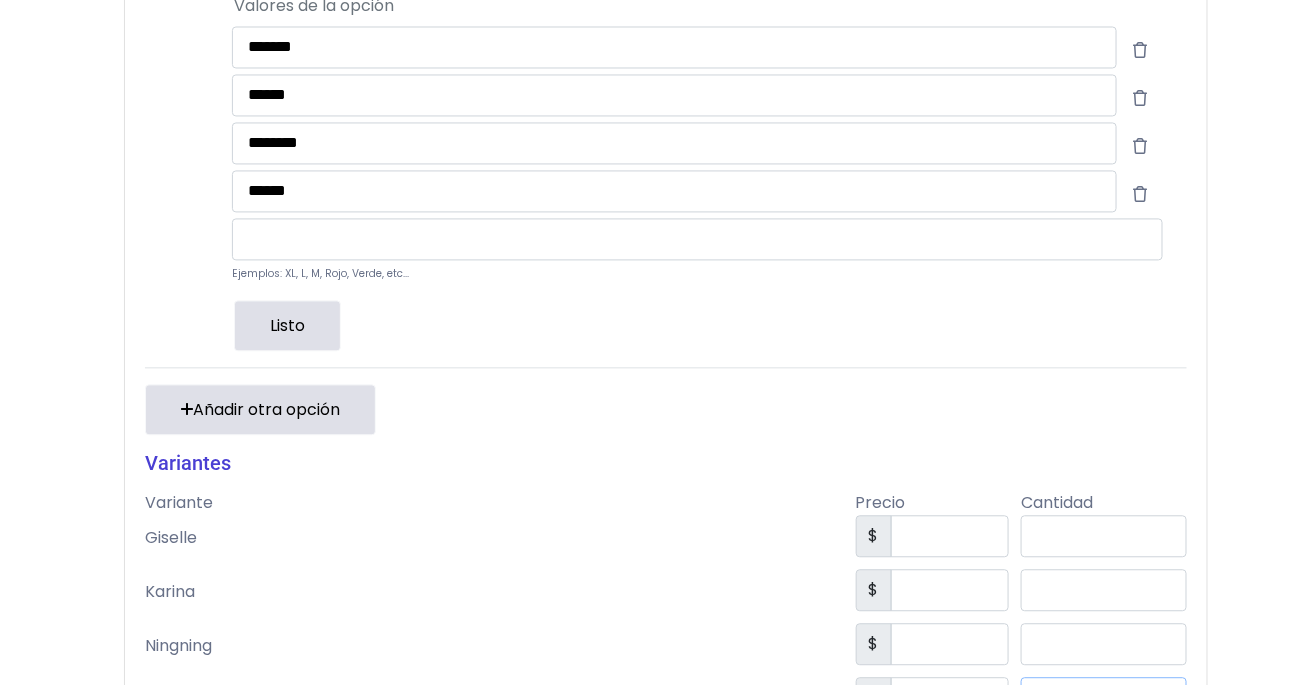 scroll, scrollTop: 1630, scrollLeft: 2, axis: both 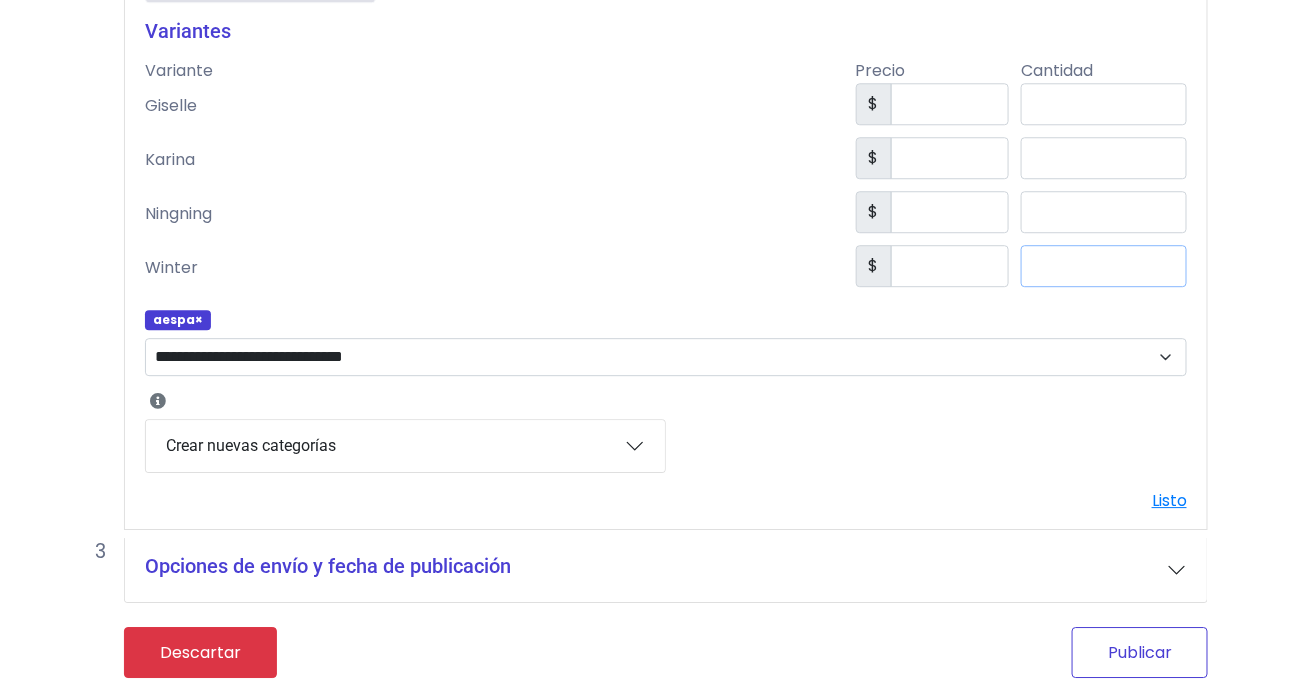 type on "*" 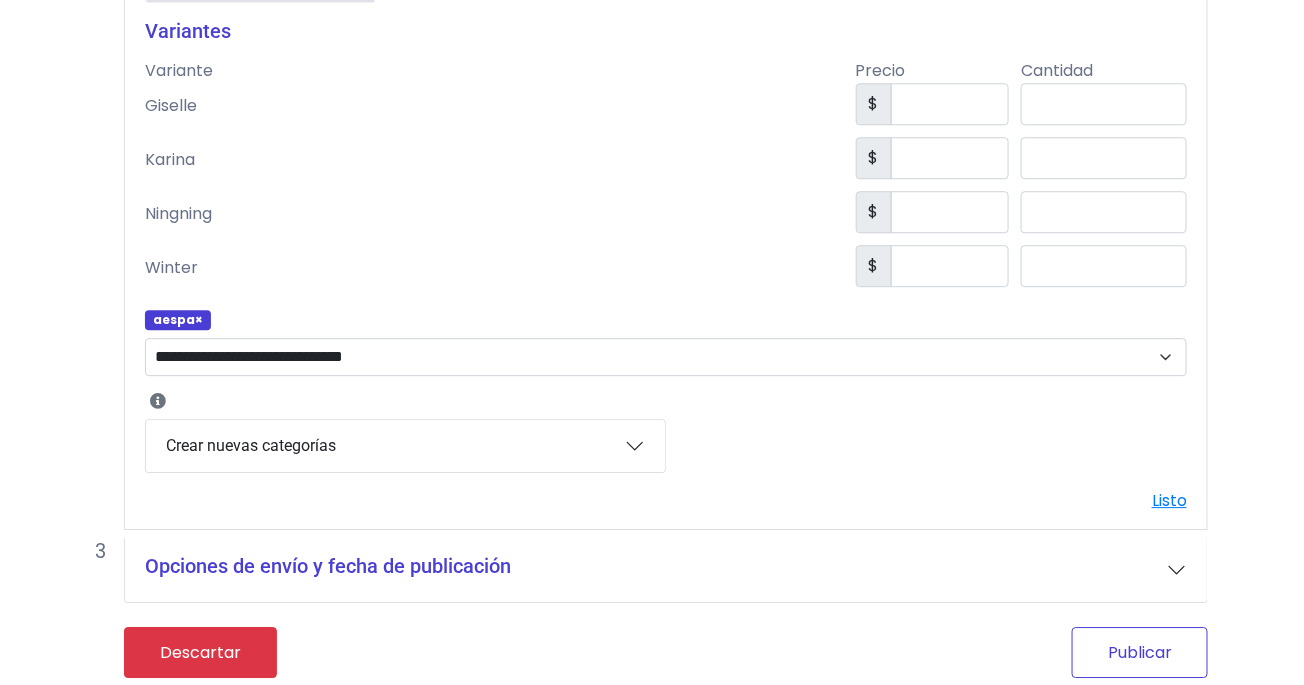 click on "Publicar" at bounding box center [1140, 652] 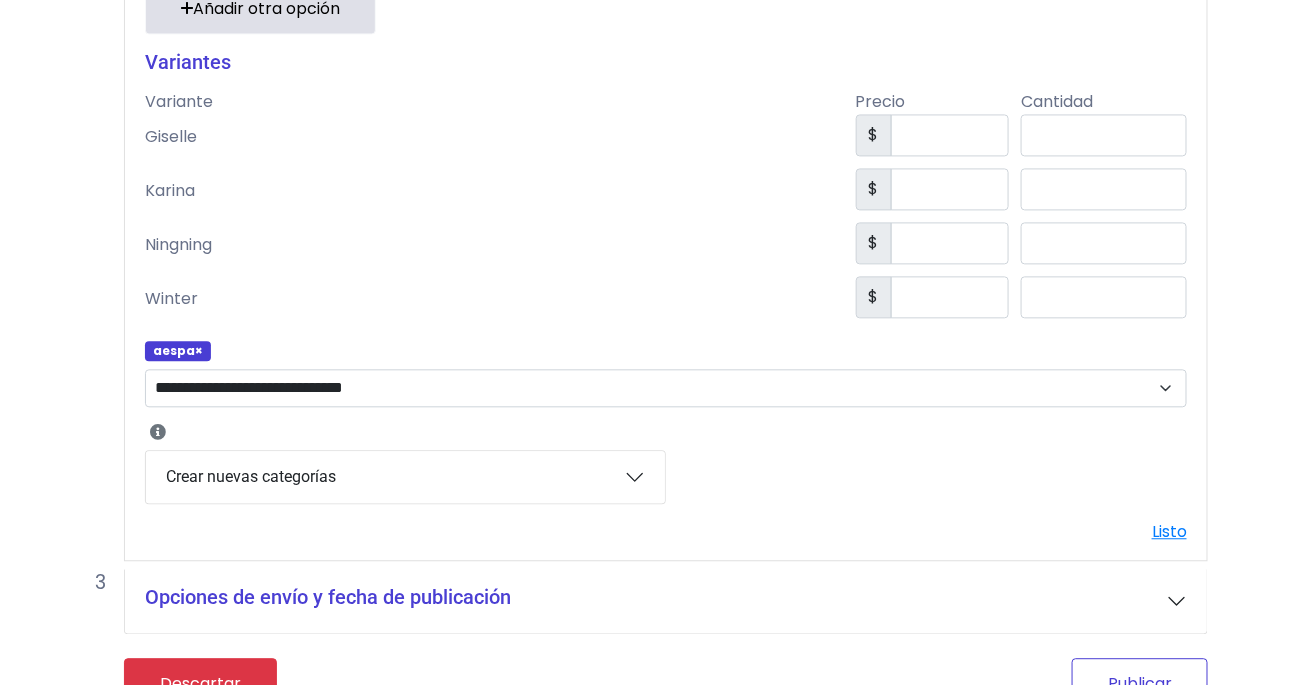 scroll, scrollTop: 1265, scrollLeft: 2, axis: both 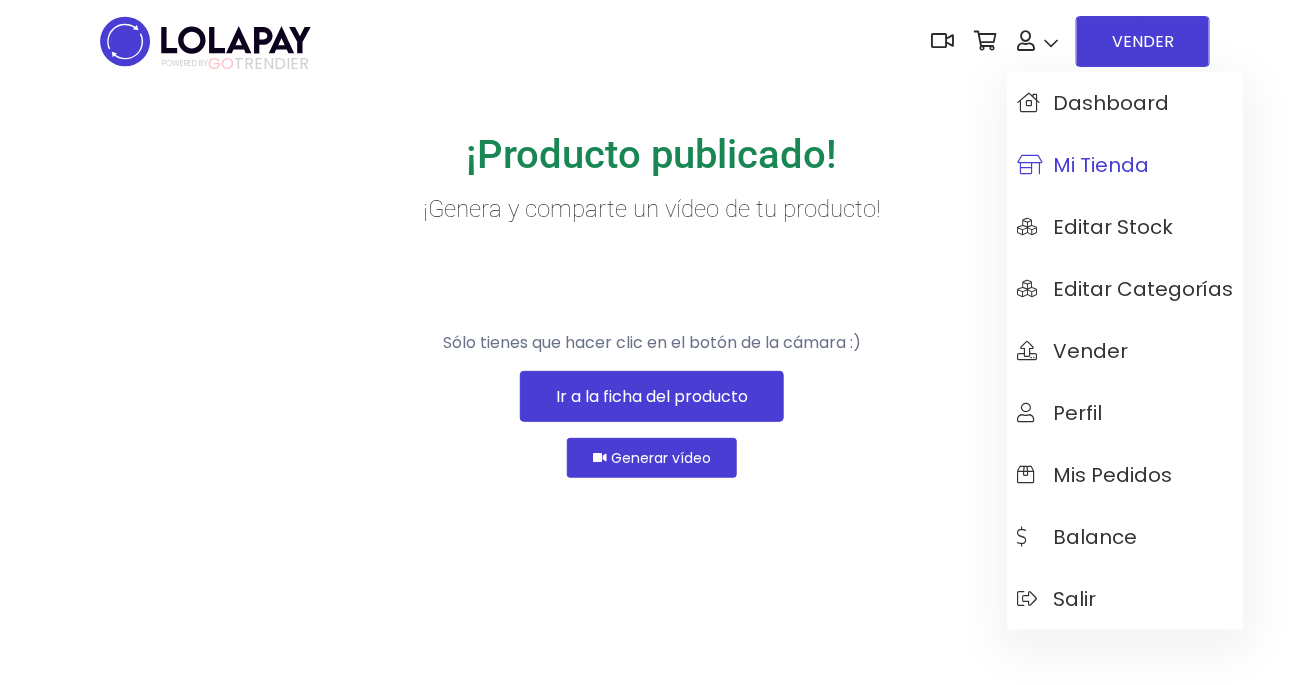 click on "Mi tienda" at bounding box center [1083, 165] 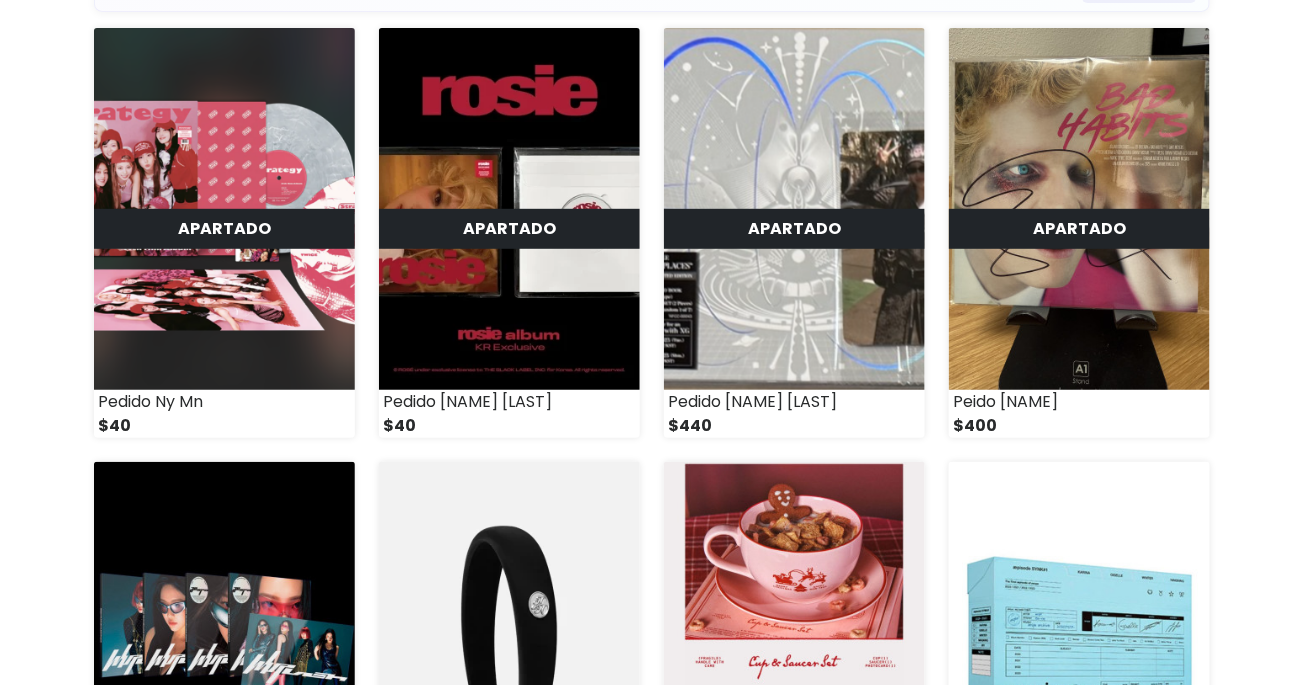scroll, scrollTop: 0, scrollLeft: 0, axis: both 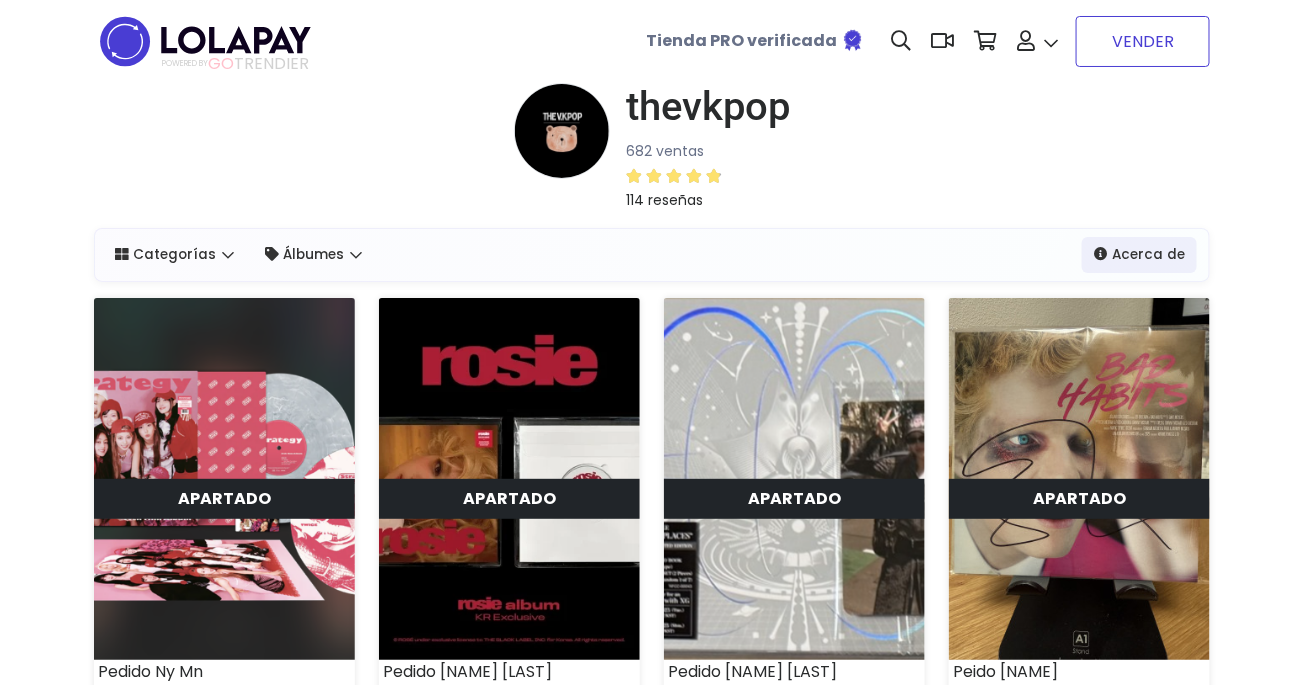 click on "VENDER" at bounding box center [1143, 41] 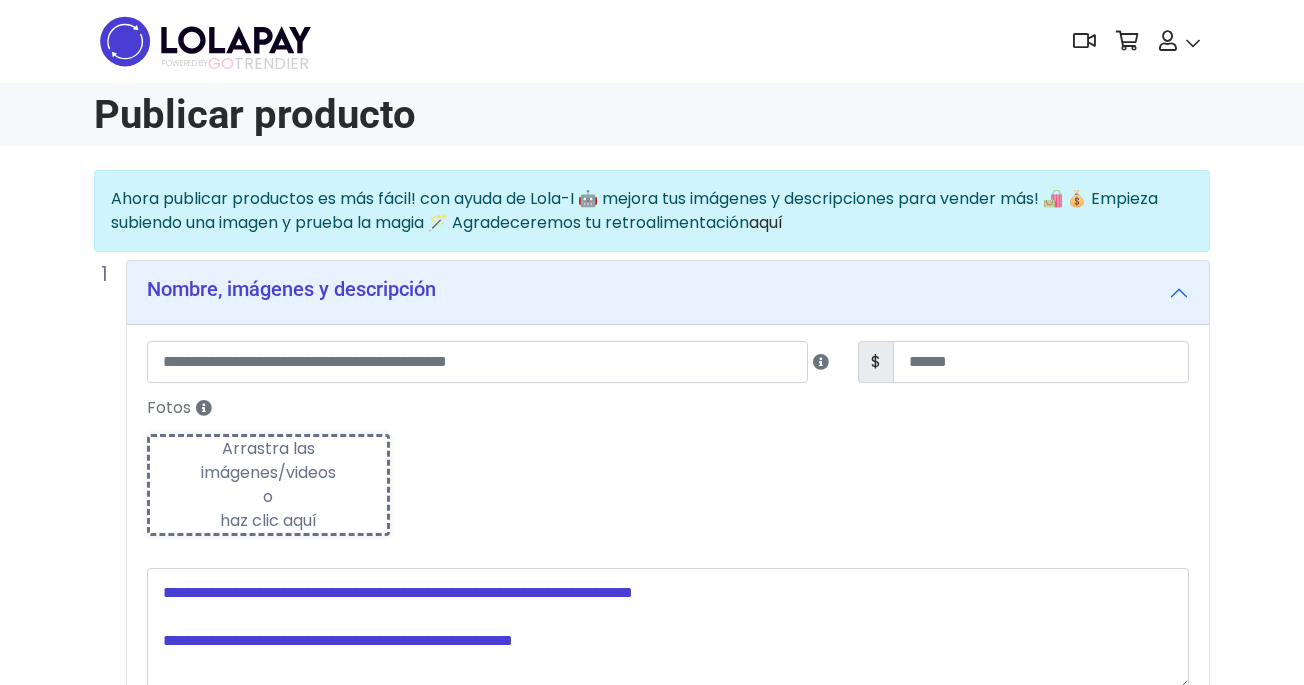scroll, scrollTop: 0, scrollLeft: 0, axis: both 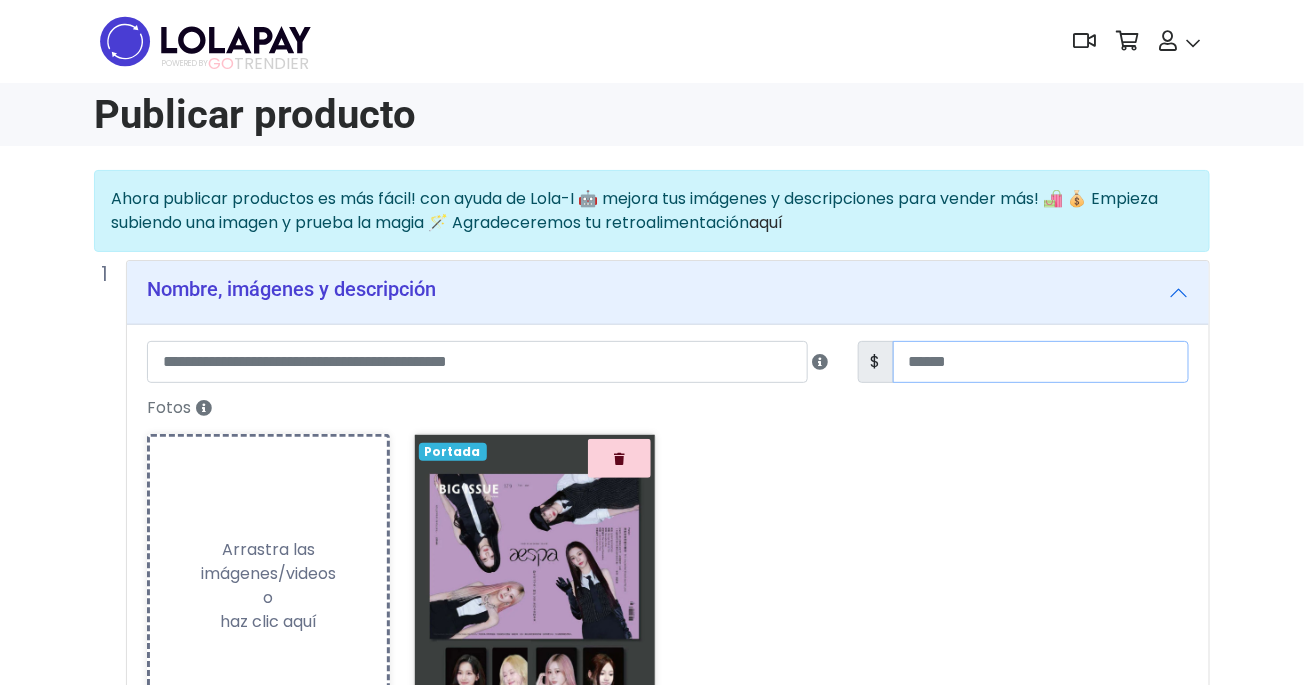 click at bounding box center (1041, 362) 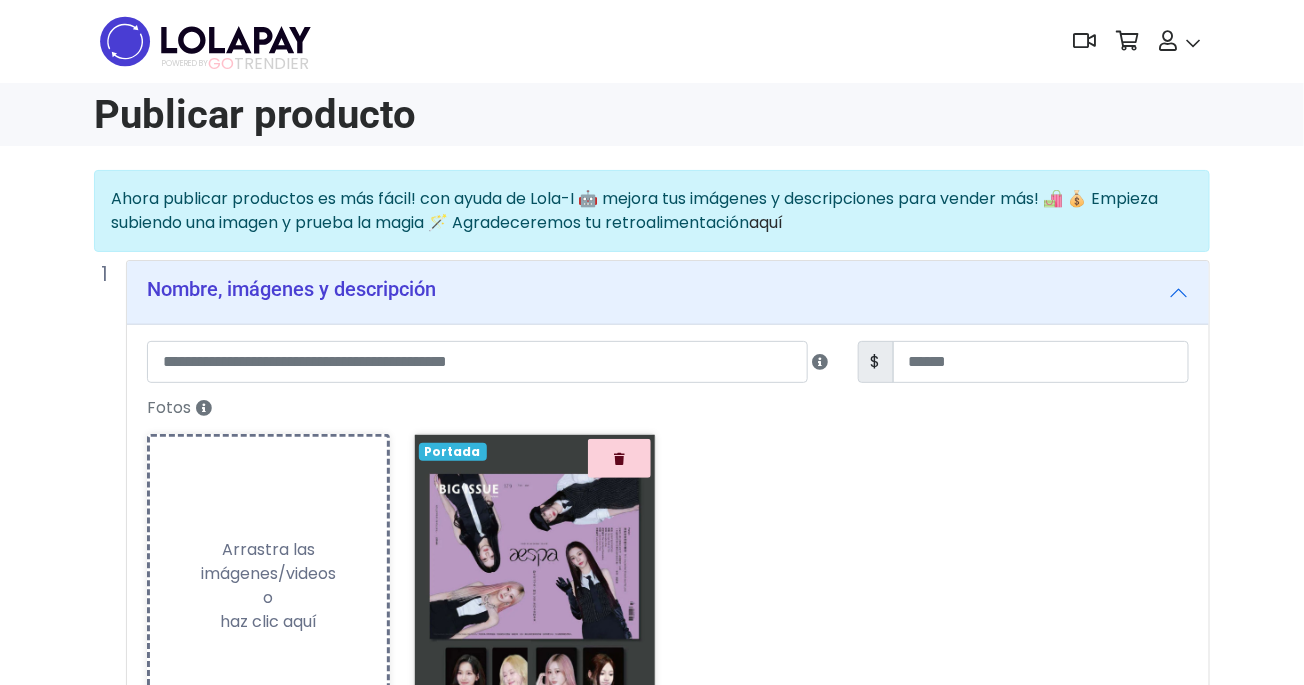 click on "Fotos
Subiendo
Arrastra las
imágenes/videos
o
haz clic aquí
Loading...
Portada
Mejora con  LOLA-I   ✨" at bounding box center [668, 572] 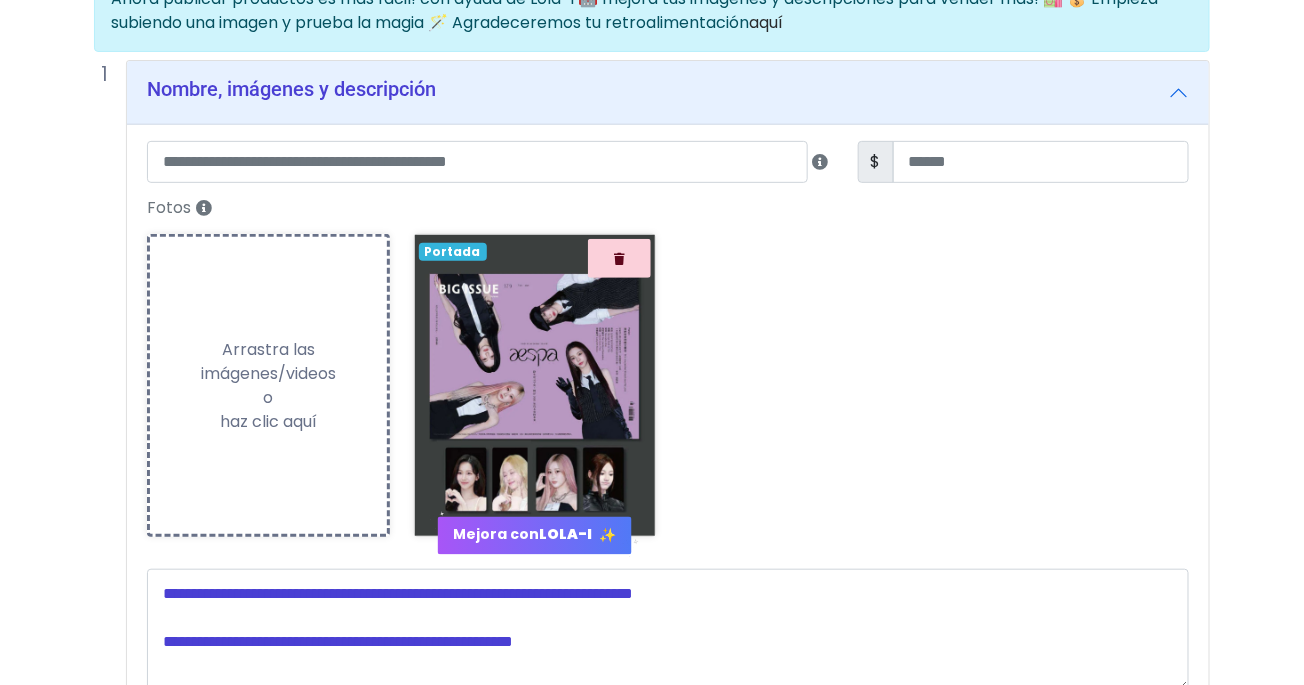 scroll, scrollTop: 204, scrollLeft: 0, axis: vertical 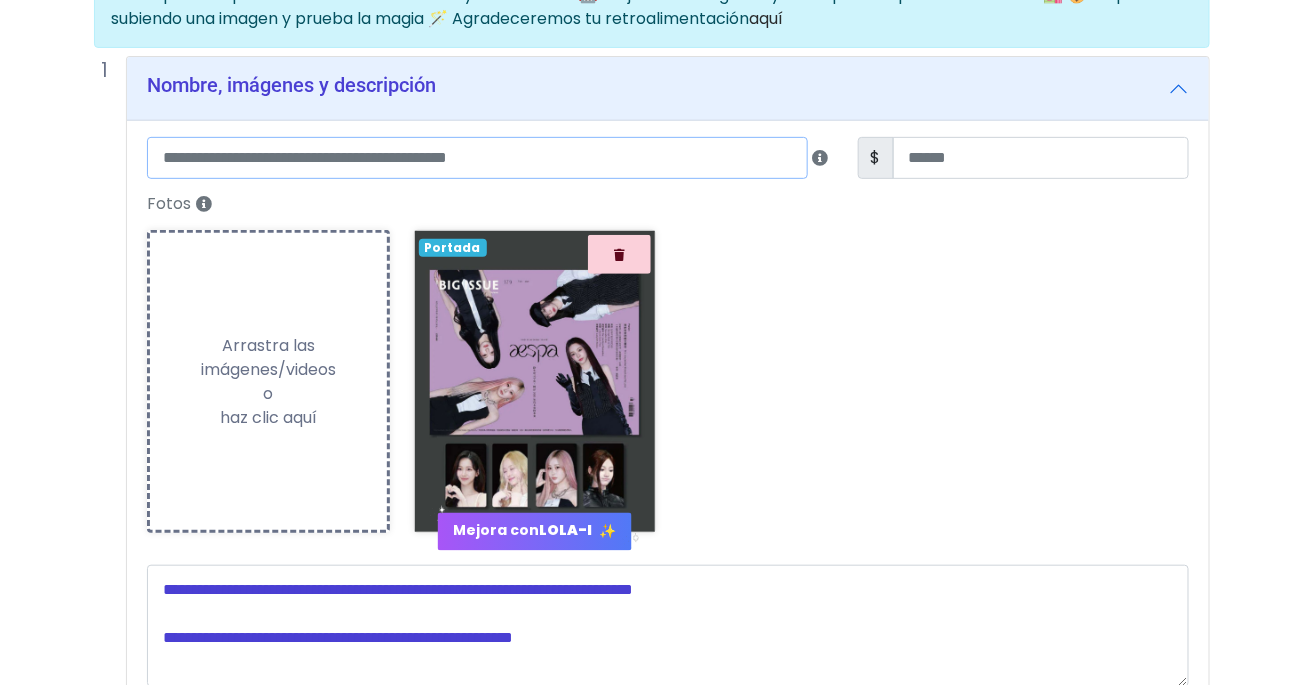 click at bounding box center [477, 158] 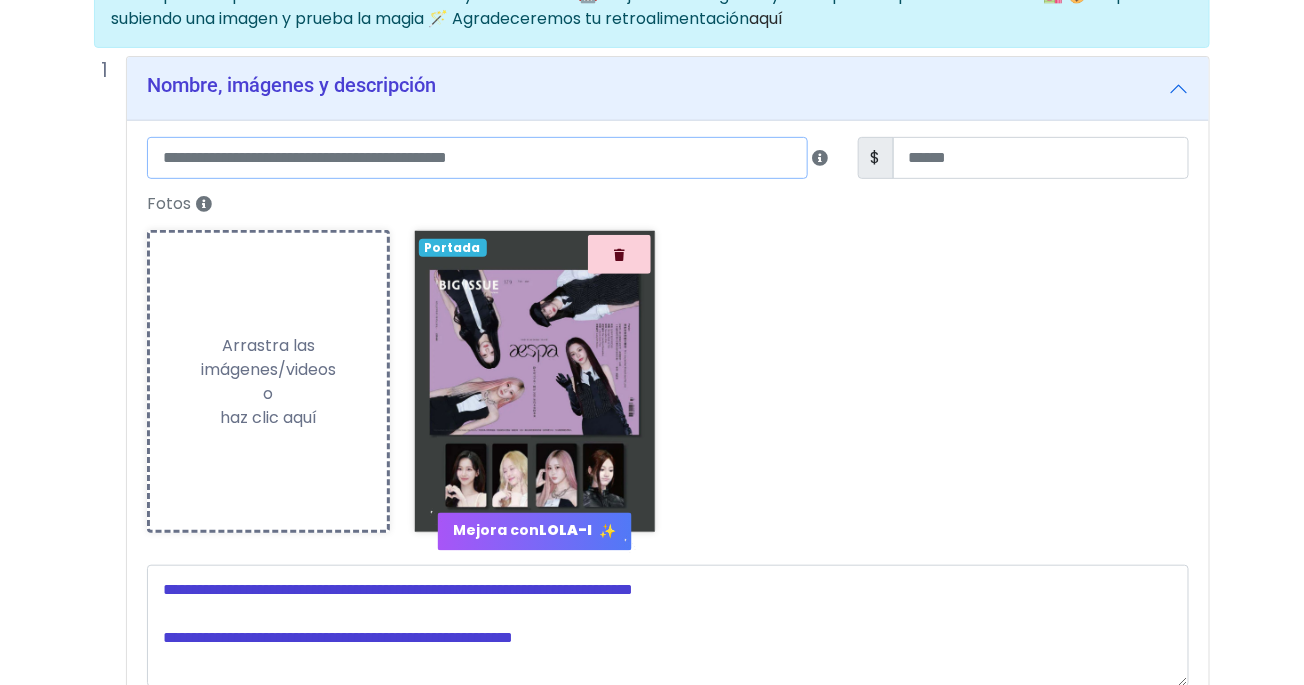 paste on "**********" 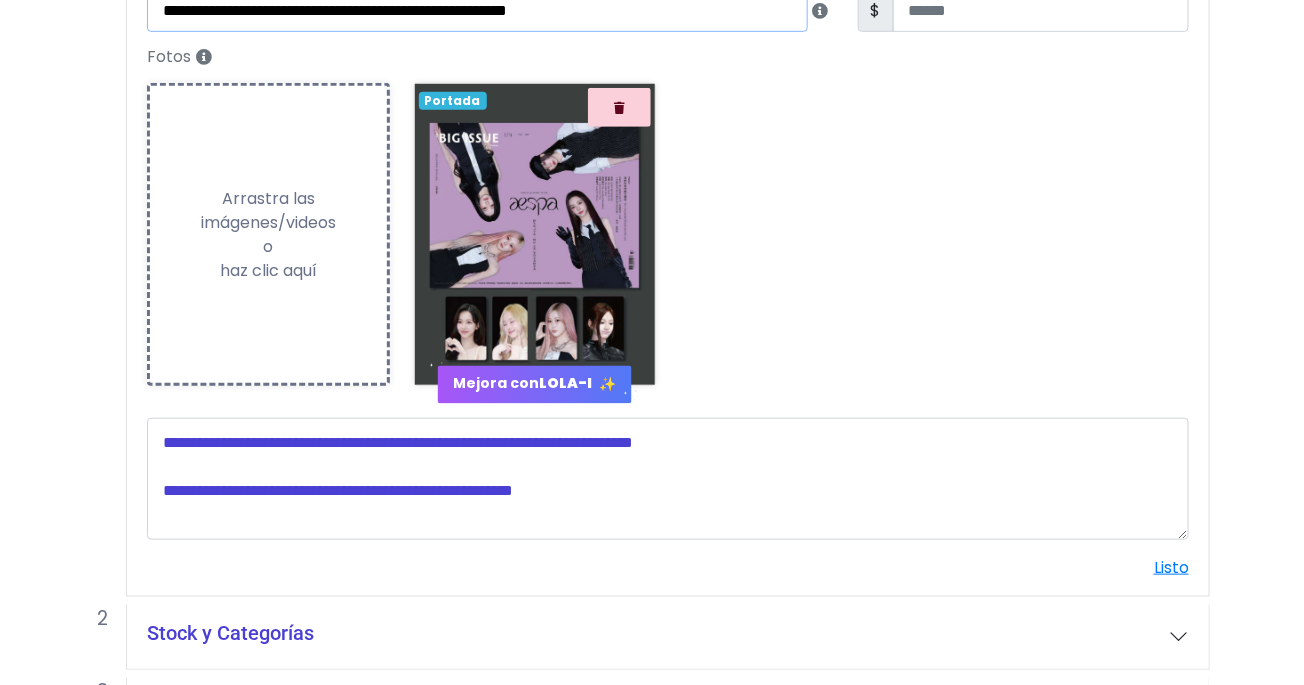 scroll, scrollTop: 373, scrollLeft: 0, axis: vertical 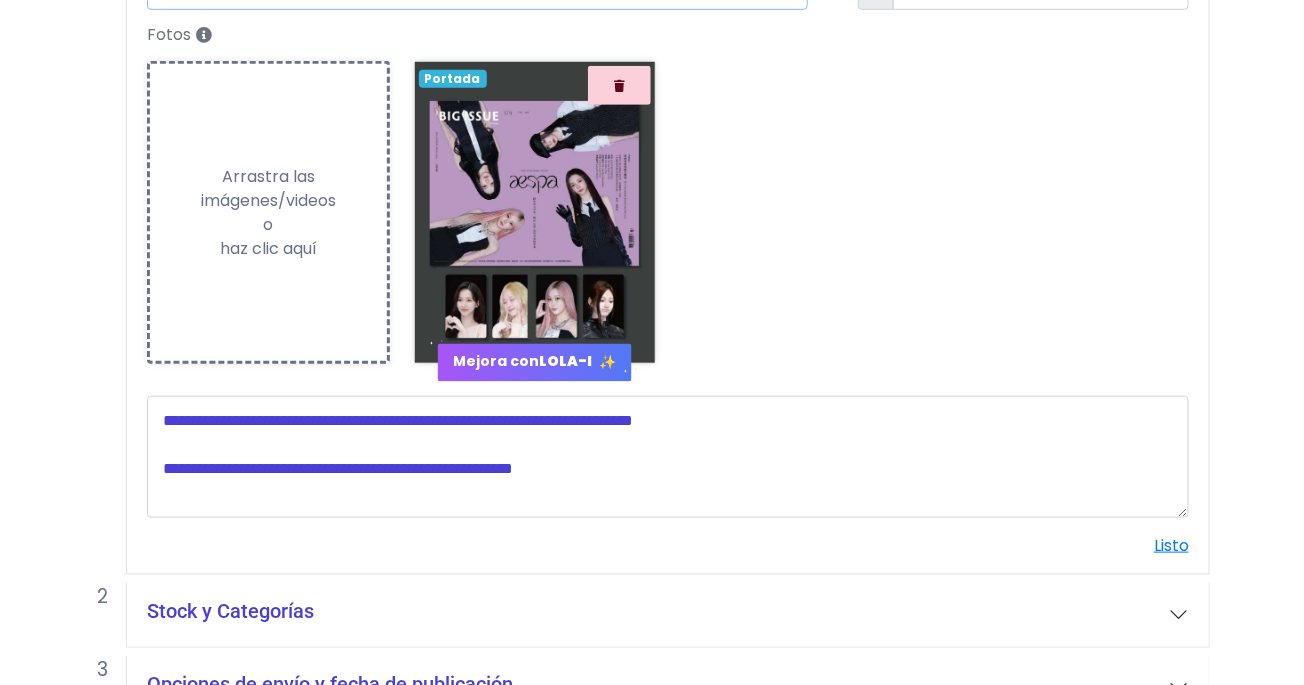 type on "**********" 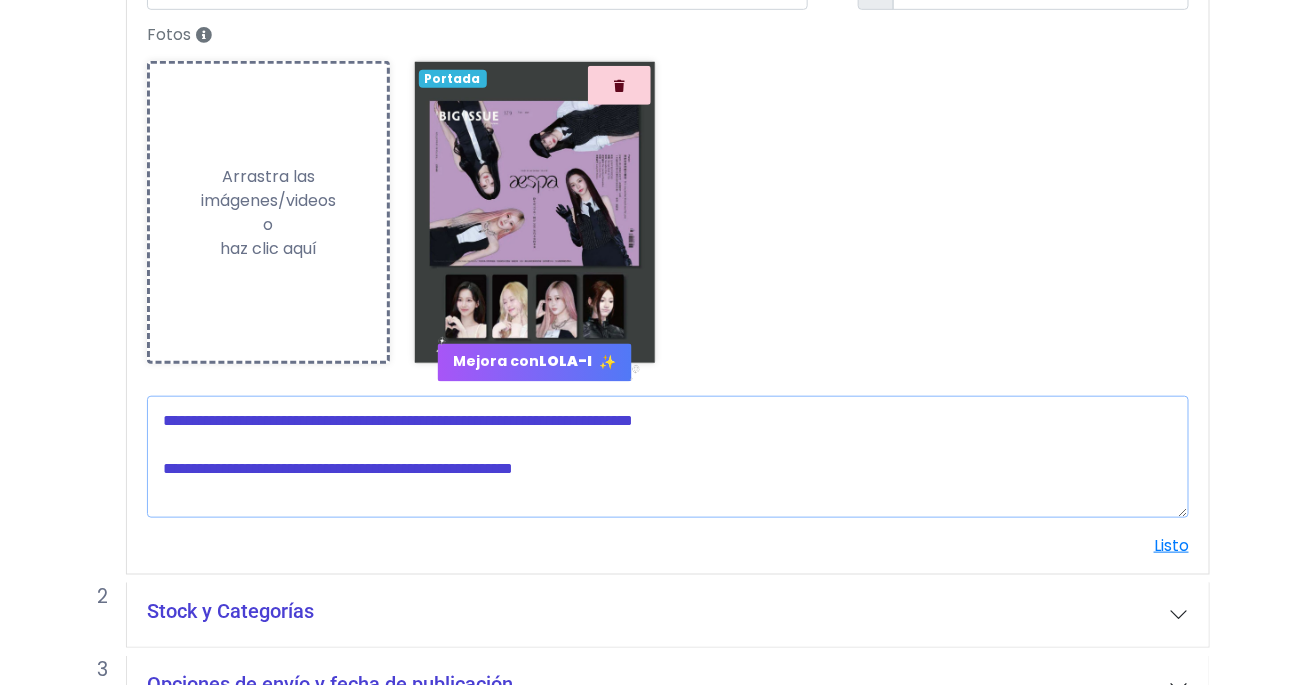 click at bounding box center [668, 457] 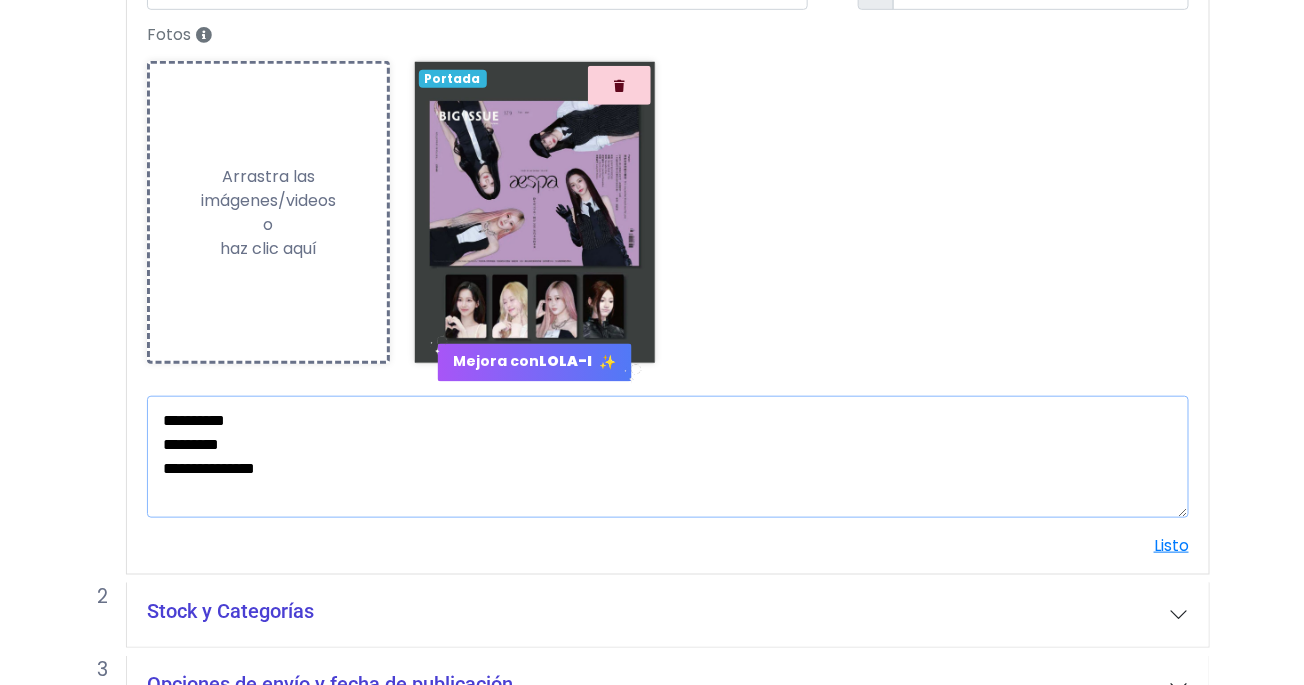 click on "**********" at bounding box center [668, 457] 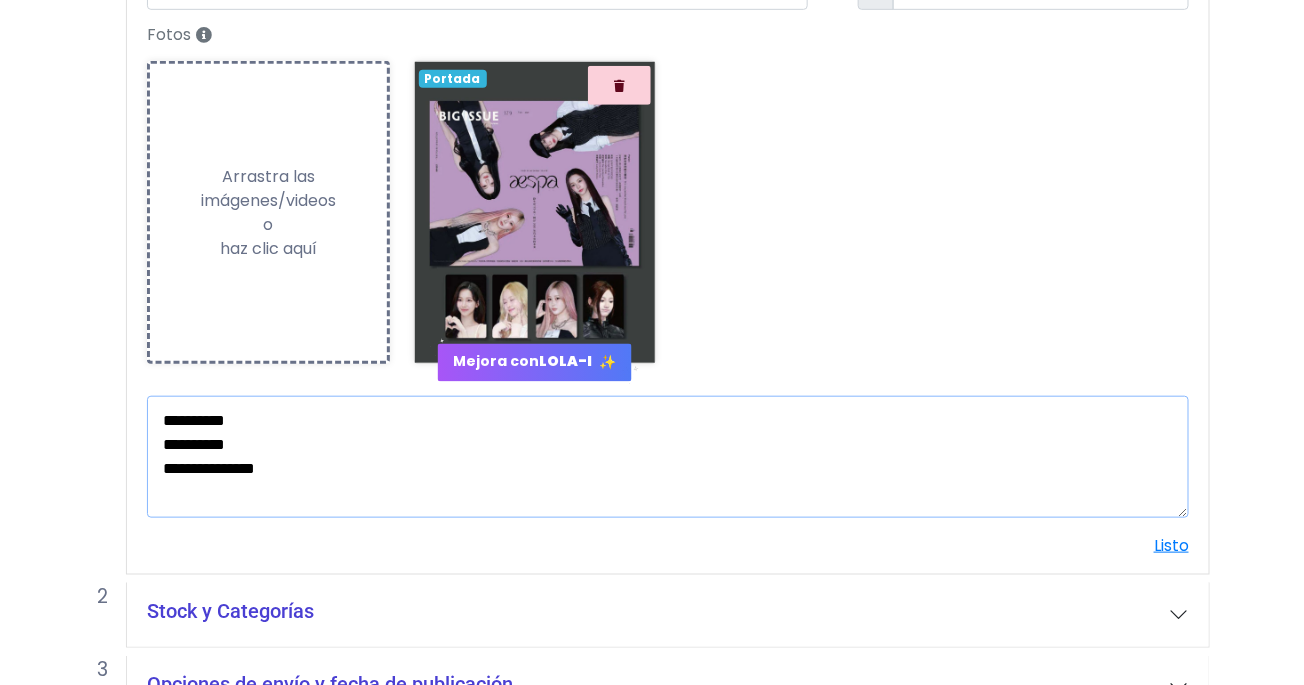 click on "**********" at bounding box center [668, 457] 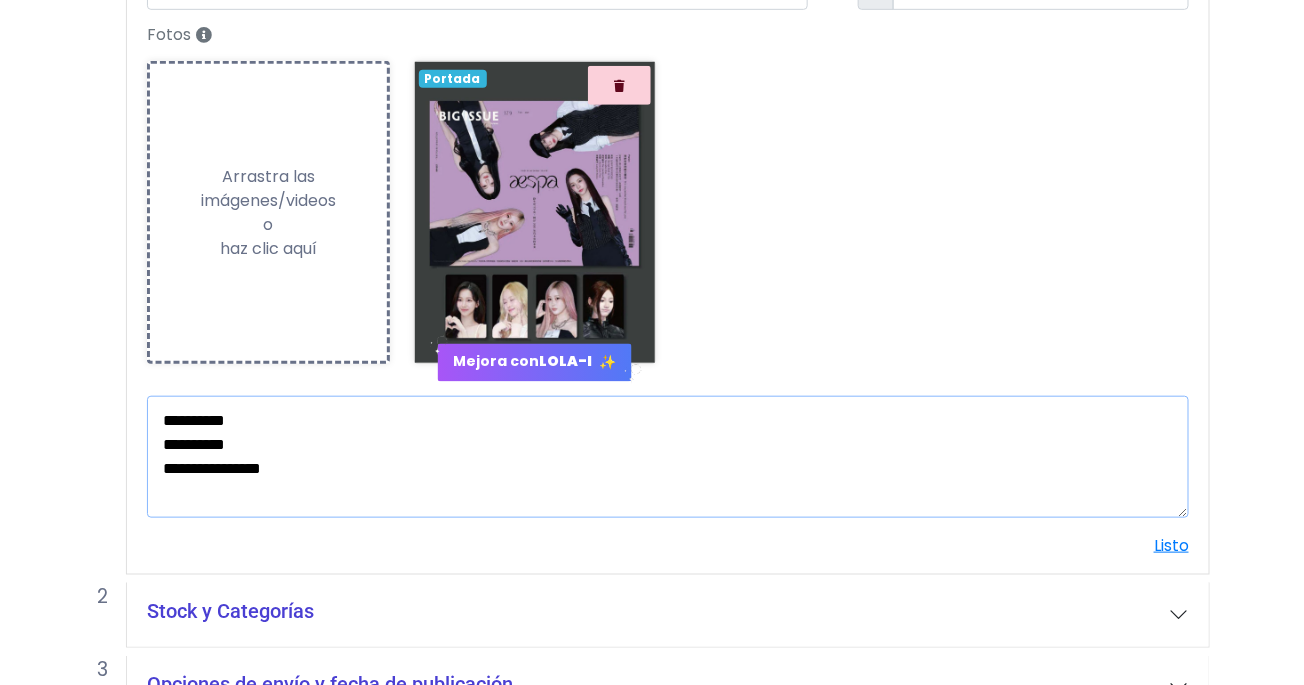 click on "**********" at bounding box center [668, 457] 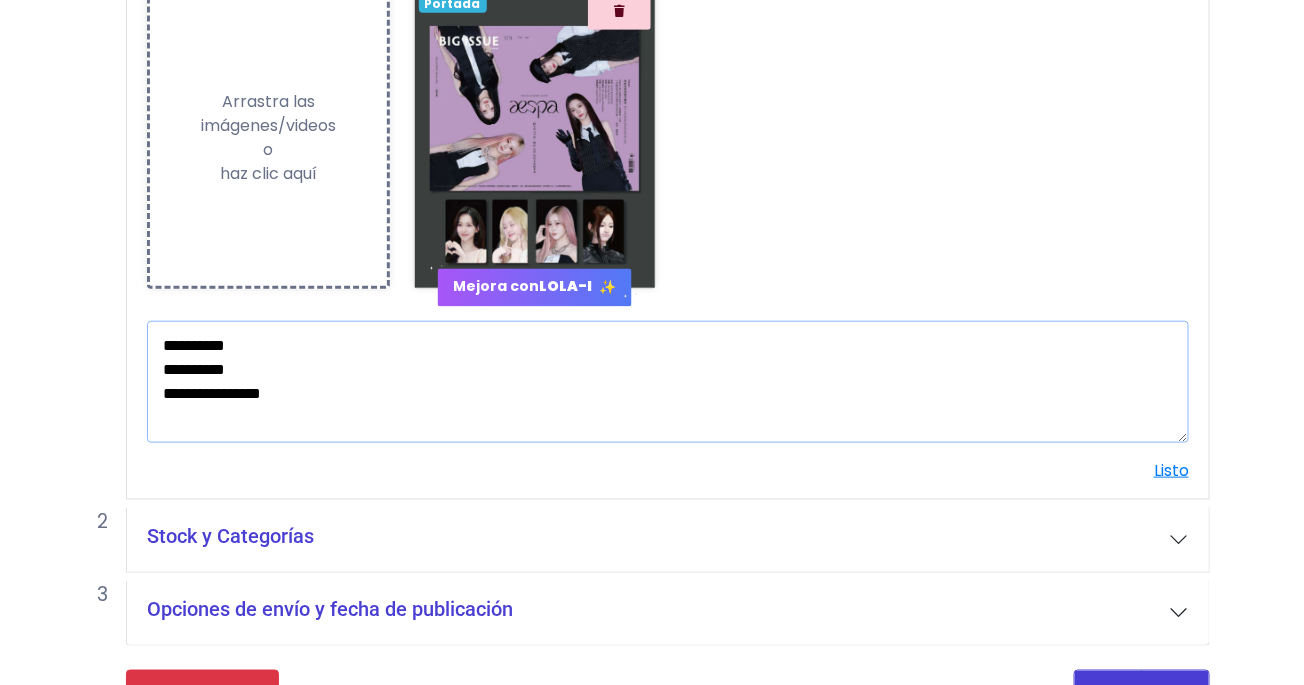 scroll, scrollTop: 496, scrollLeft: 0, axis: vertical 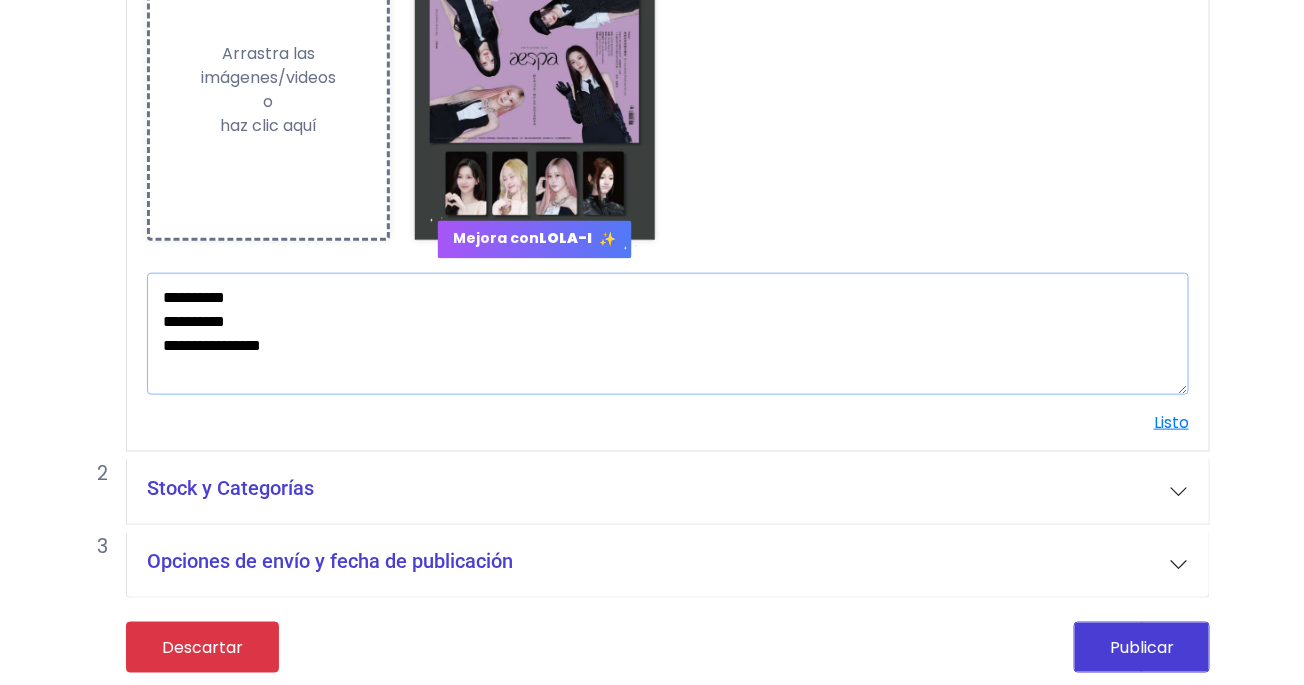 type on "**********" 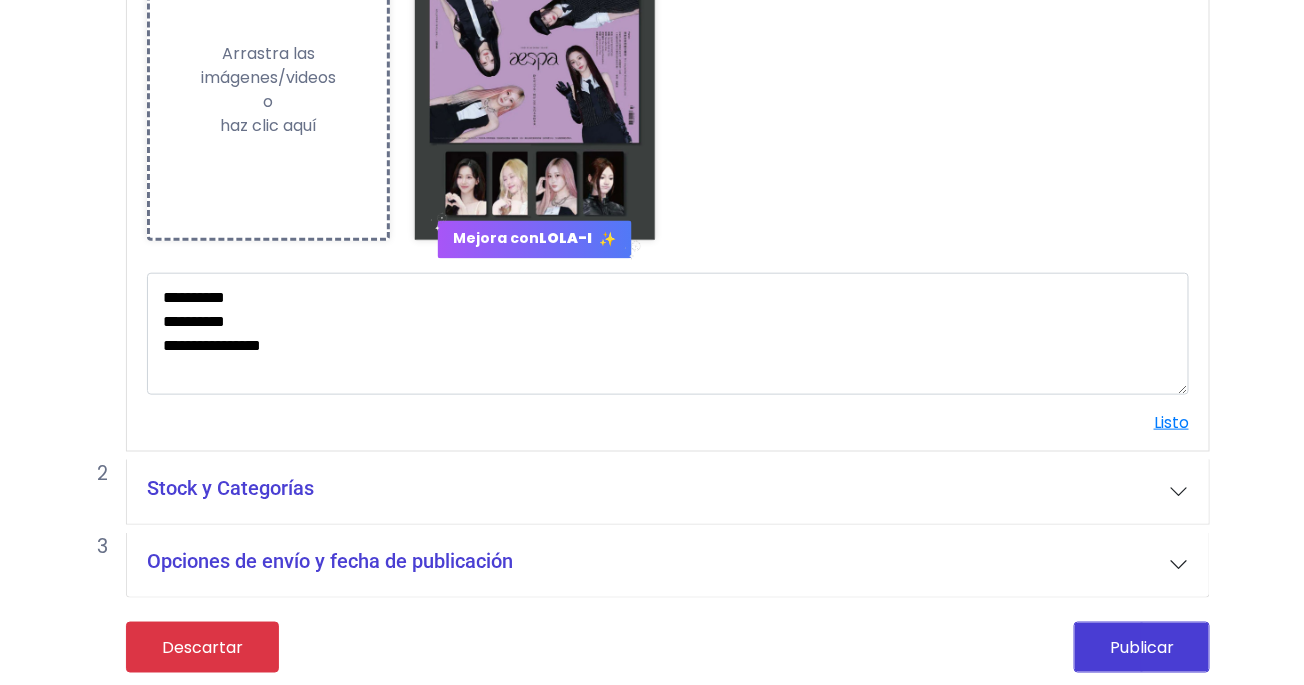 click on "Stock y Categorías" at bounding box center [230, 488] 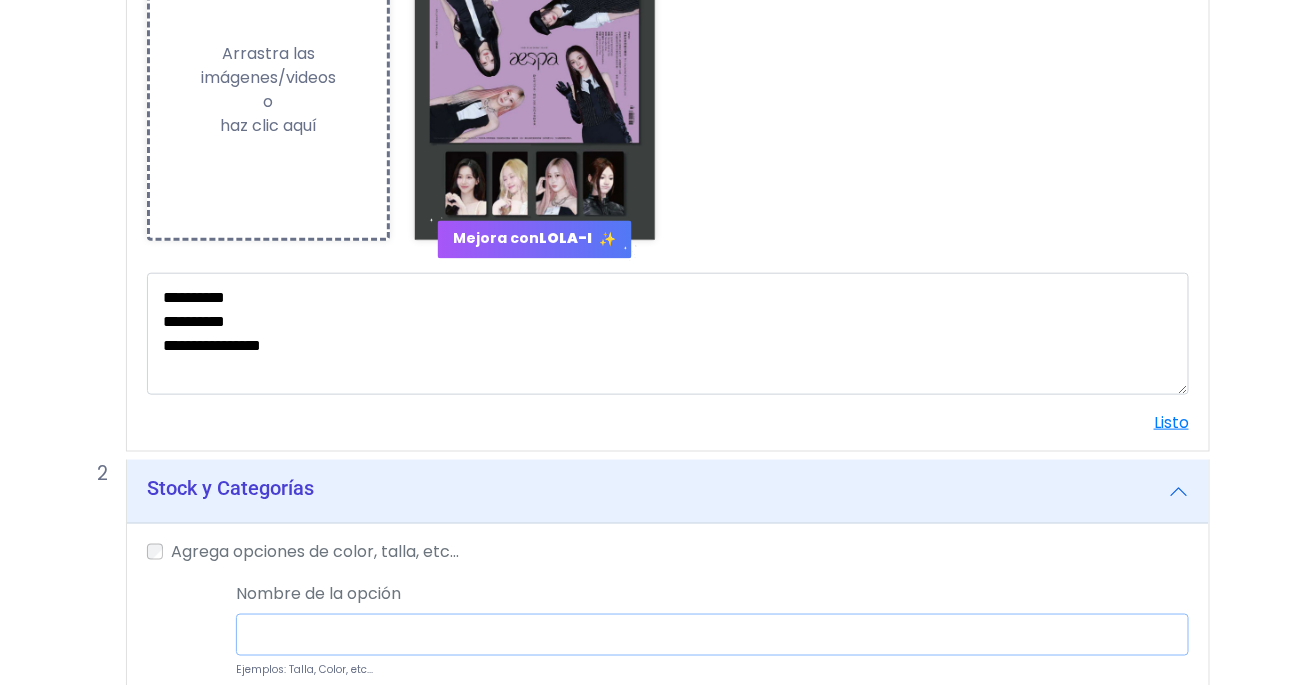 click at bounding box center [712, 635] 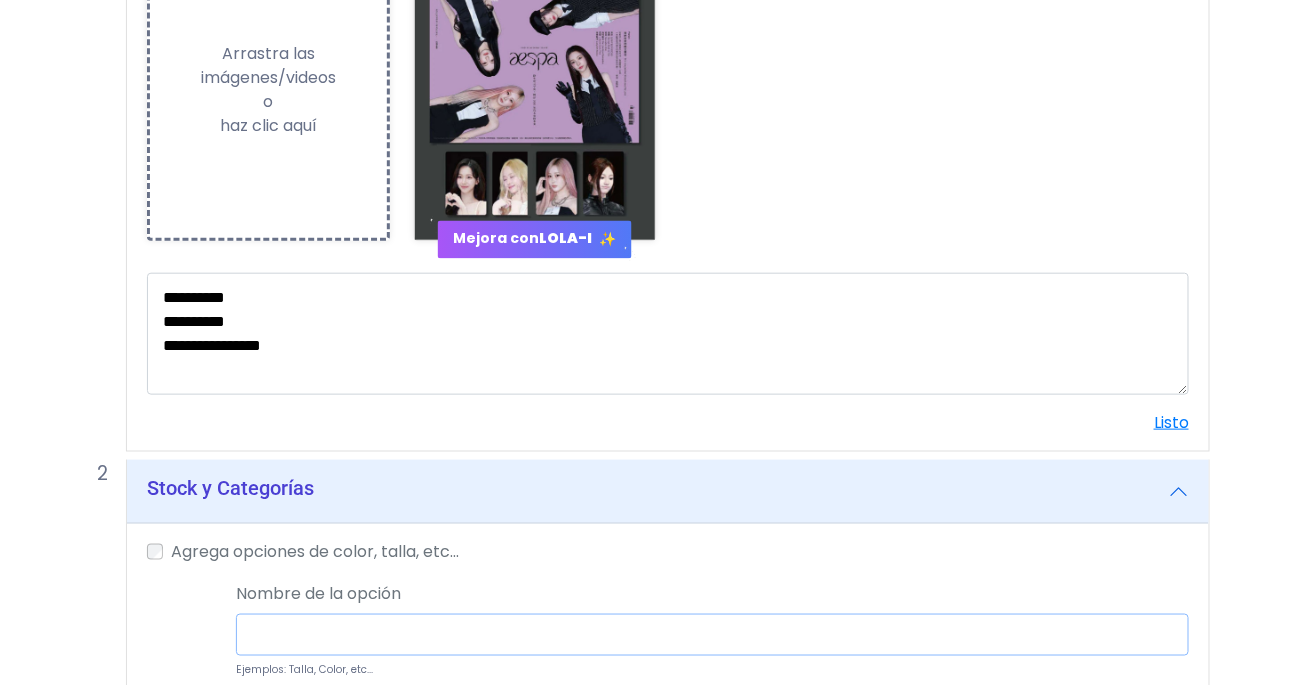 type on "******" 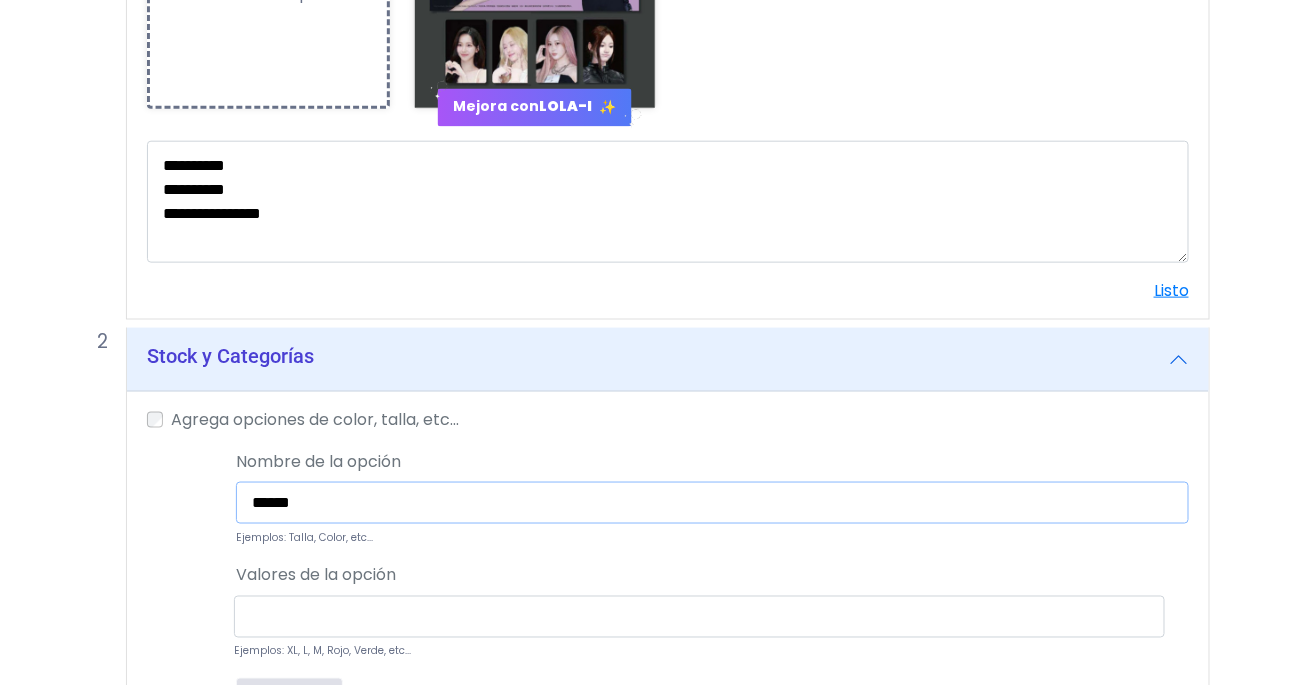 scroll, scrollTop: 698, scrollLeft: 0, axis: vertical 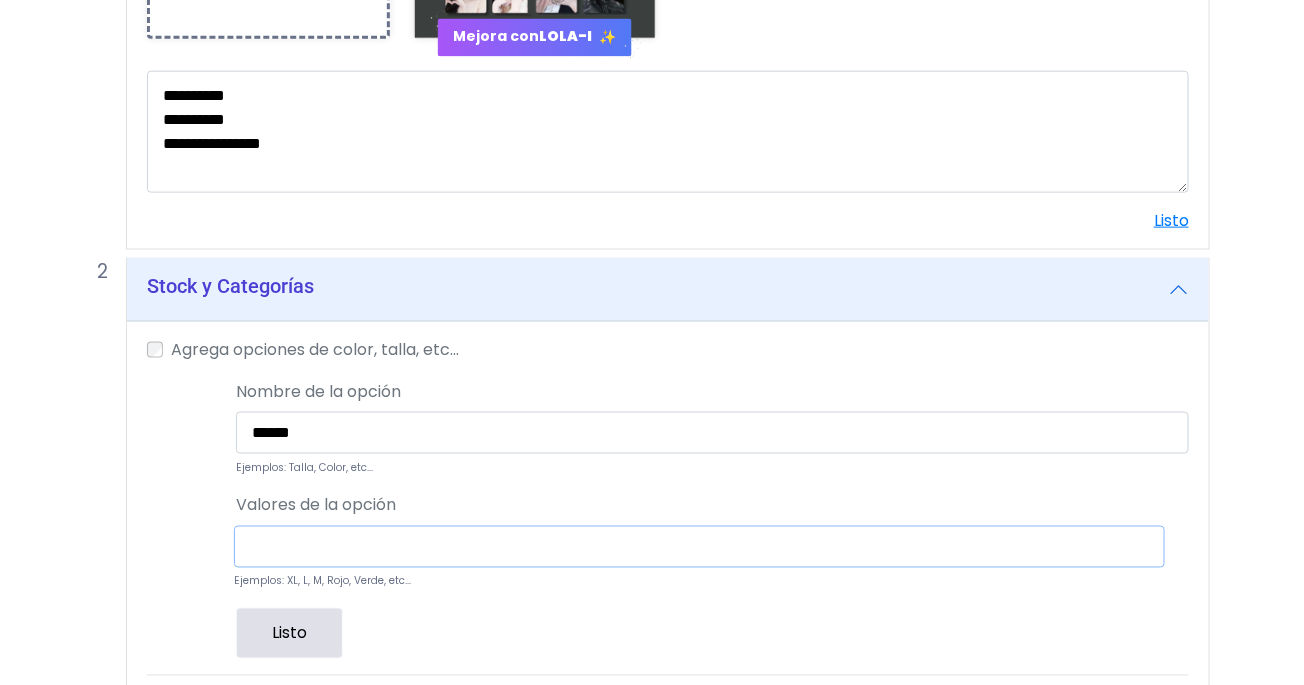 click at bounding box center [699, 547] 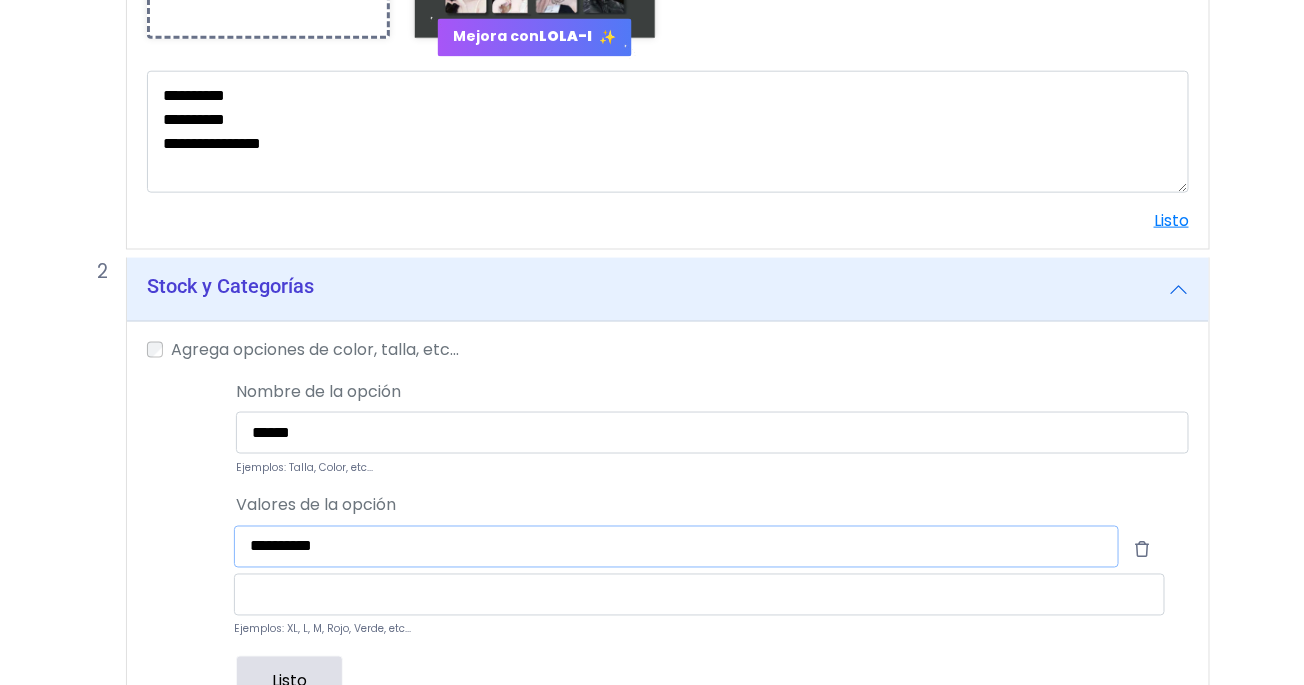 type on "**********" 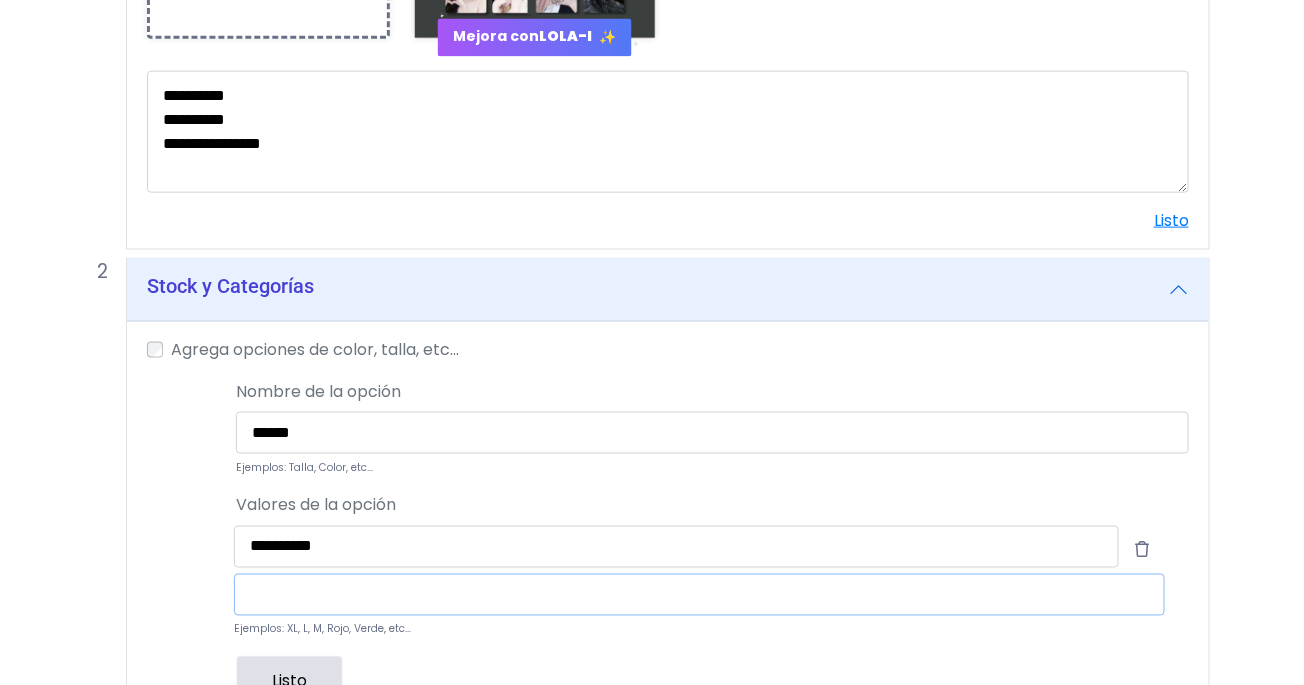 click at bounding box center [699, 595] 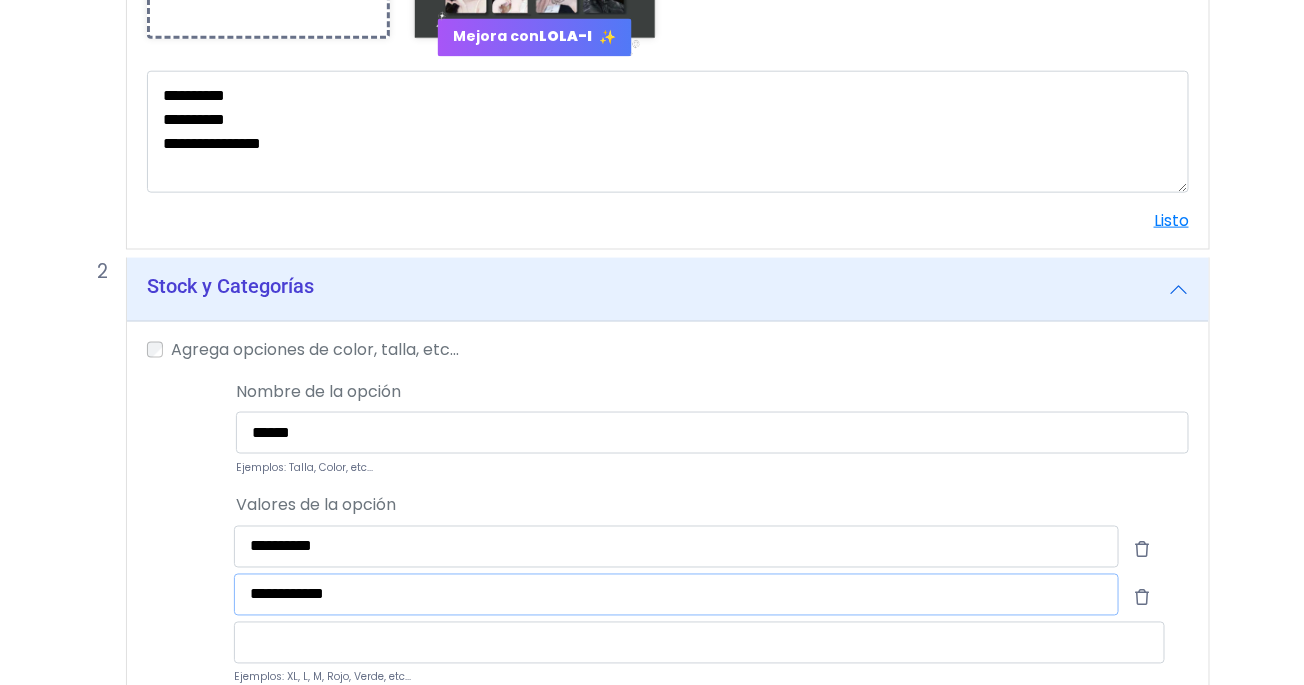 type on "**********" 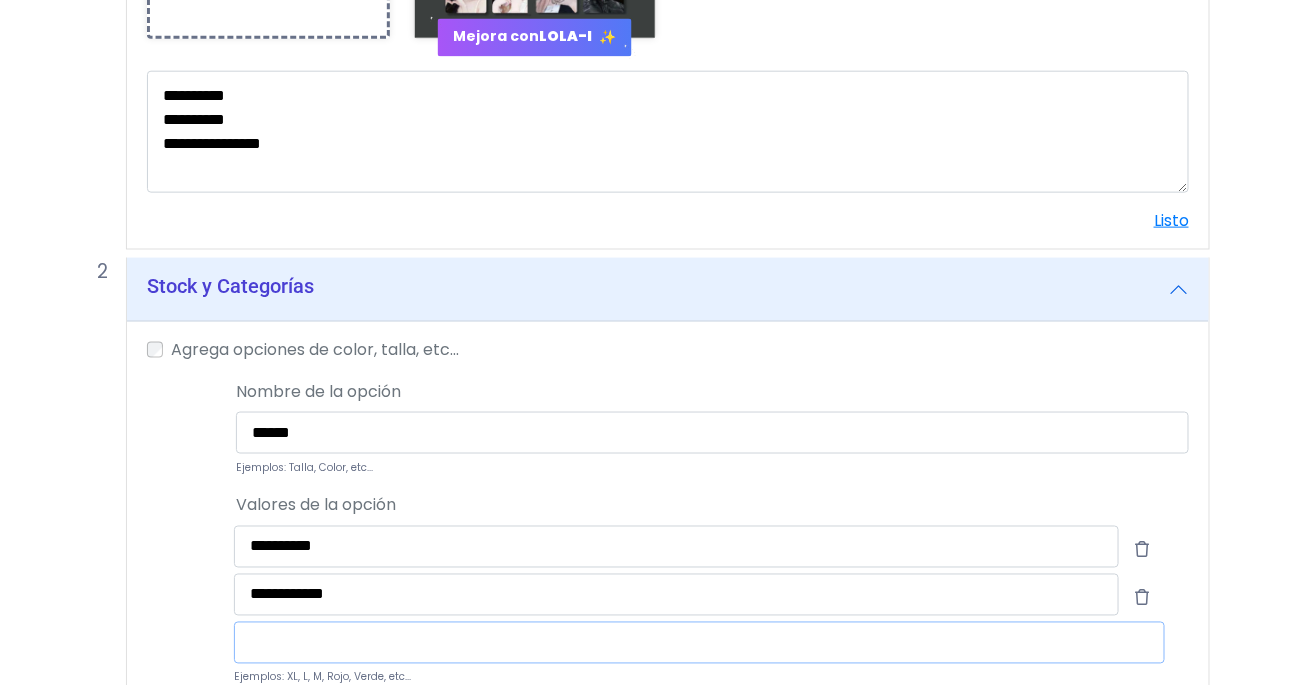 click at bounding box center [699, 643] 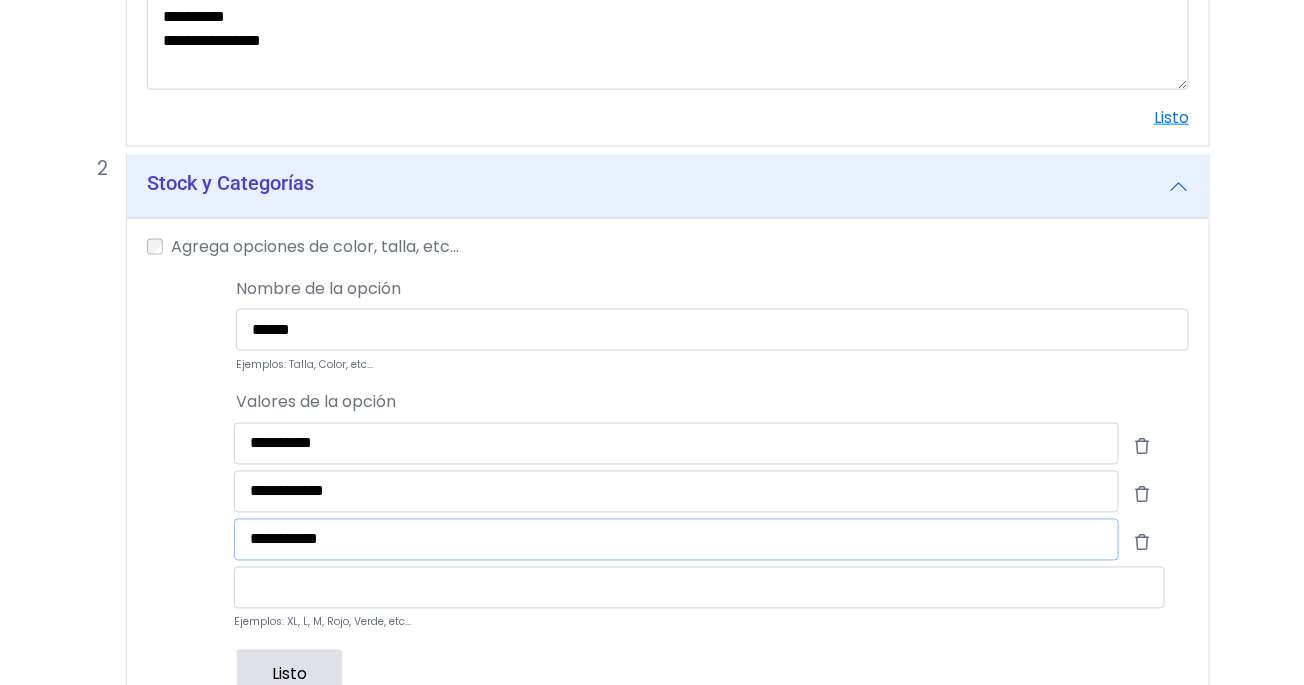scroll, scrollTop: 802, scrollLeft: 0, axis: vertical 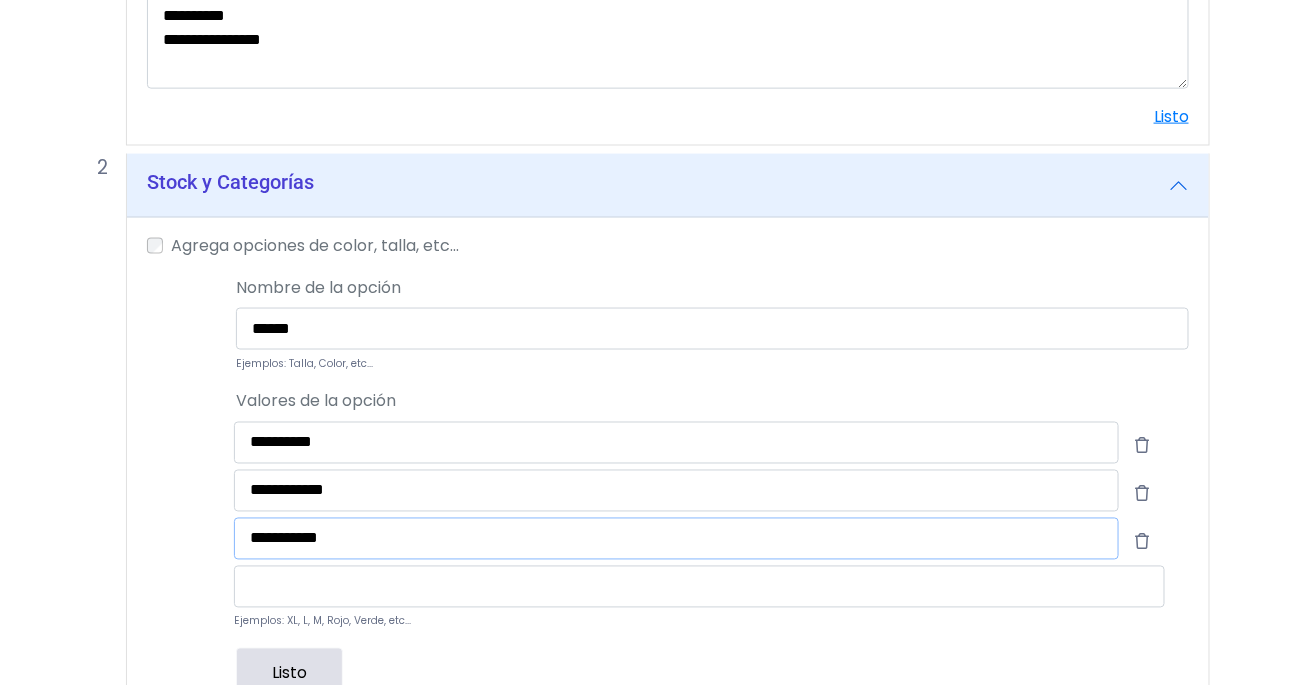 type on "**********" 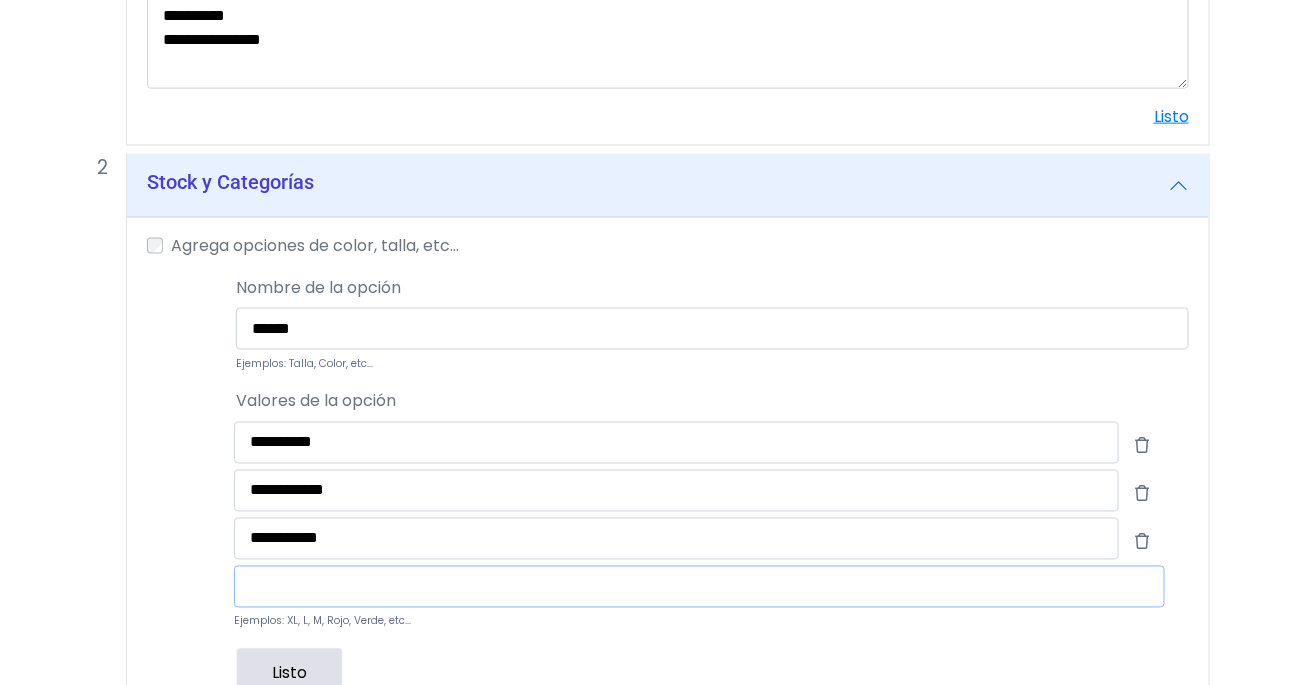 click at bounding box center [699, 587] 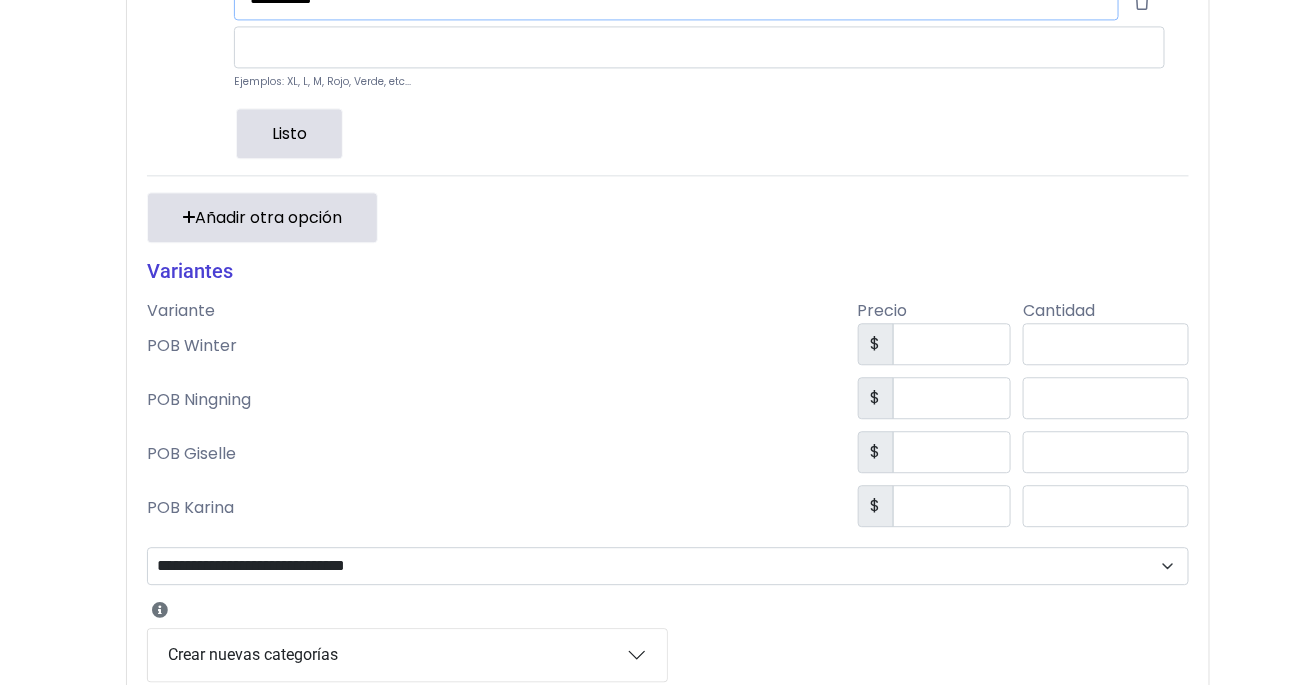scroll, scrollTop: 1599, scrollLeft: 0, axis: vertical 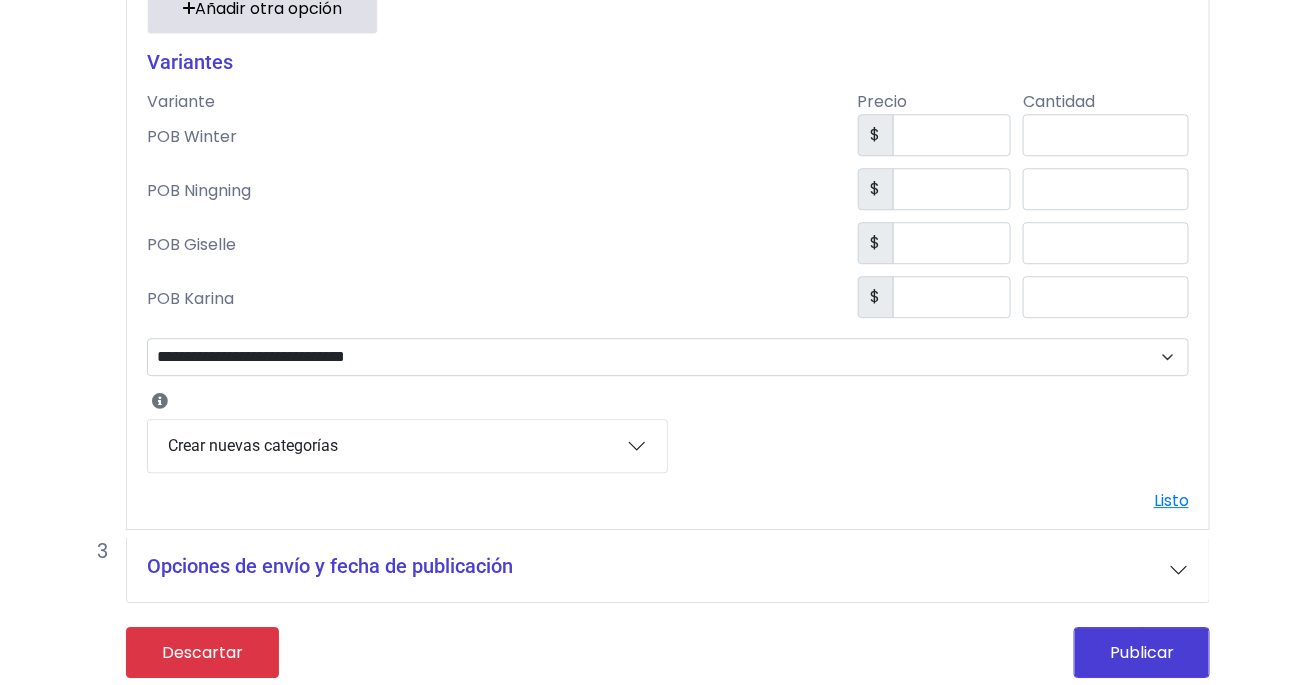 type on "**********" 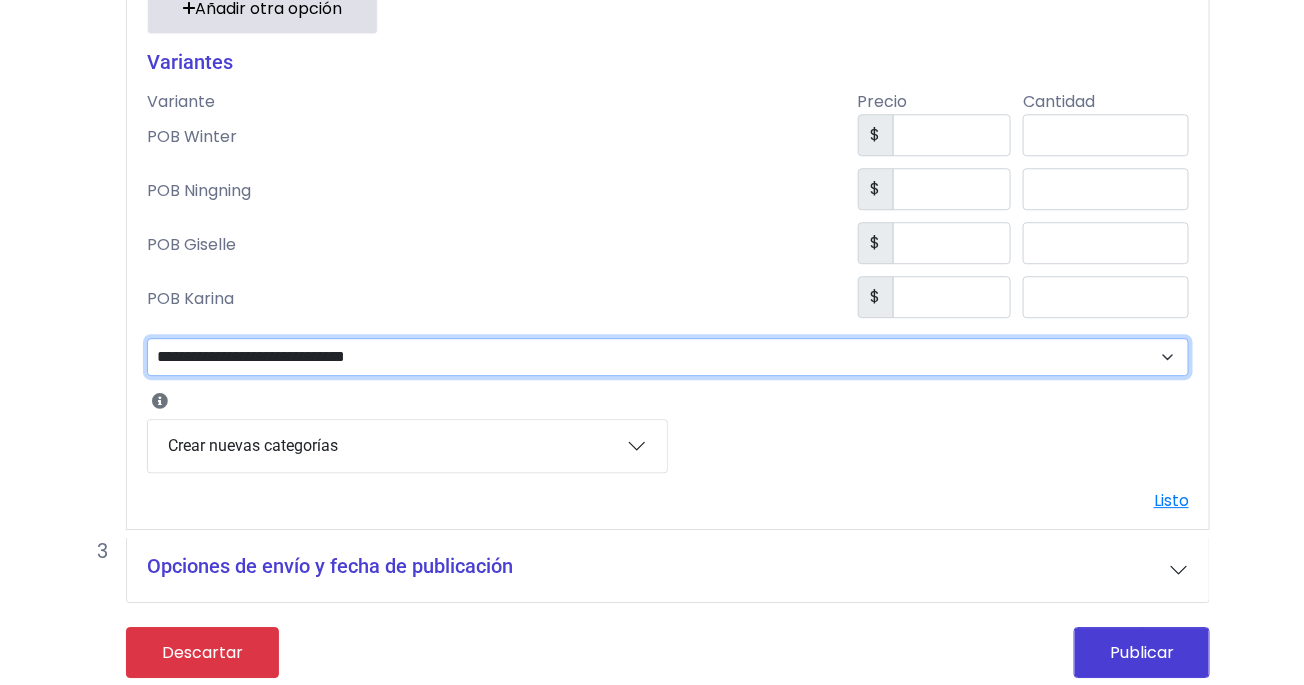 click on "**********" at bounding box center (668, 357) 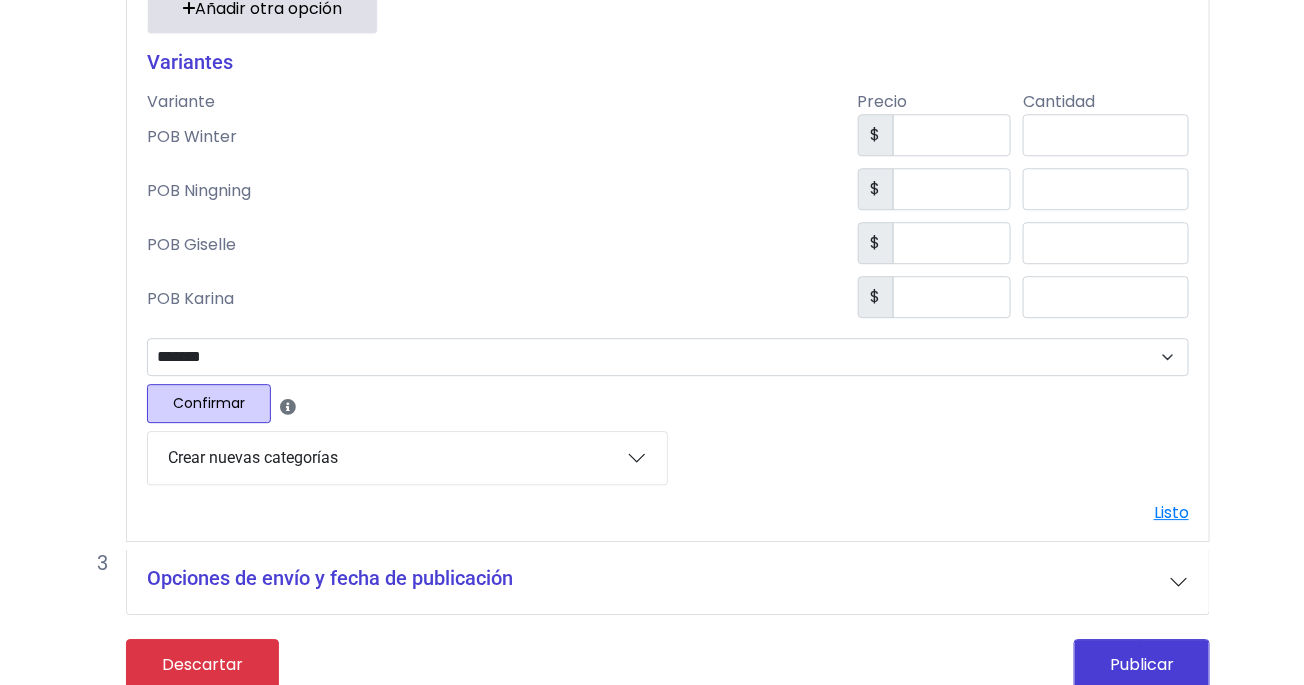 click on "Confirmar" at bounding box center (209, 403) 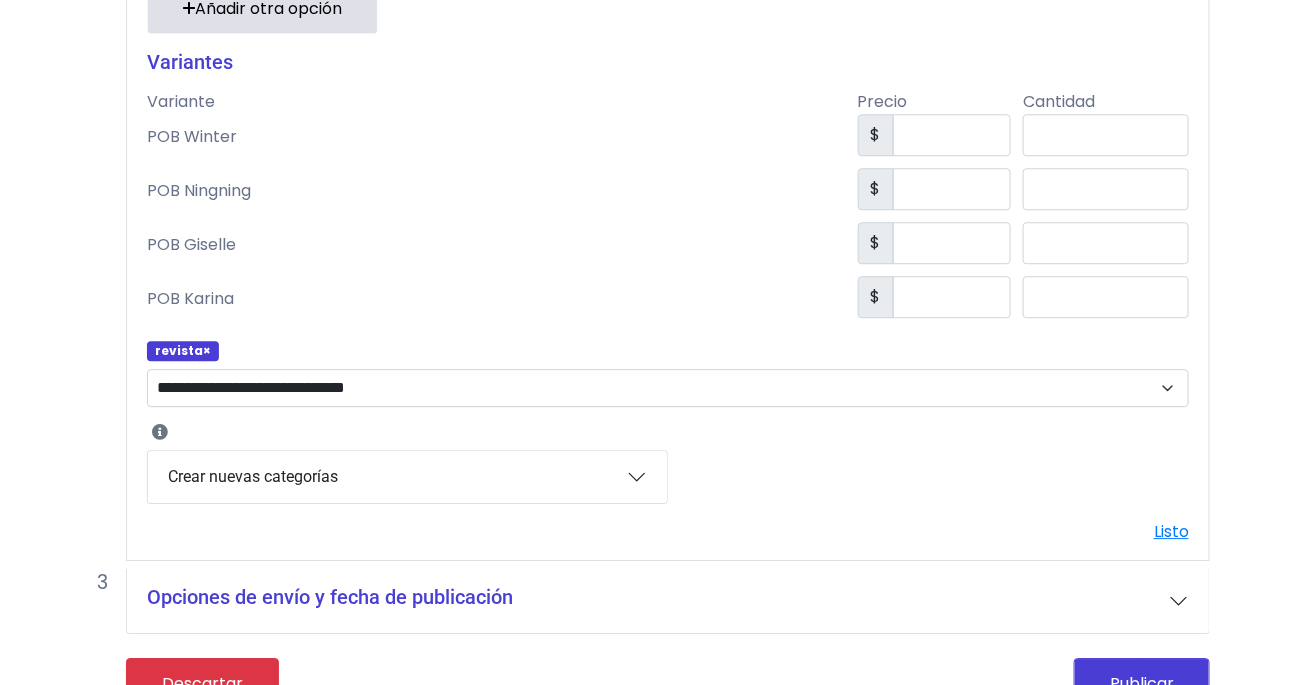 scroll, scrollTop: 1630, scrollLeft: 0, axis: vertical 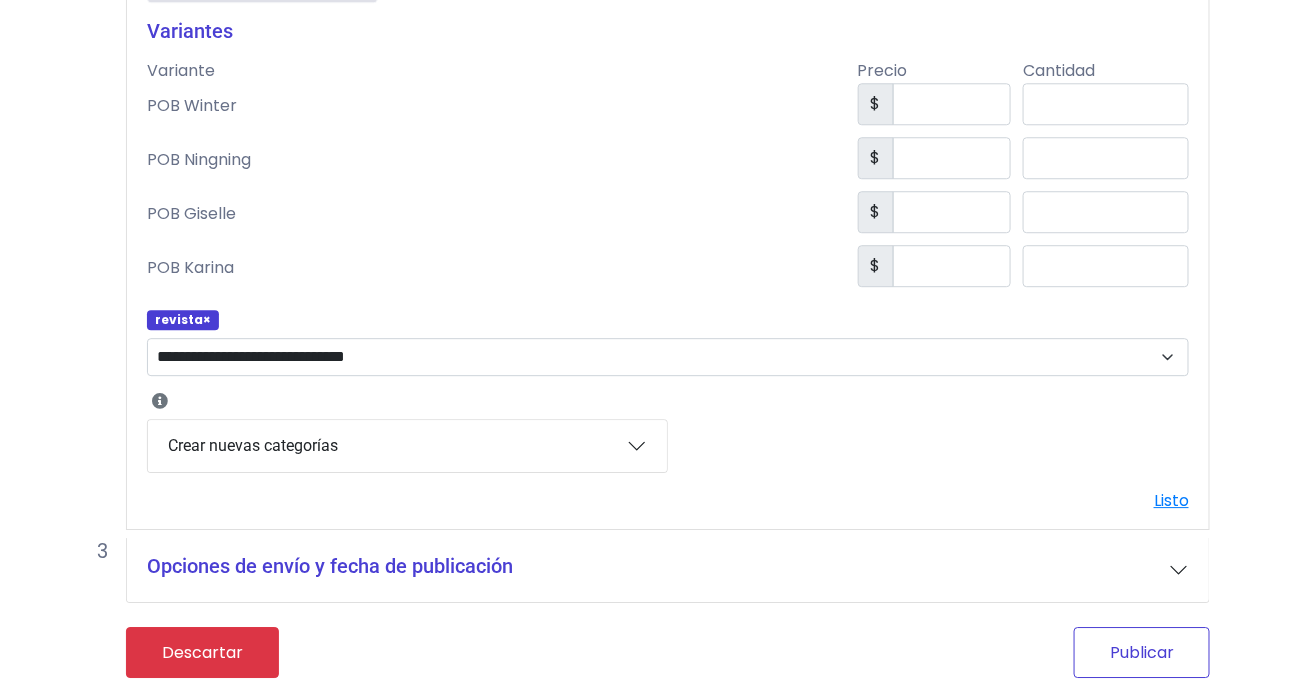 click on "Publicar" at bounding box center (1142, 652) 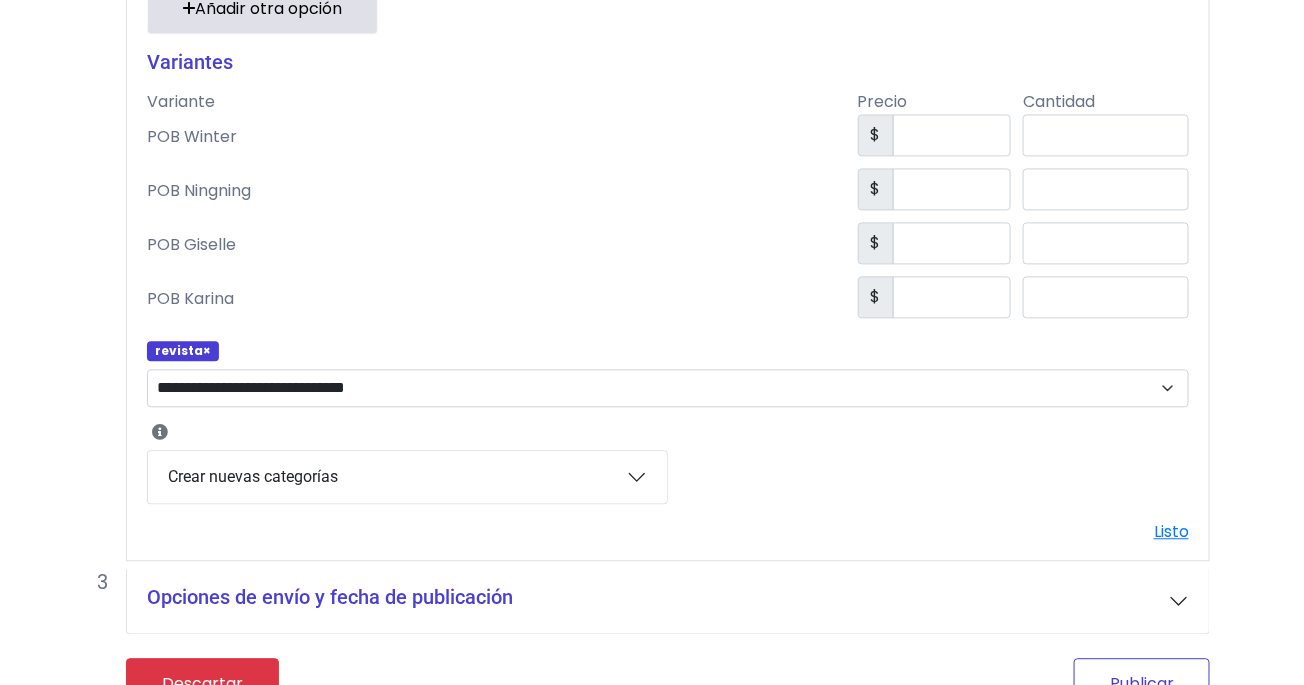 scroll, scrollTop: 1265, scrollLeft: 0, axis: vertical 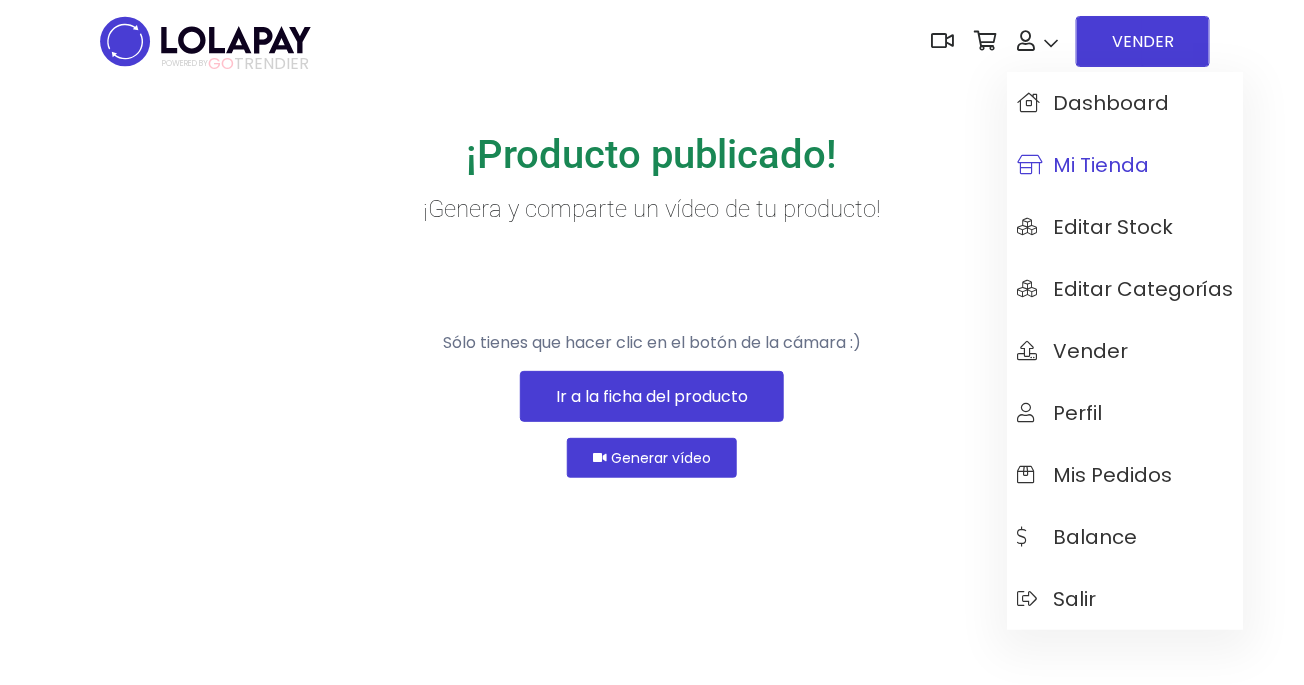 click on "Mi tienda" at bounding box center [1083, 165] 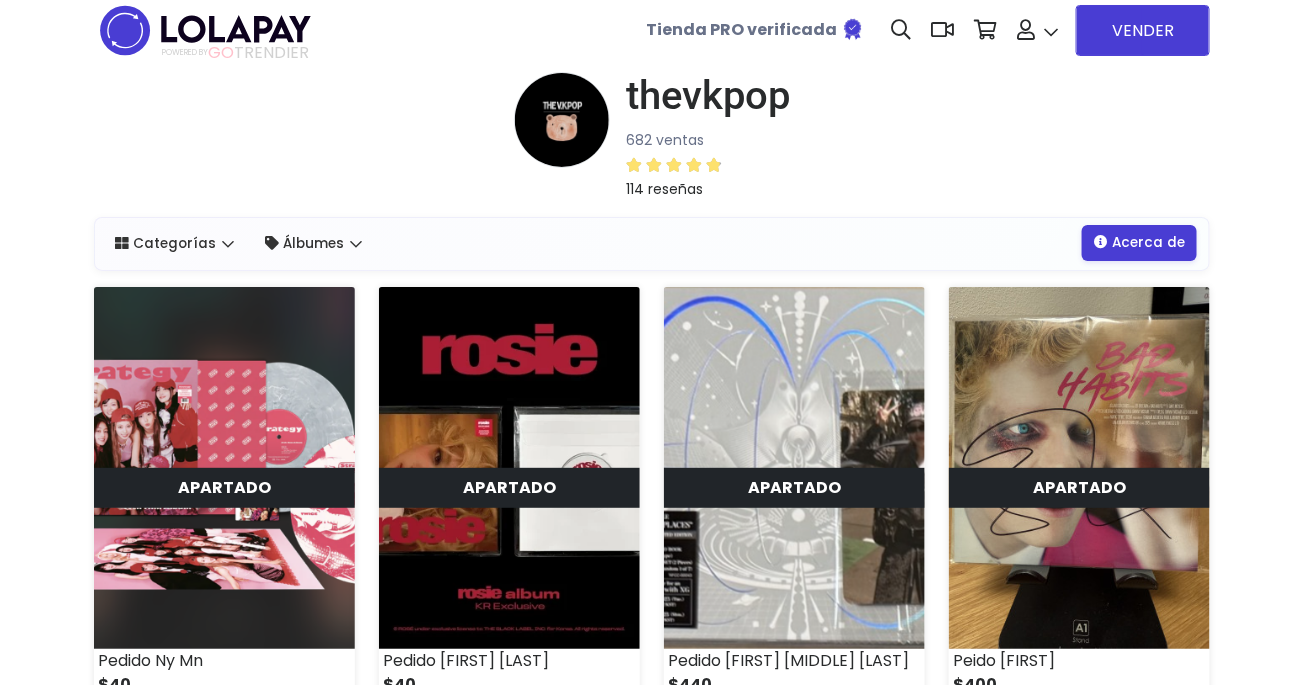 scroll, scrollTop: 0, scrollLeft: 0, axis: both 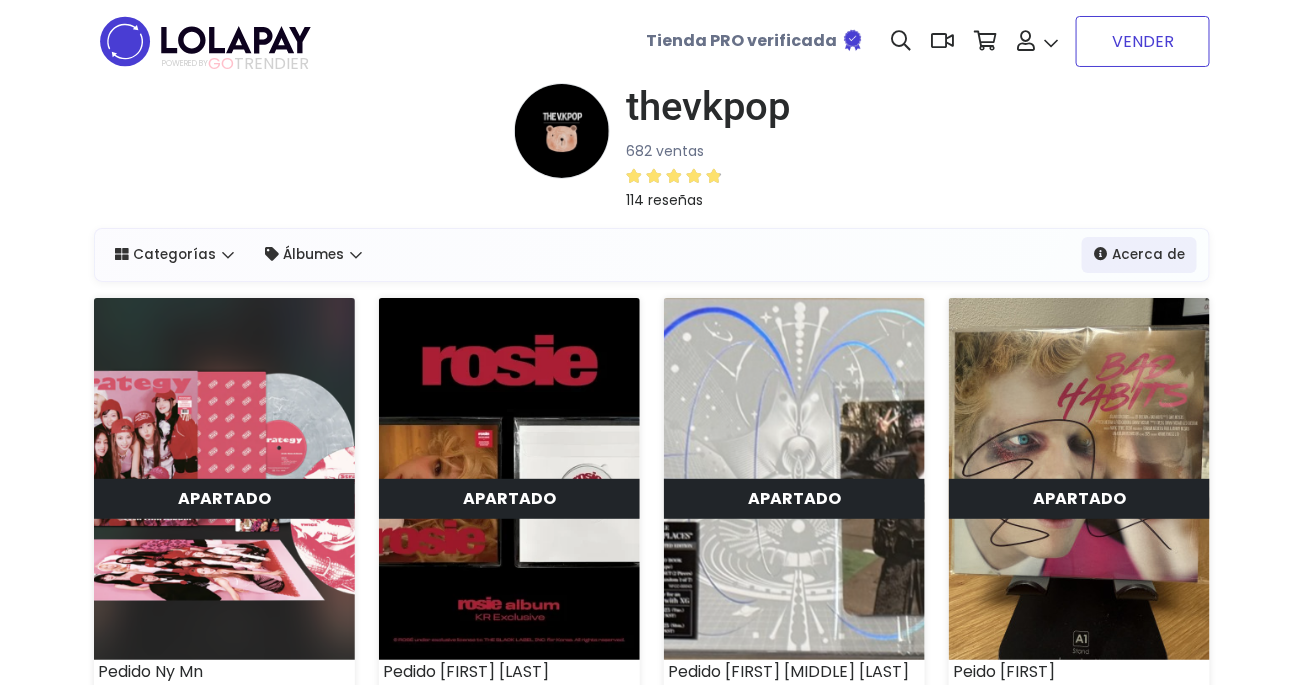 click on "VENDER" at bounding box center [1143, 41] 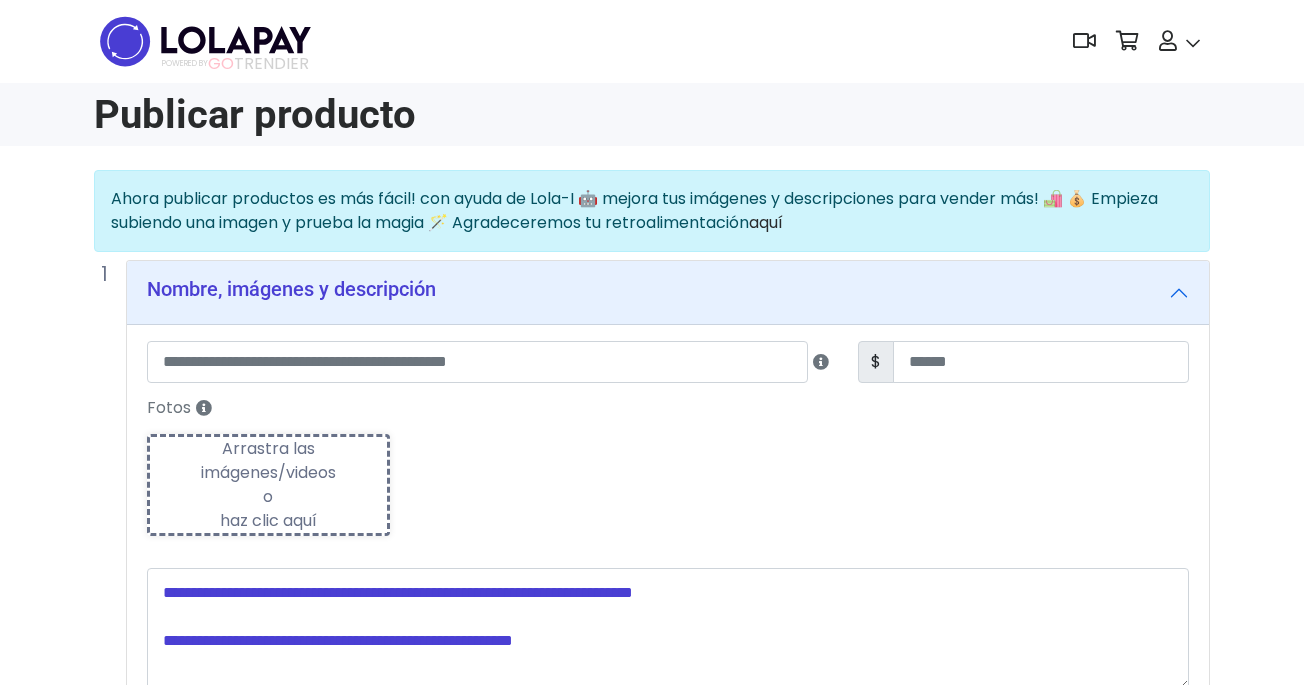 scroll, scrollTop: 0, scrollLeft: 0, axis: both 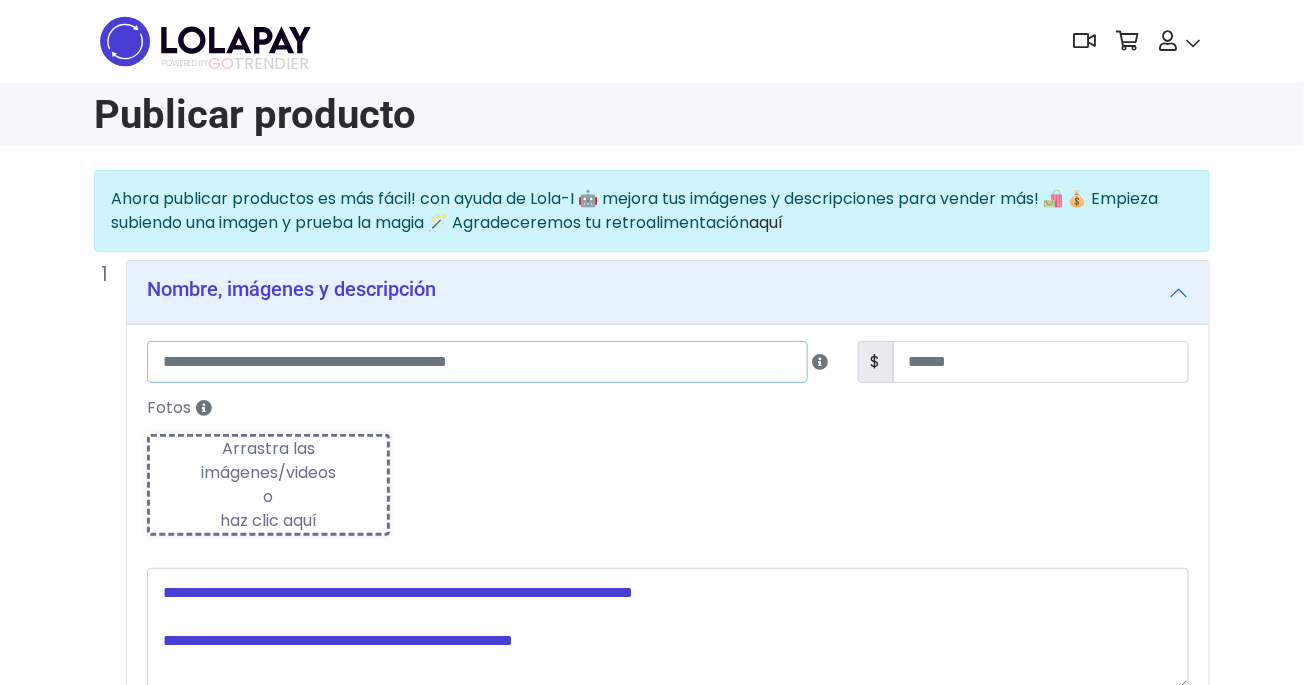 click at bounding box center [477, 362] 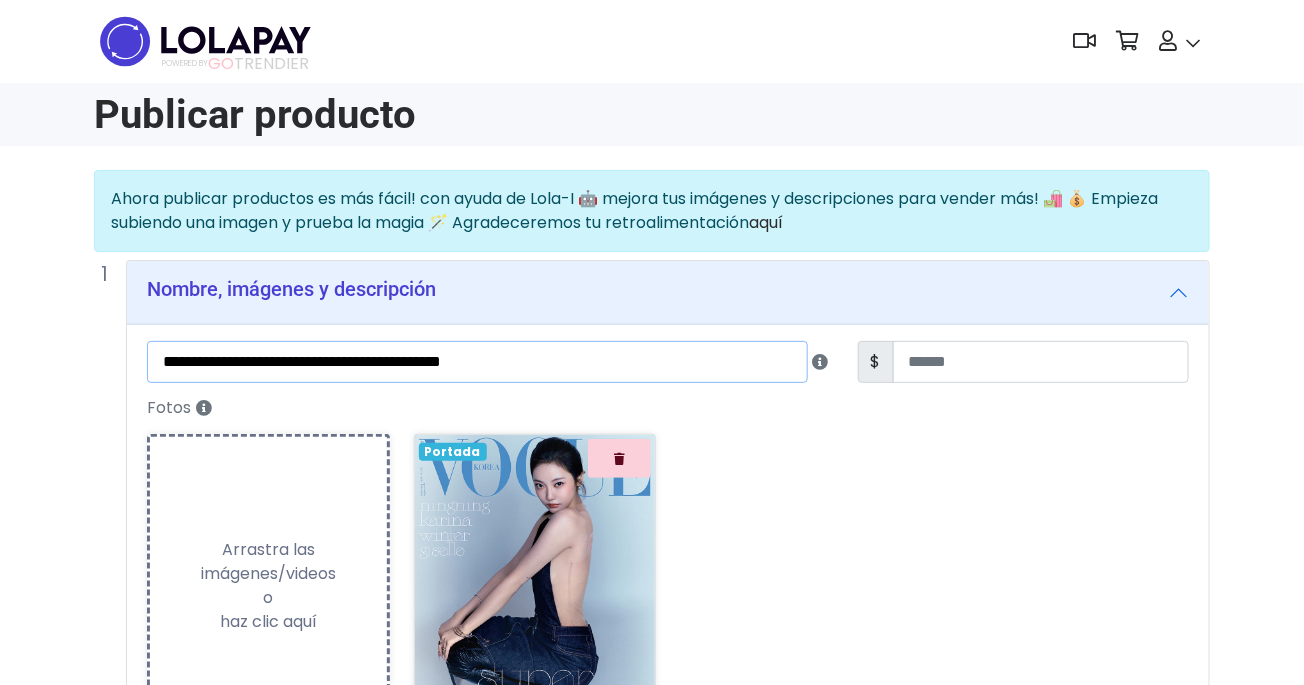 type on "**********" 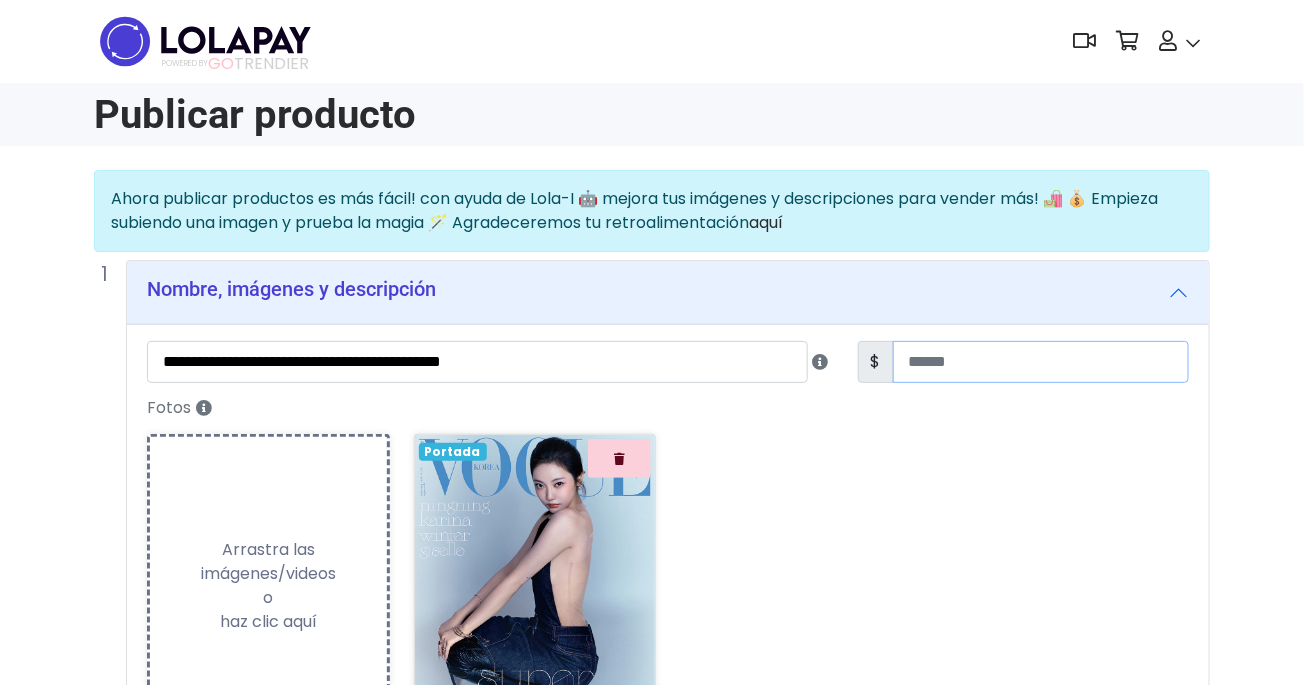 click at bounding box center [1041, 362] 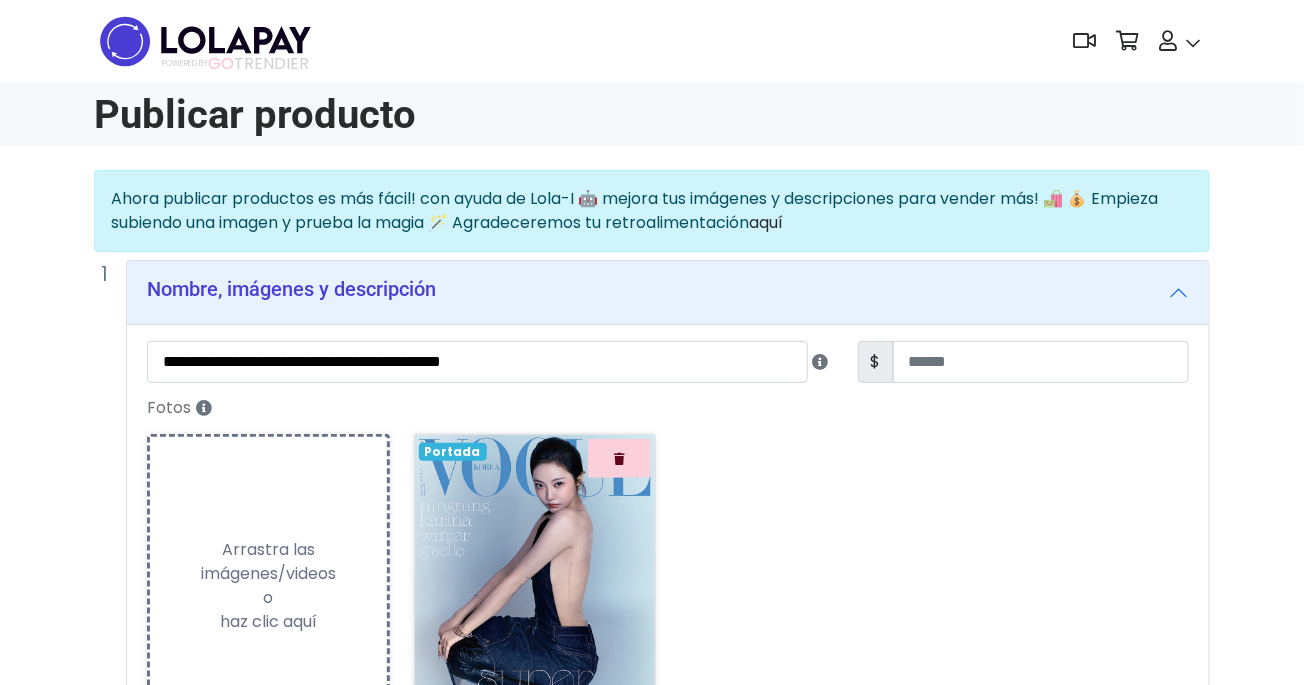 click on "Fotos
Subiendo
Arrastra las
imágenes/videos
o
haz clic aquí
Loading...
Portada
Mejora con  LOLA-I   ✨" at bounding box center (668, 572) 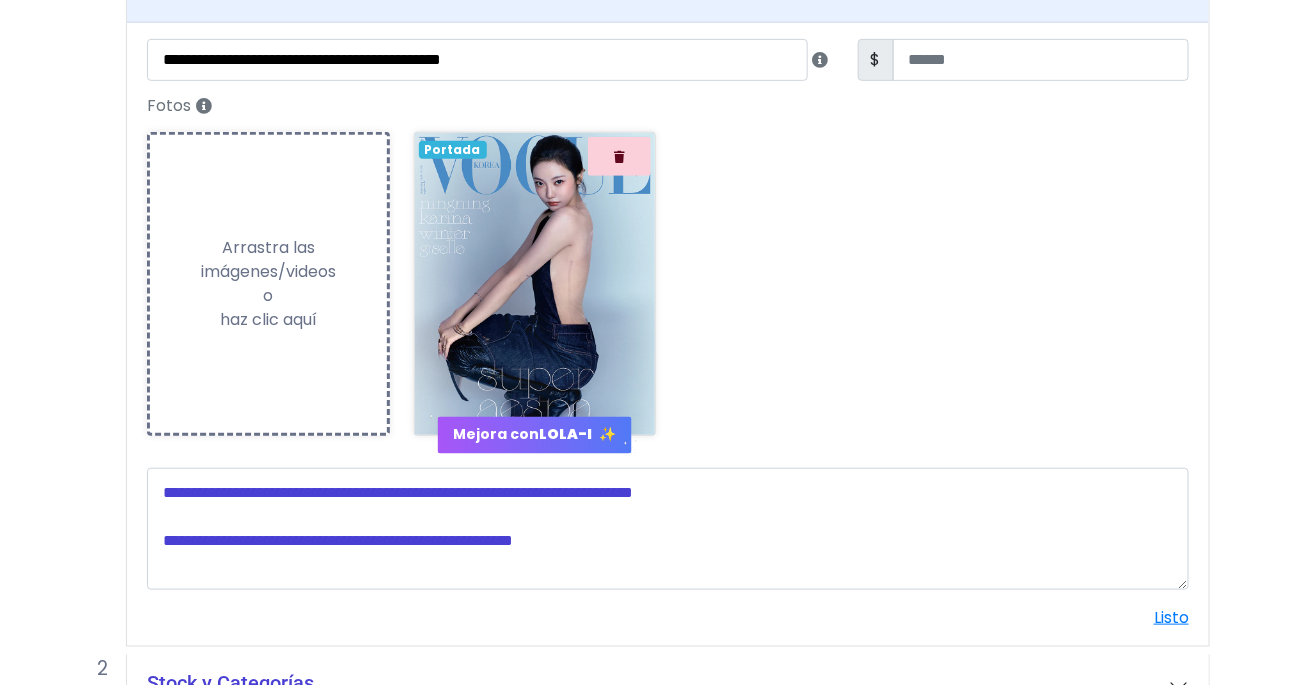 scroll, scrollTop: 312, scrollLeft: 0, axis: vertical 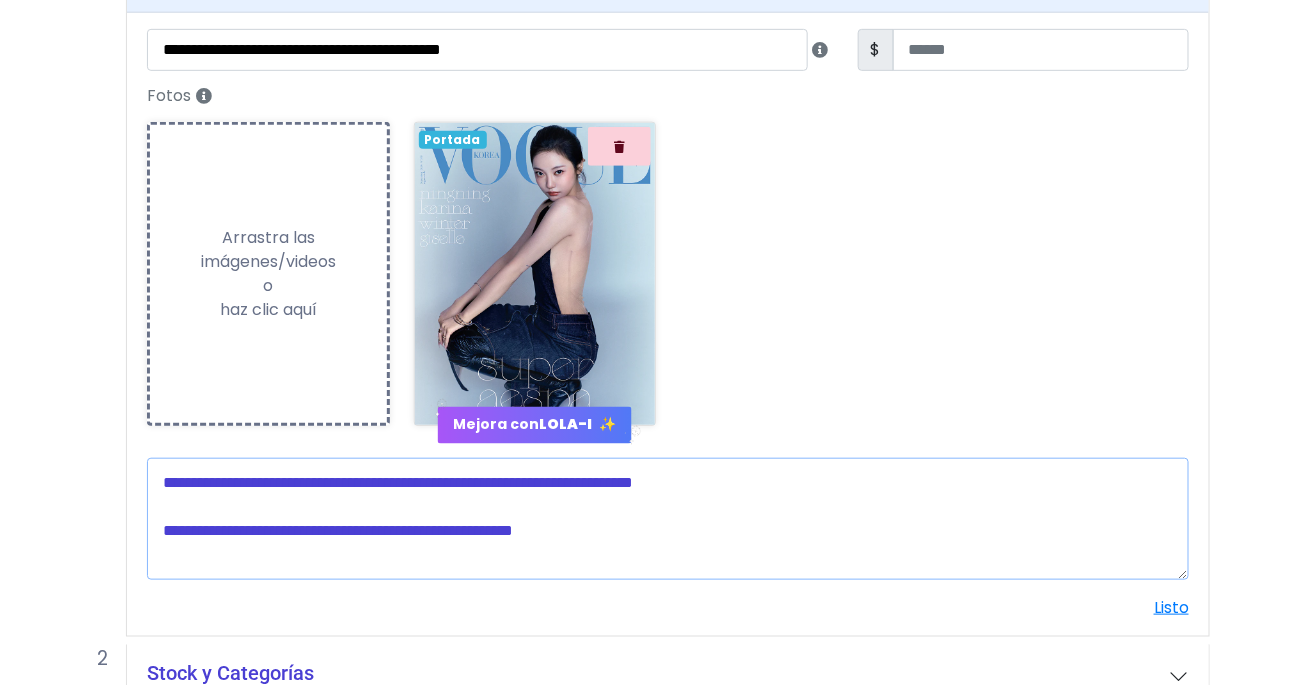 click at bounding box center (668, 519) 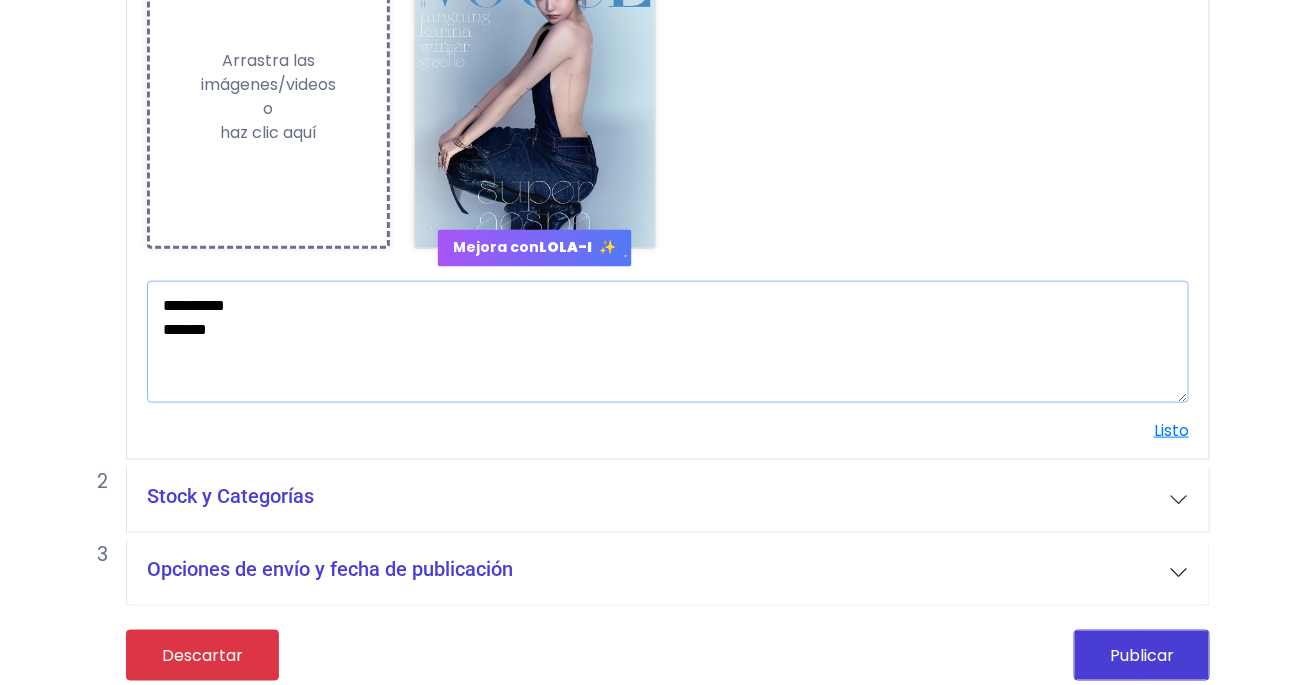 scroll, scrollTop: 497, scrollLeft: 0, axis: vertical 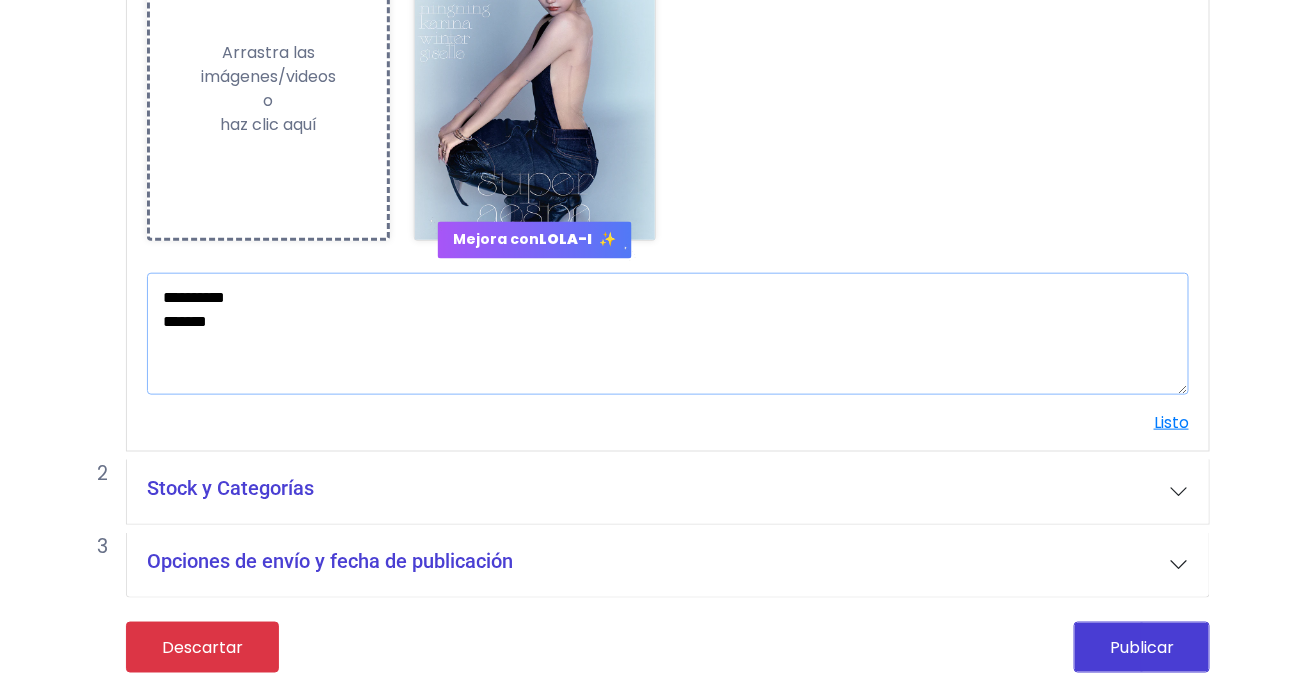 type on "**********" 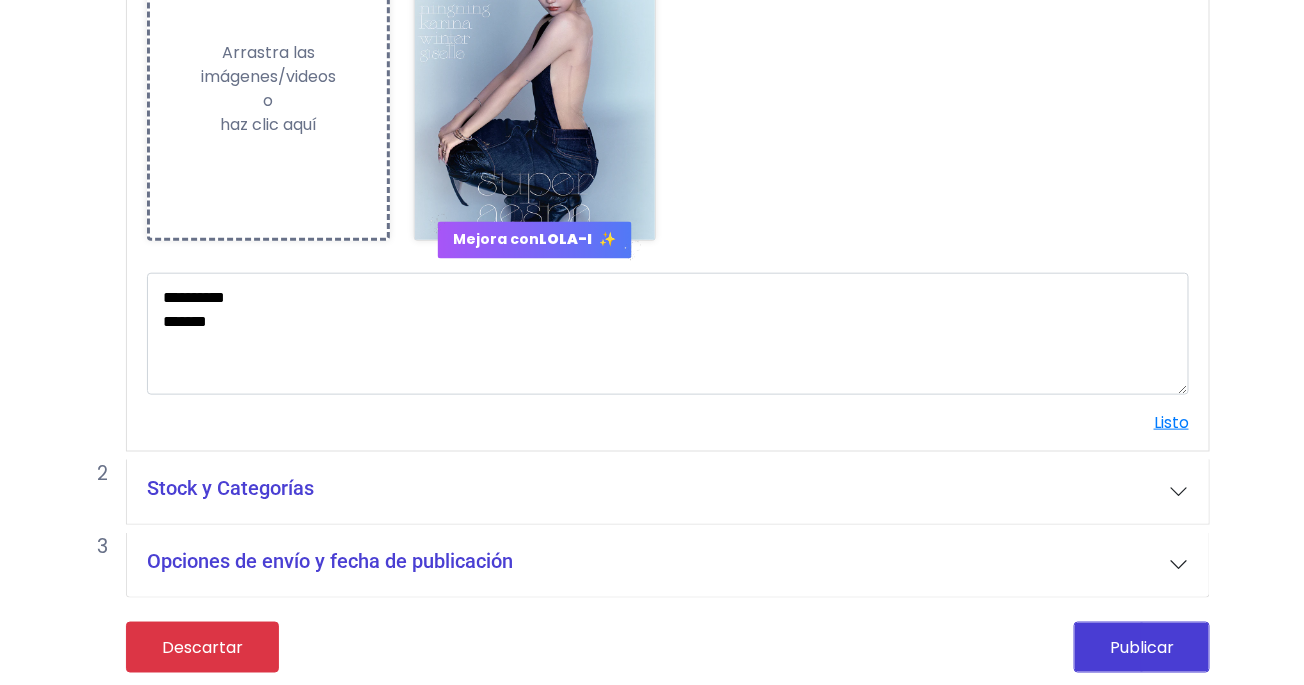 click on "Stock y Categorías" at bounding box center (230, 488) 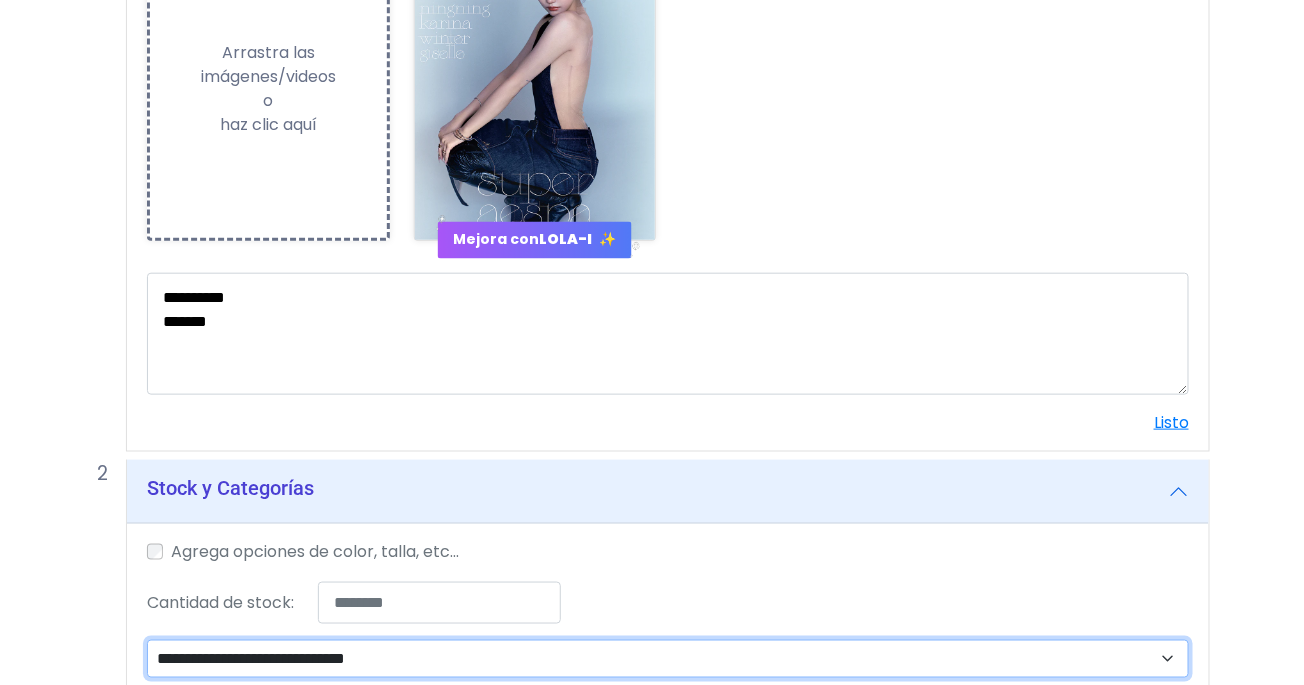 click on "**********" at bounding box center [668, 659] 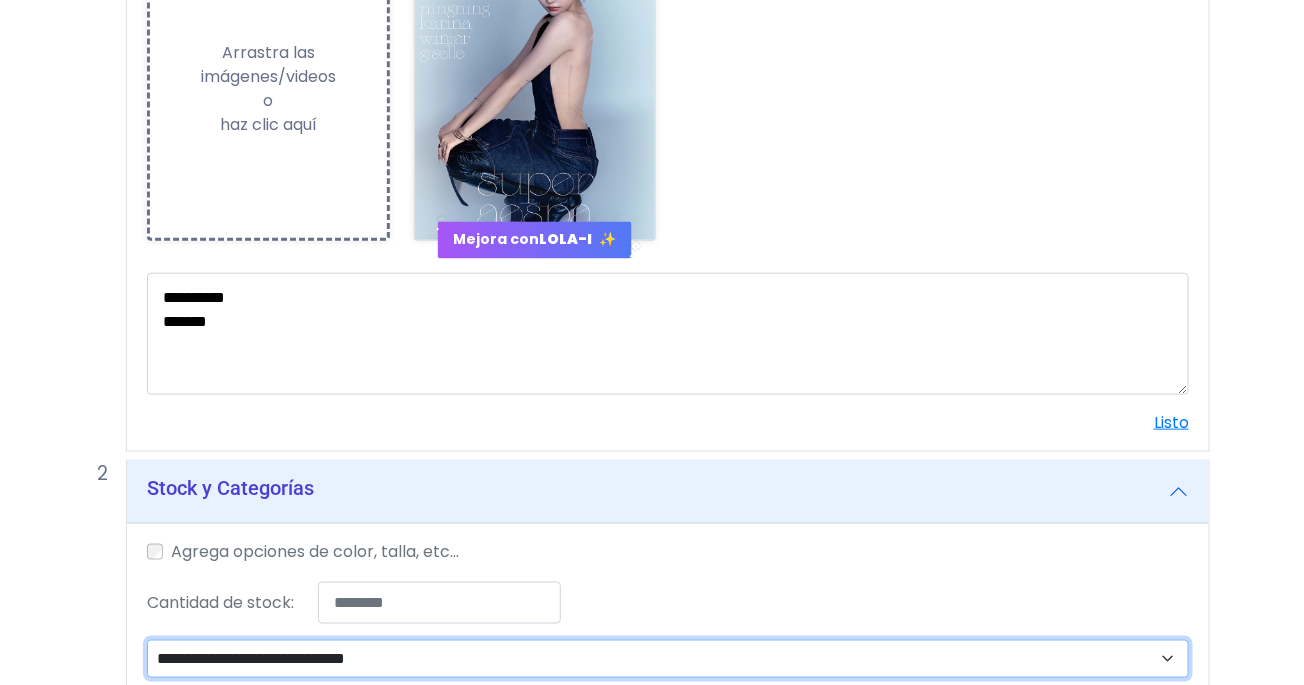 select on "****" 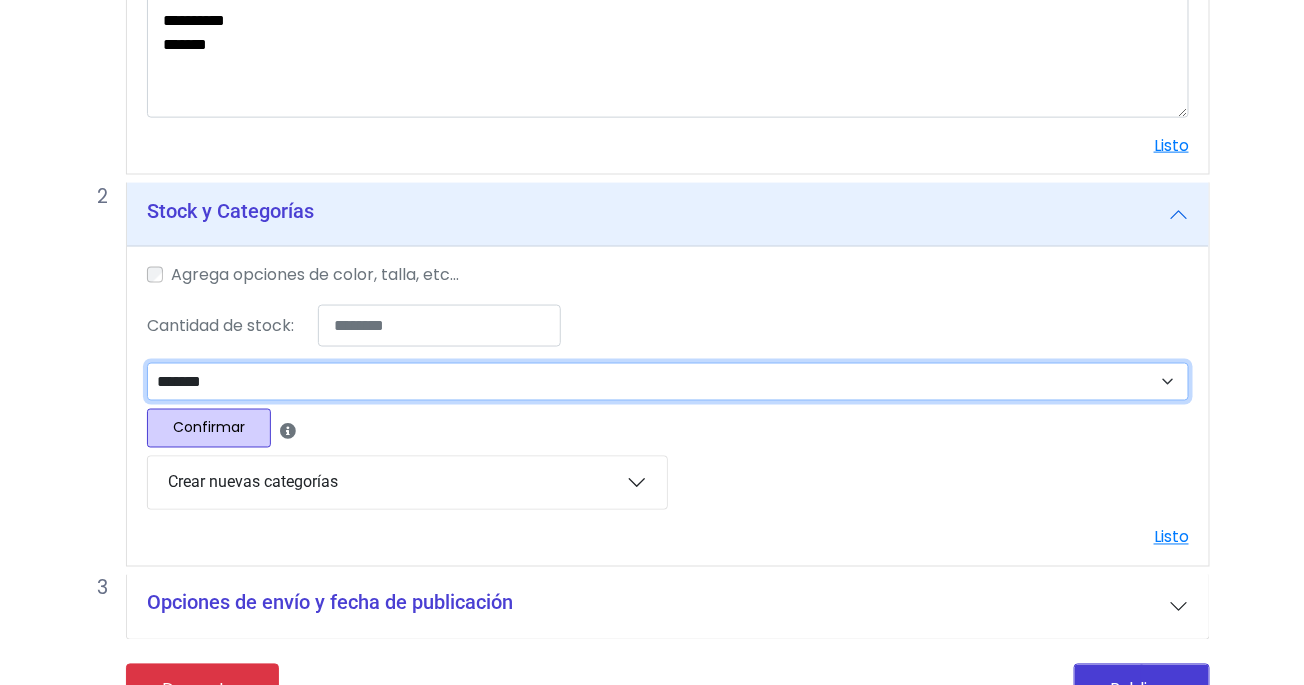 scroll, scrollTop: 773, scrollLeft: 0, axis: vertical 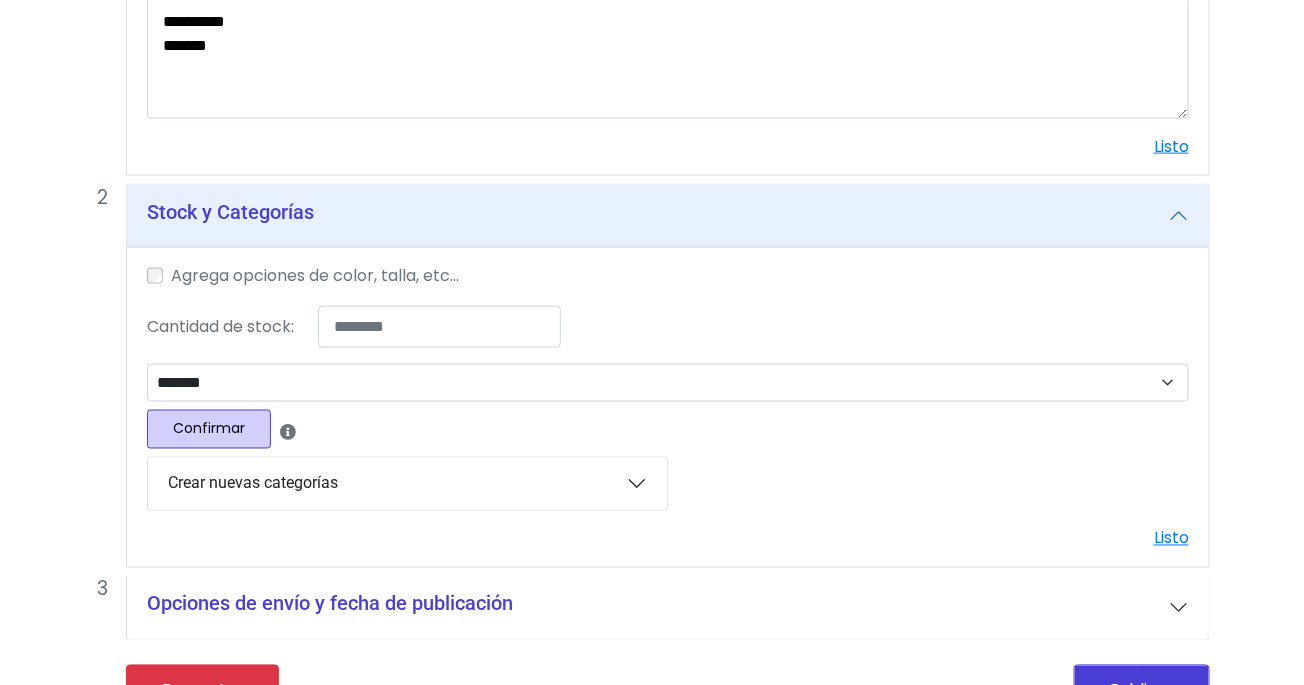 click on "Confirmar" at bounding box center [209, 429] 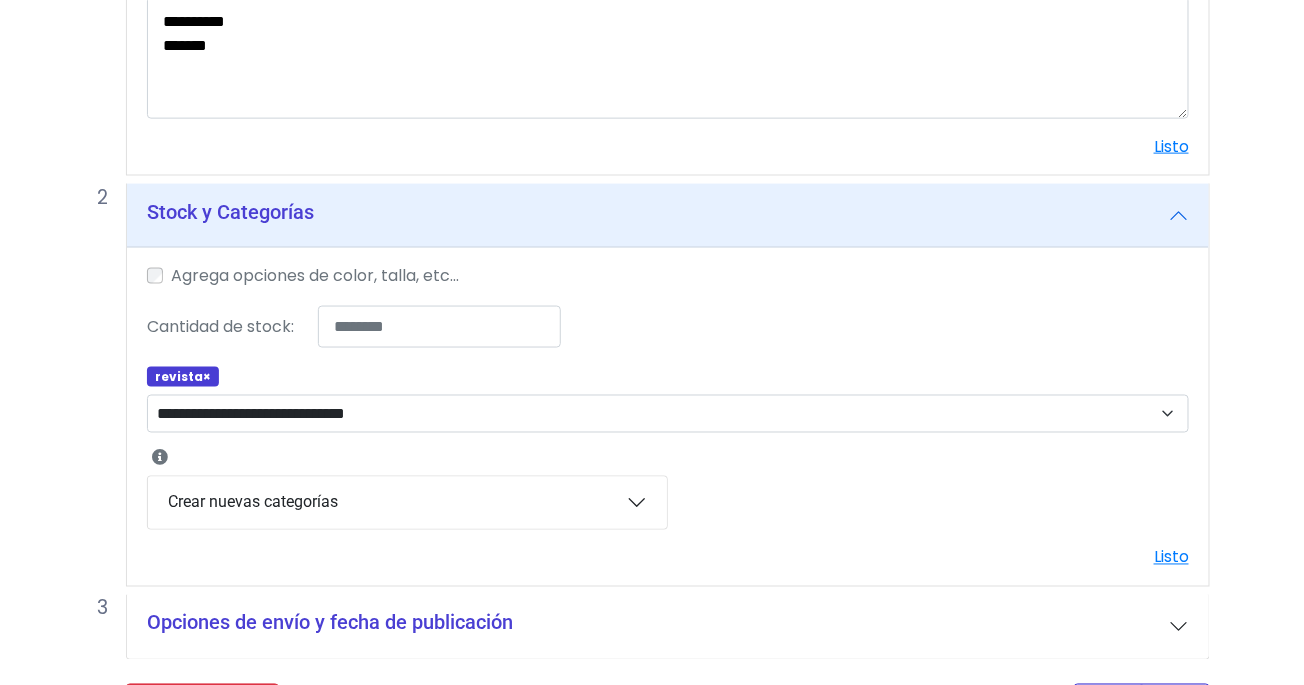 scroll, scrollTop: 834, scrollLeft: 0, axis: vertical 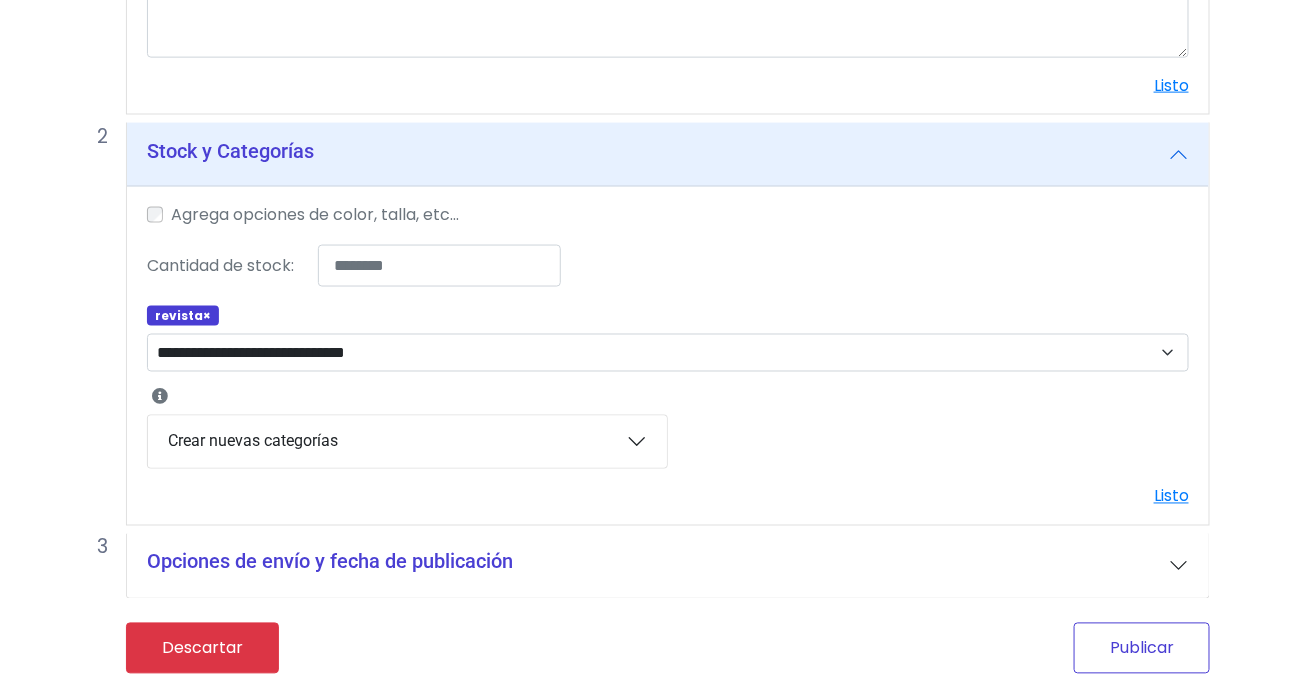 click on "Publicar" at bounding box center (1142, 648) 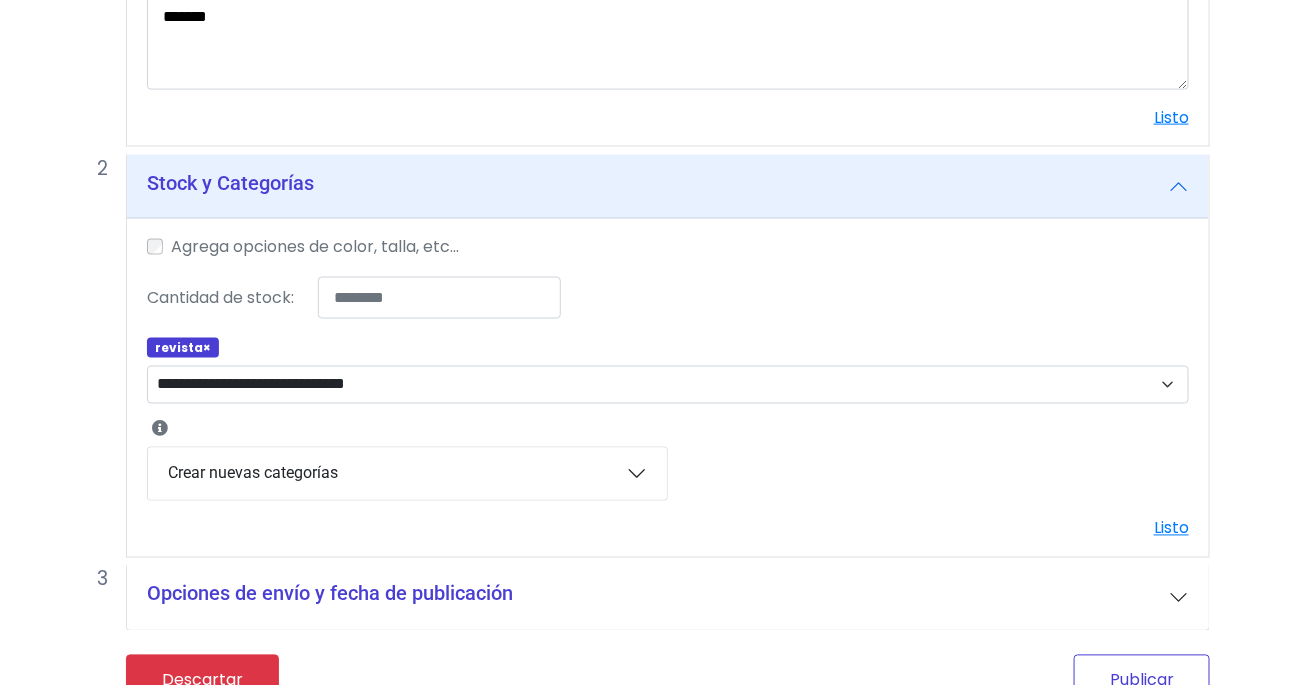 scroll, scrollTop: 865, scrollLeft: 0, axis: vertical 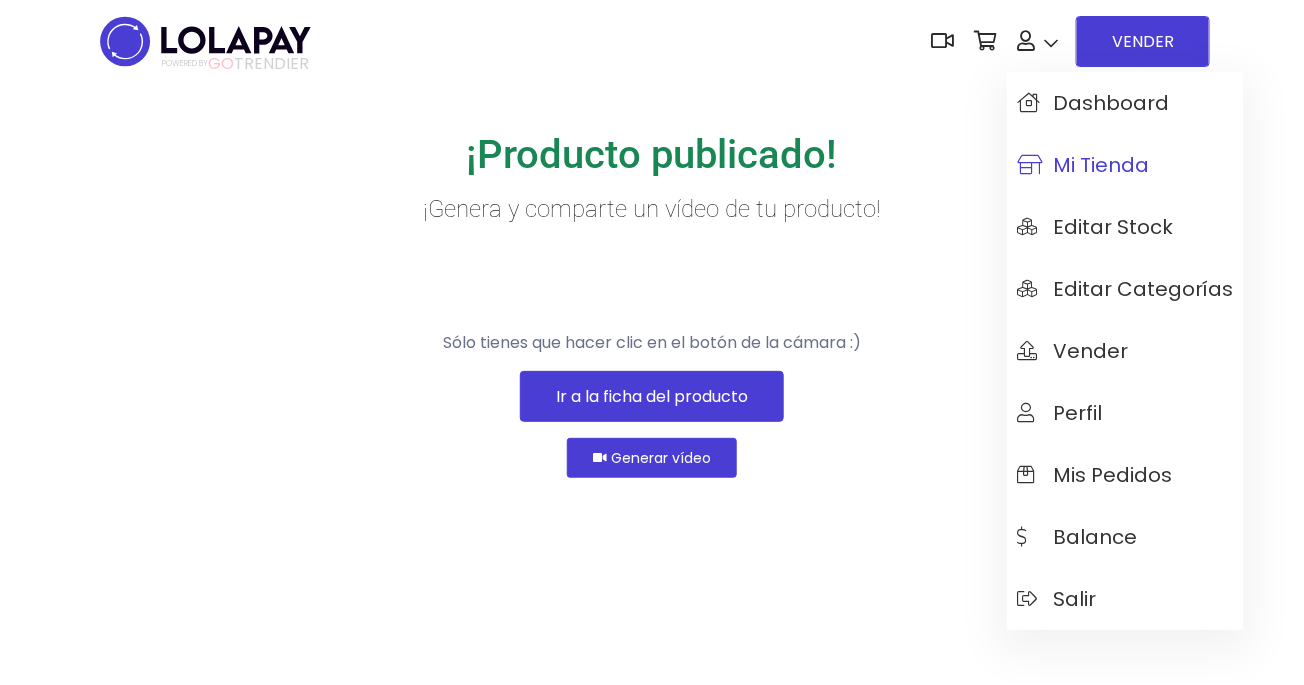 click on "Mi tienda" at bounding box center [1083, 165] 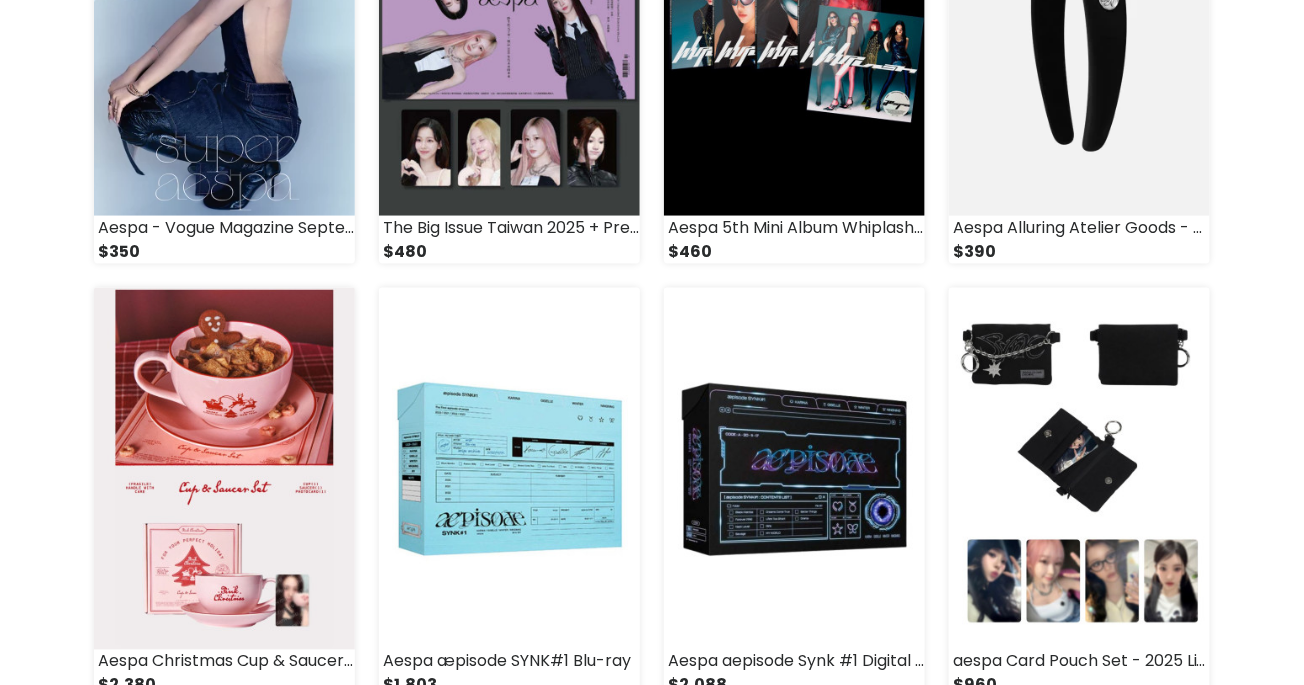 scroll, scrollTop: 0, scrollLeft: 0, axis: both 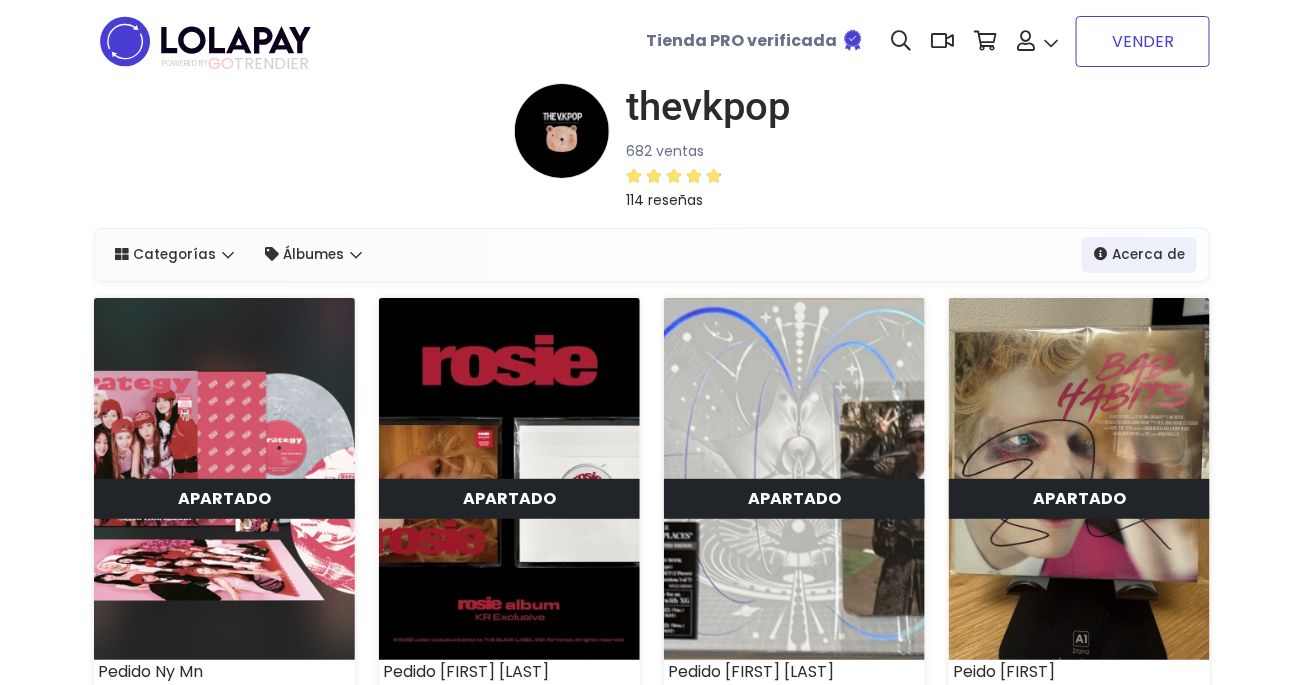 click on "VENDER" at bounding box center (1143, 41) 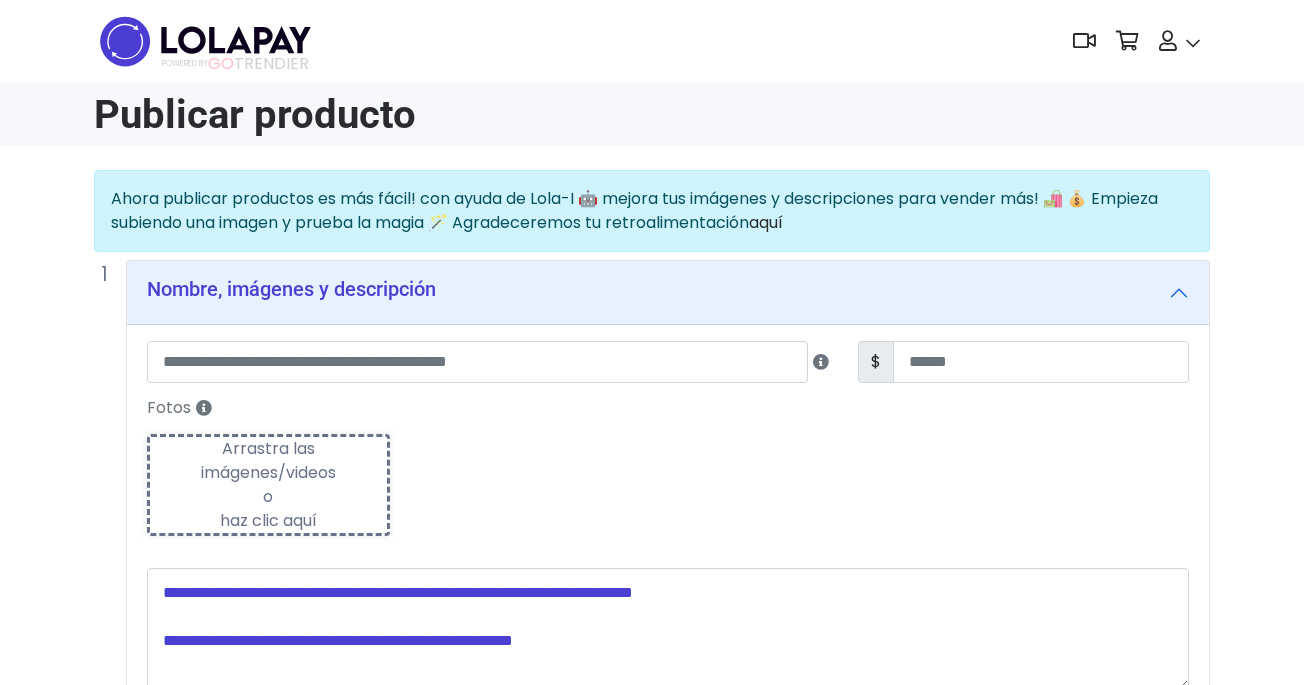 scroll, scrollTop: 0, scrollLeft: 0, axis: both 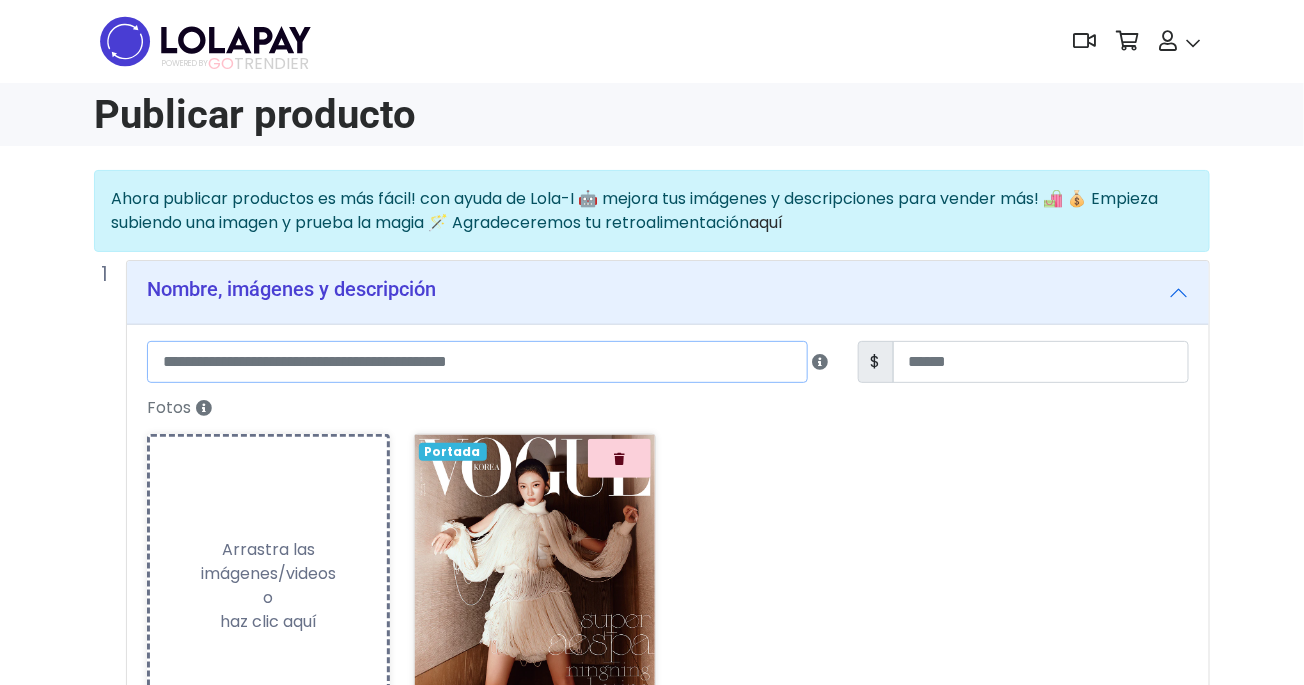 click at bounding box center [477, 362] 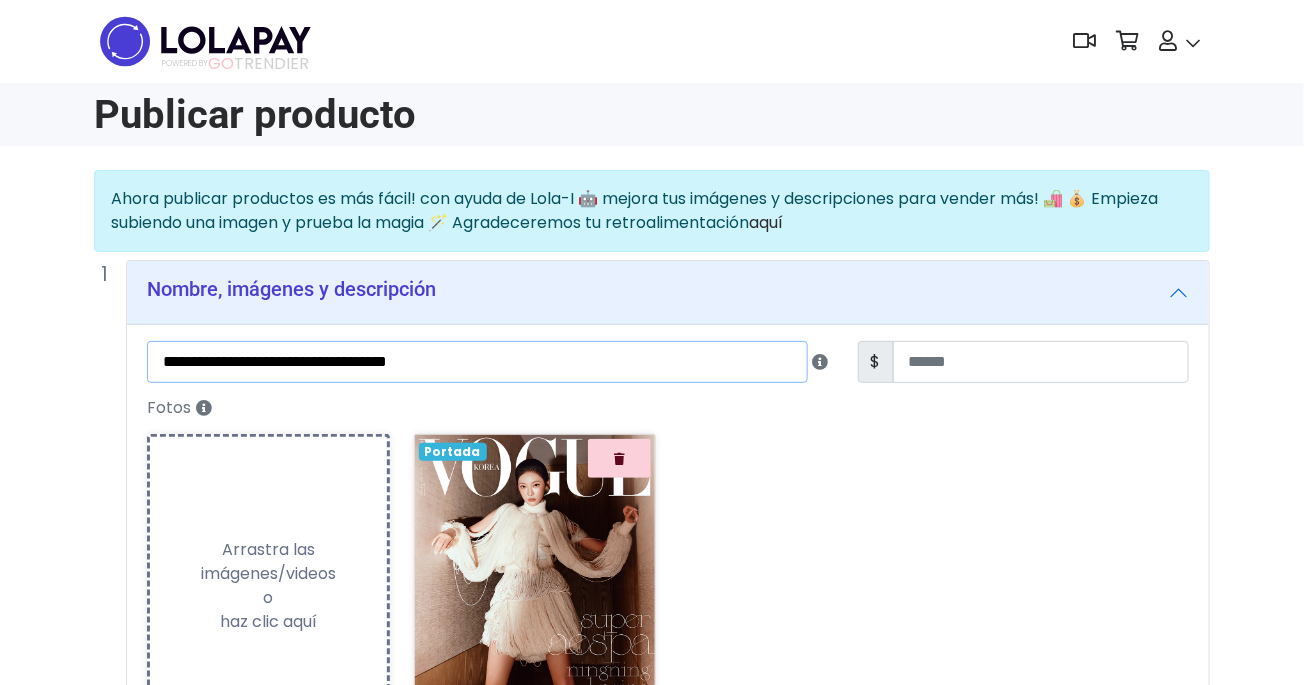 type on "**********" 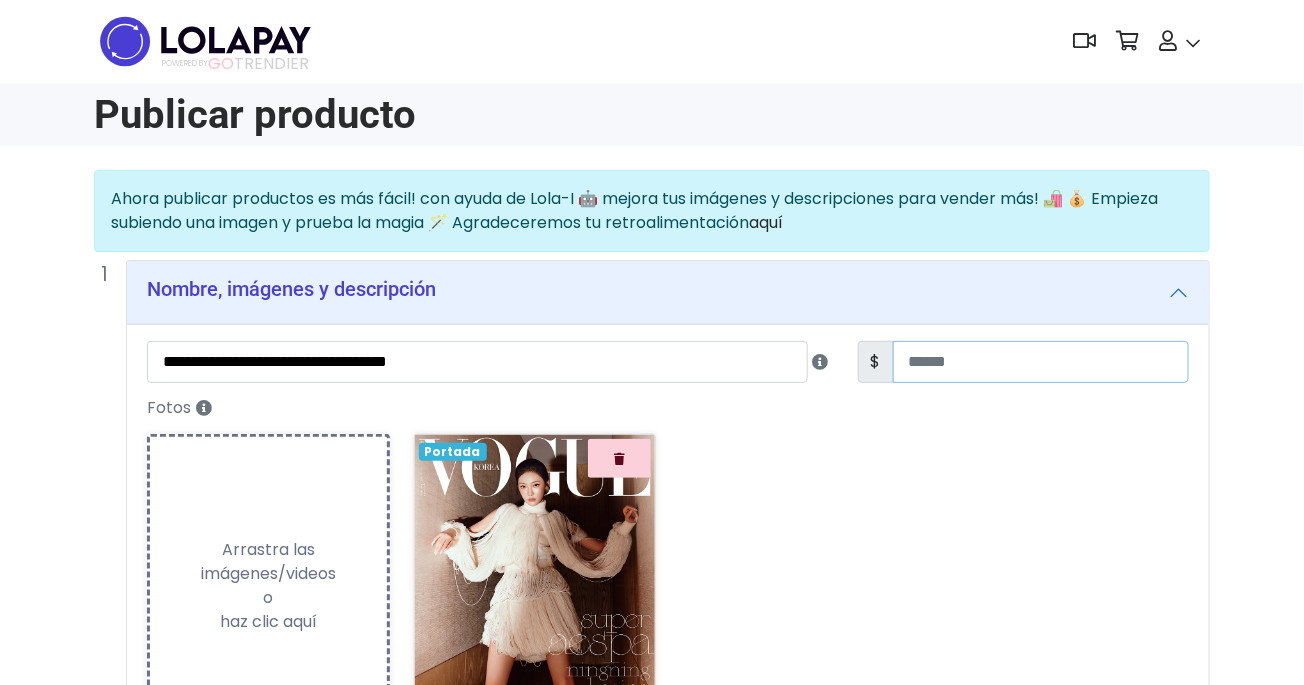 click at bounding box center [1041, 362] 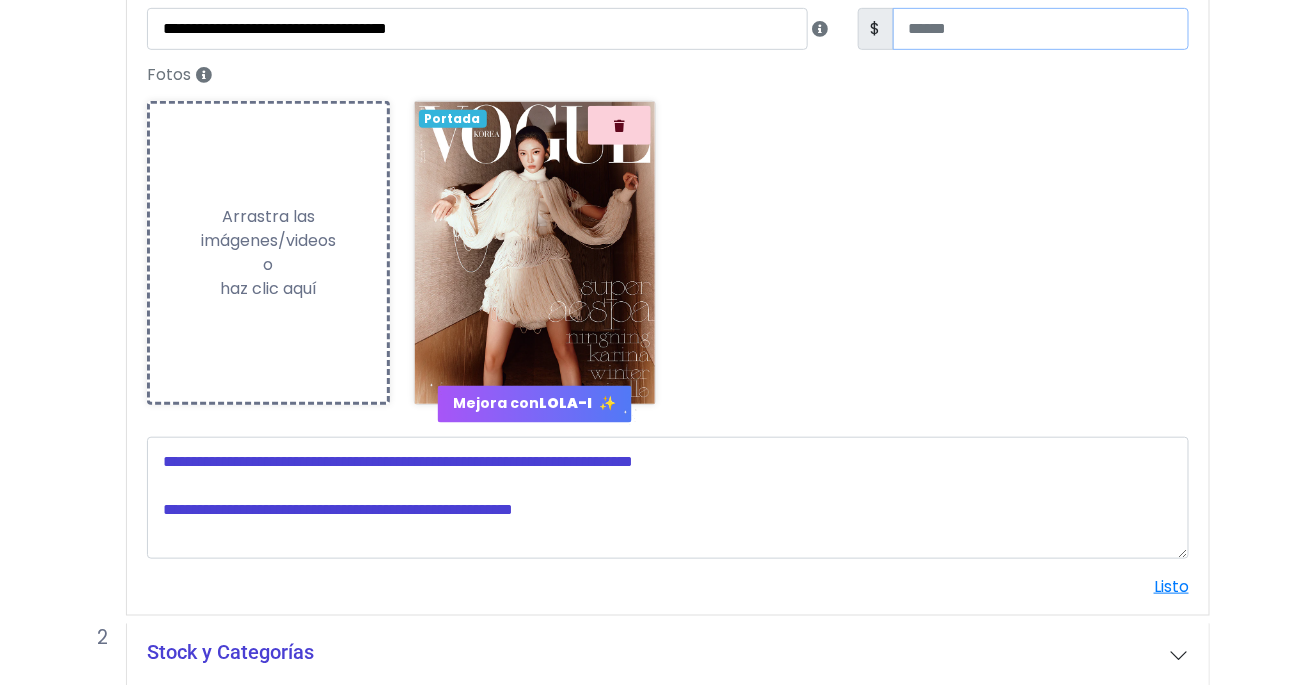 scroll, scrollTop: 452, scrollLeft: 0, axis: vertical 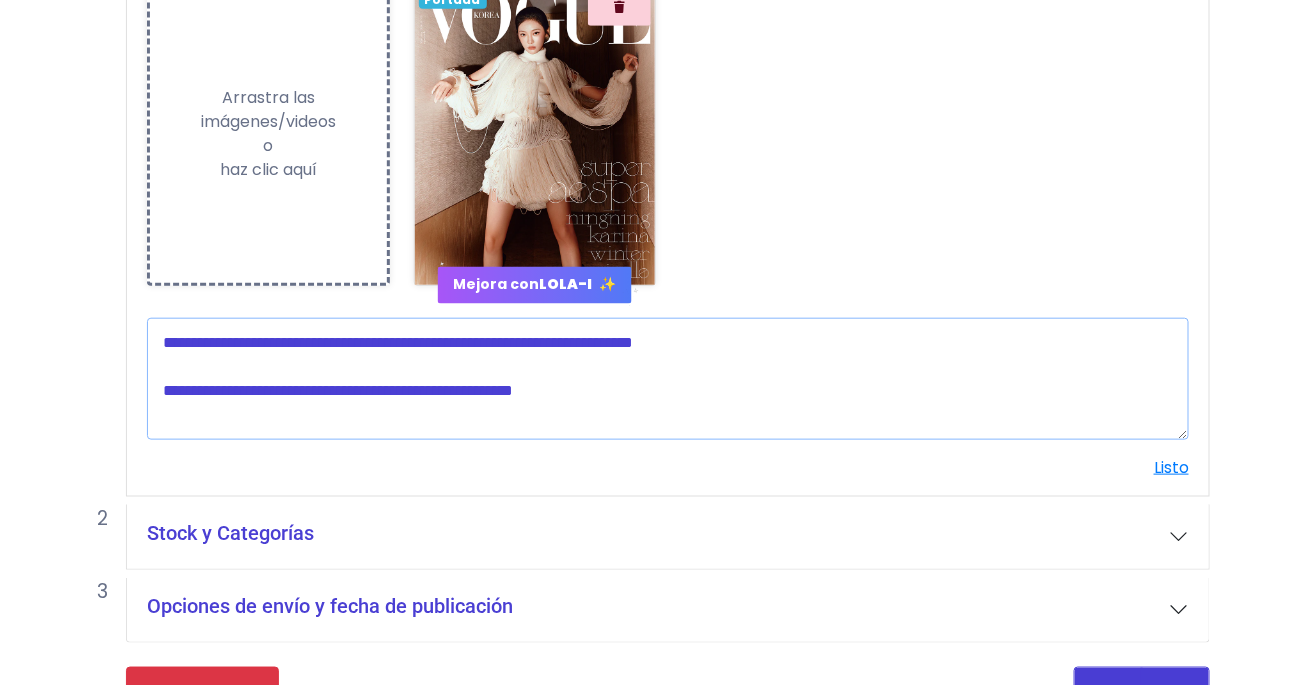 click at bounding box center (668, 379) 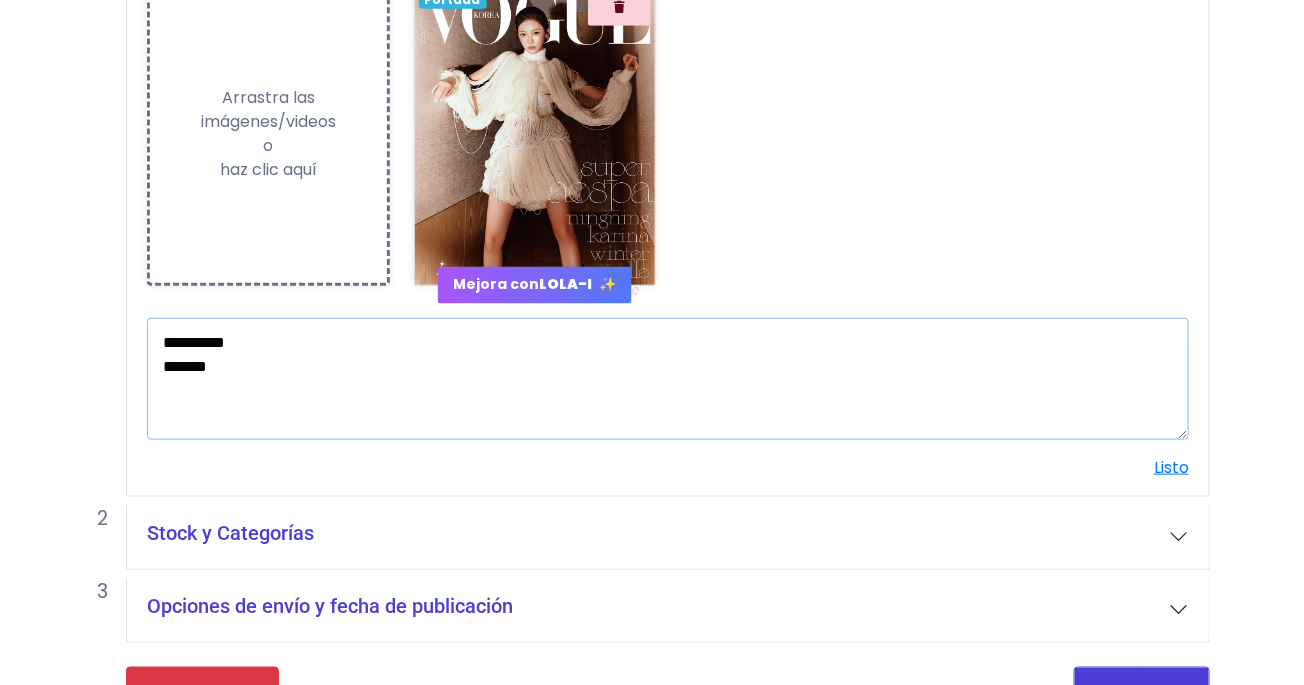 type on "**********" 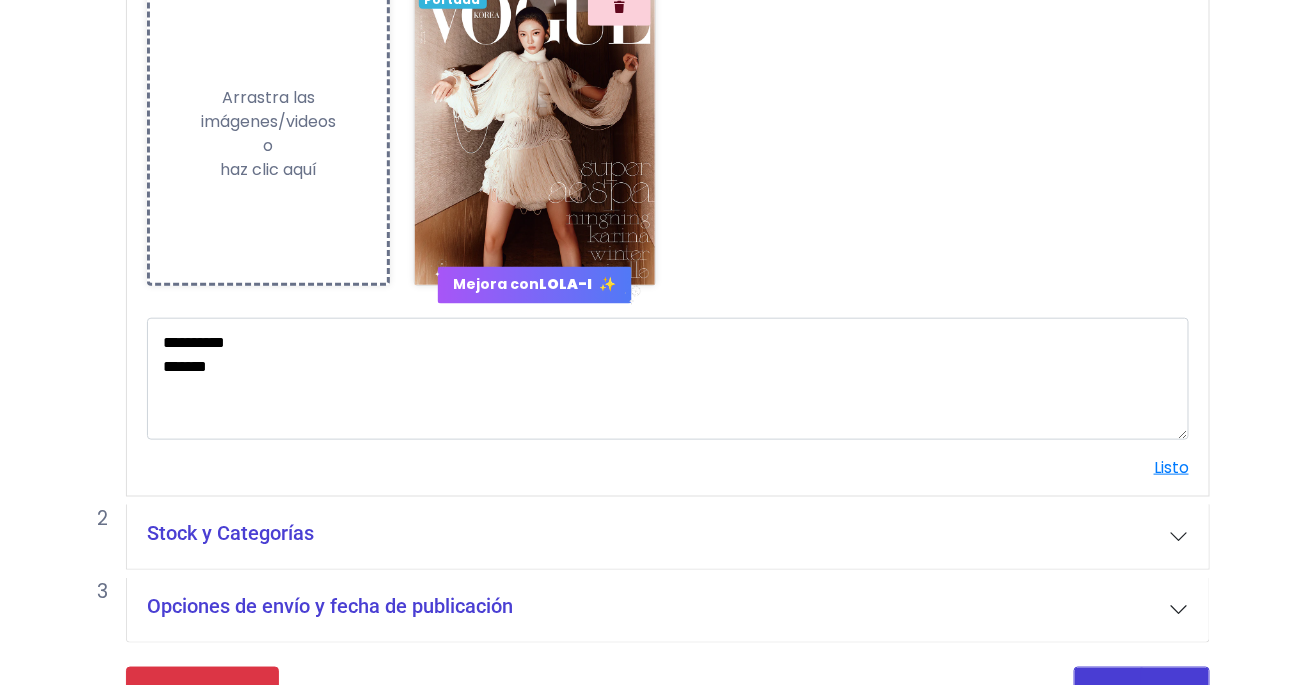 click on "Stock y Categorías" at bounding box center (230, 533) 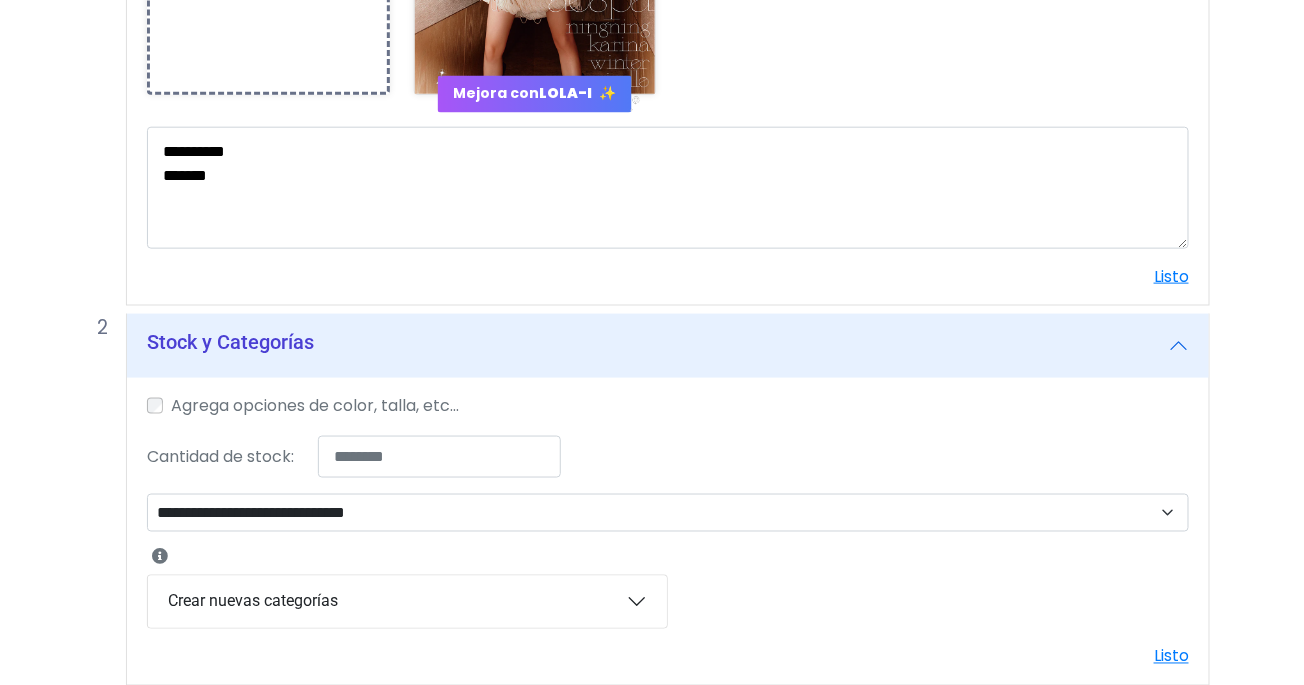 scroll, scrollTop: 656, scrollLeft: 0, axis: vertical 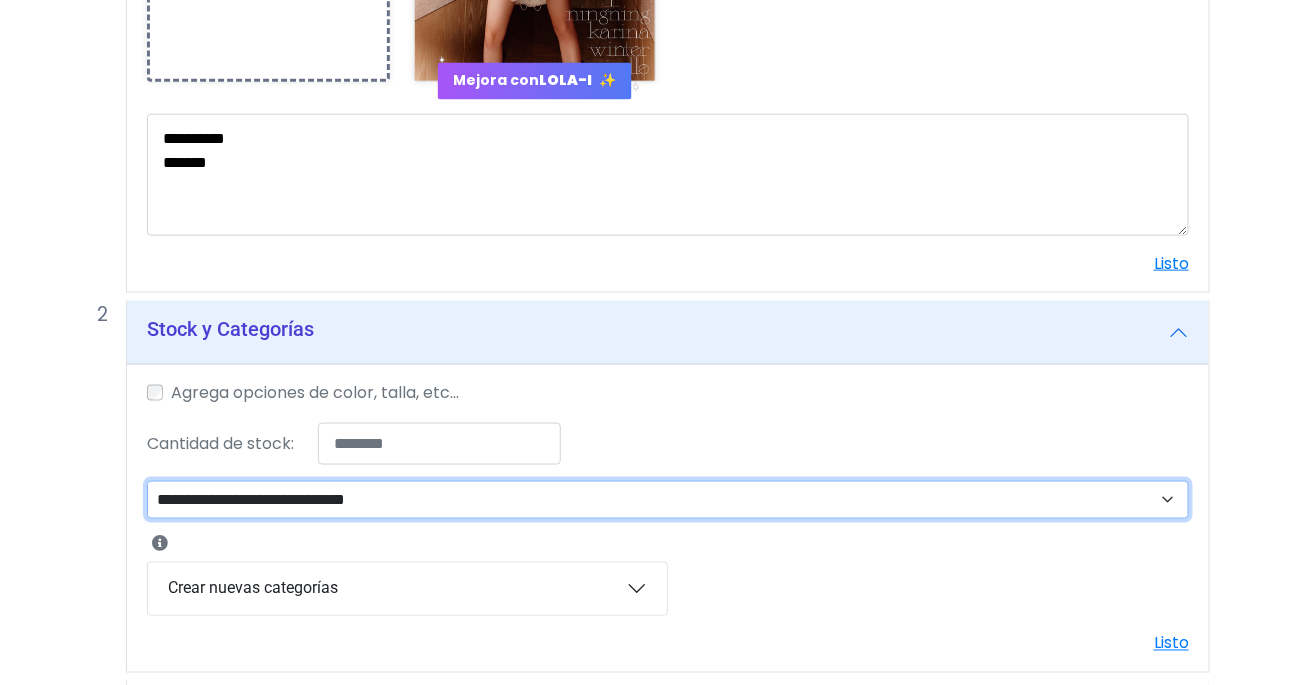 click on "**********" at bounding box center (668, 500) 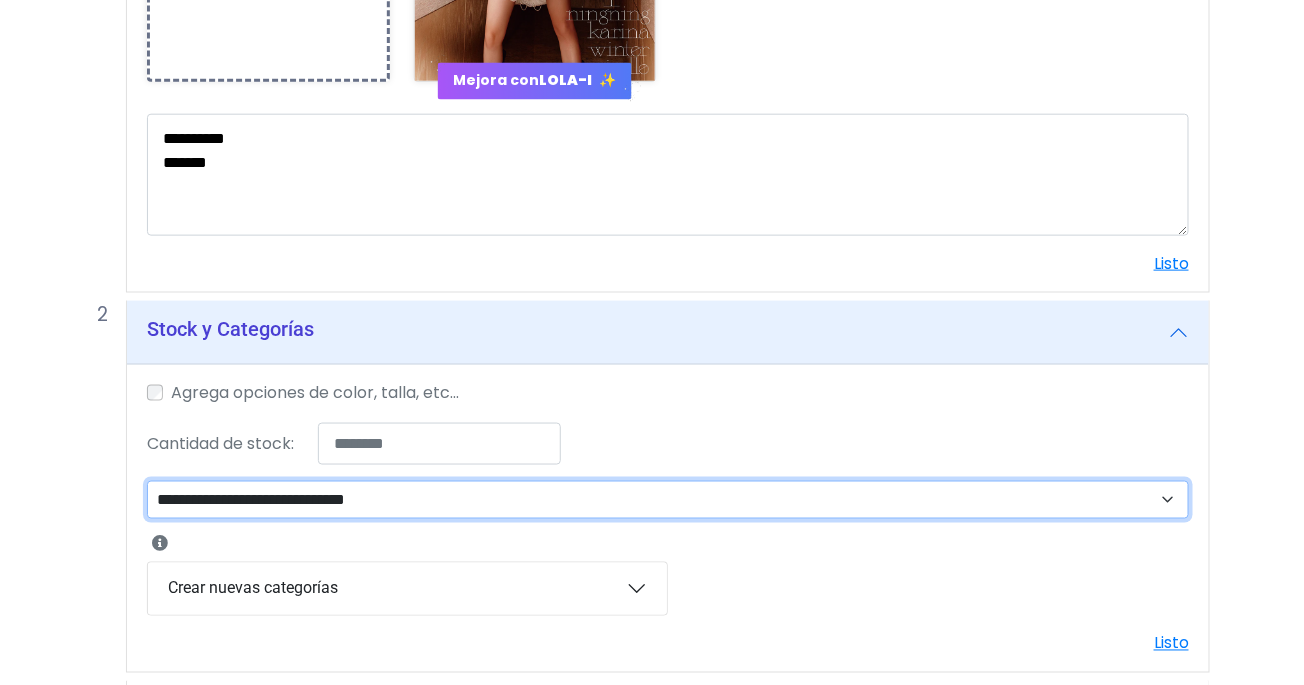 select on "****" 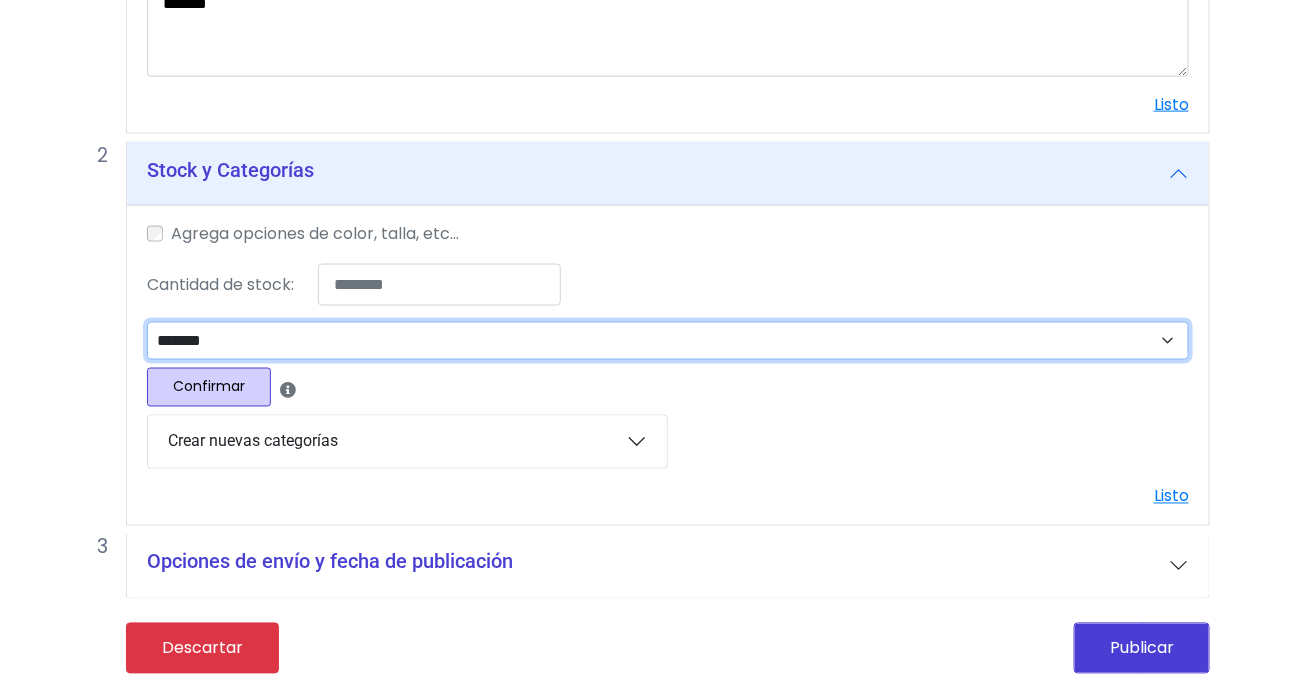 scroll, scrollTop: 815, scrollLeft: 0, axis: vertical 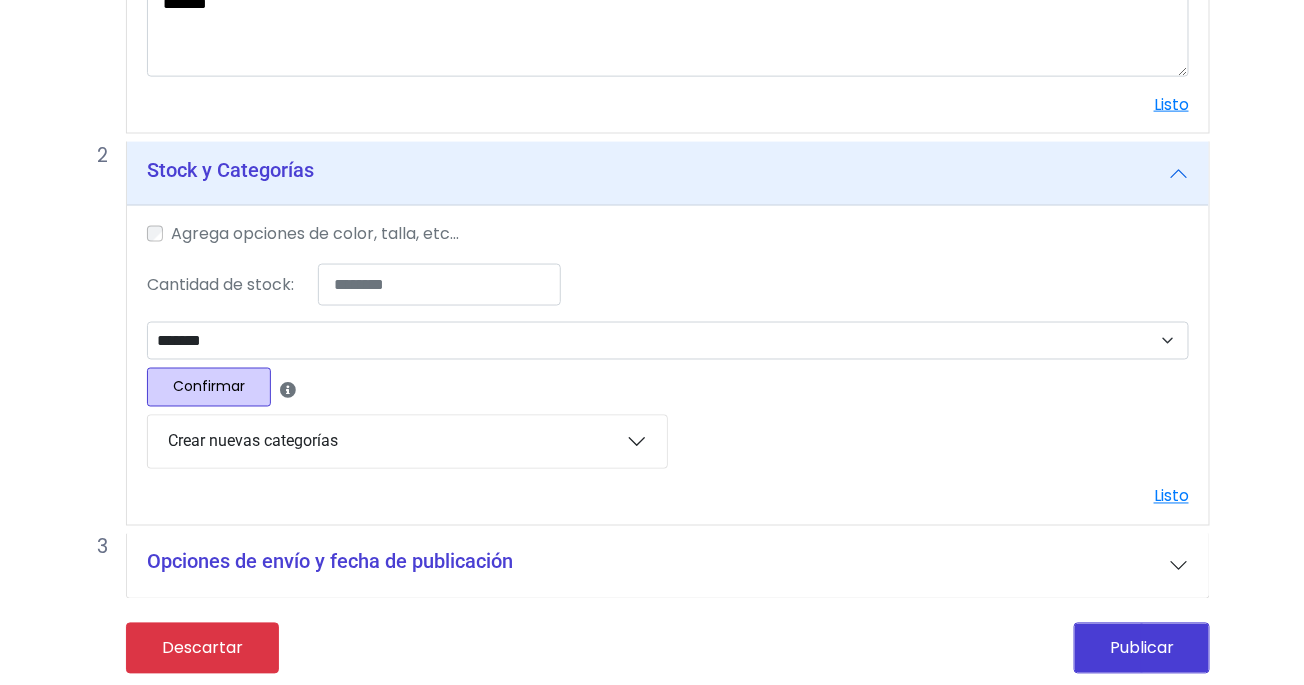 click on "Confirmar" at bounding box center [209, 387] 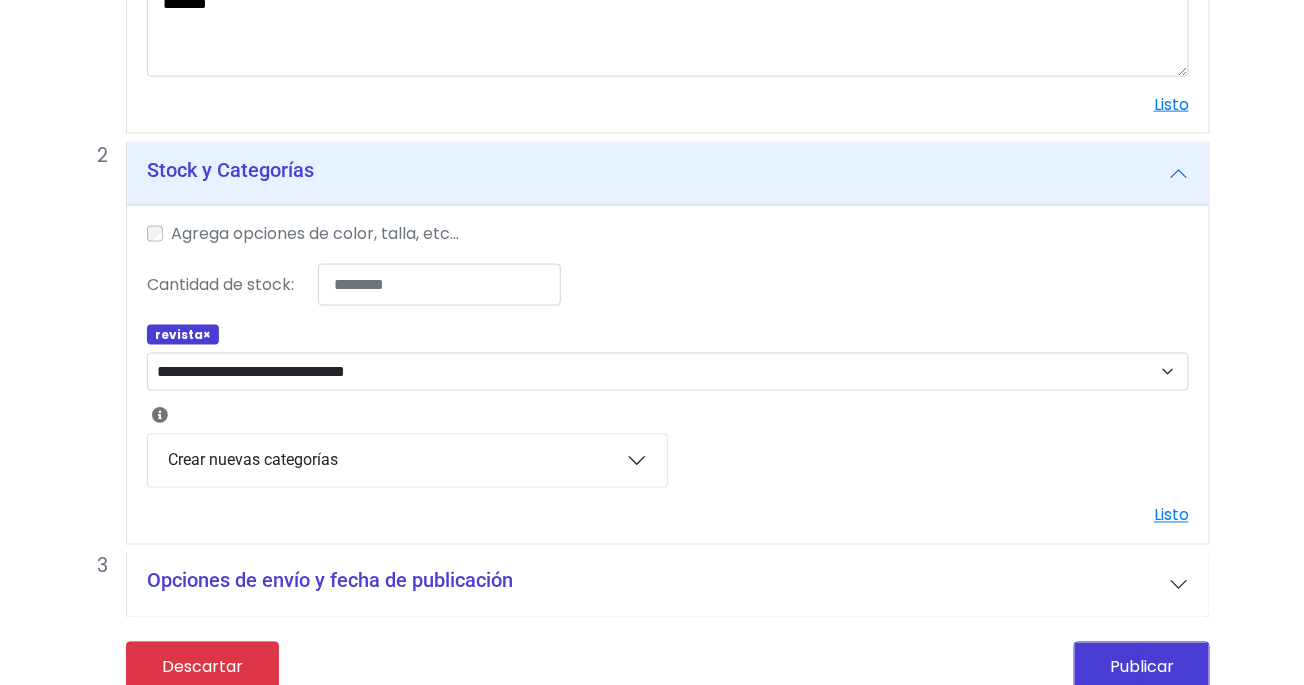 scroll, scrollTop: 834, scrollLeft: 0, axis: vertical 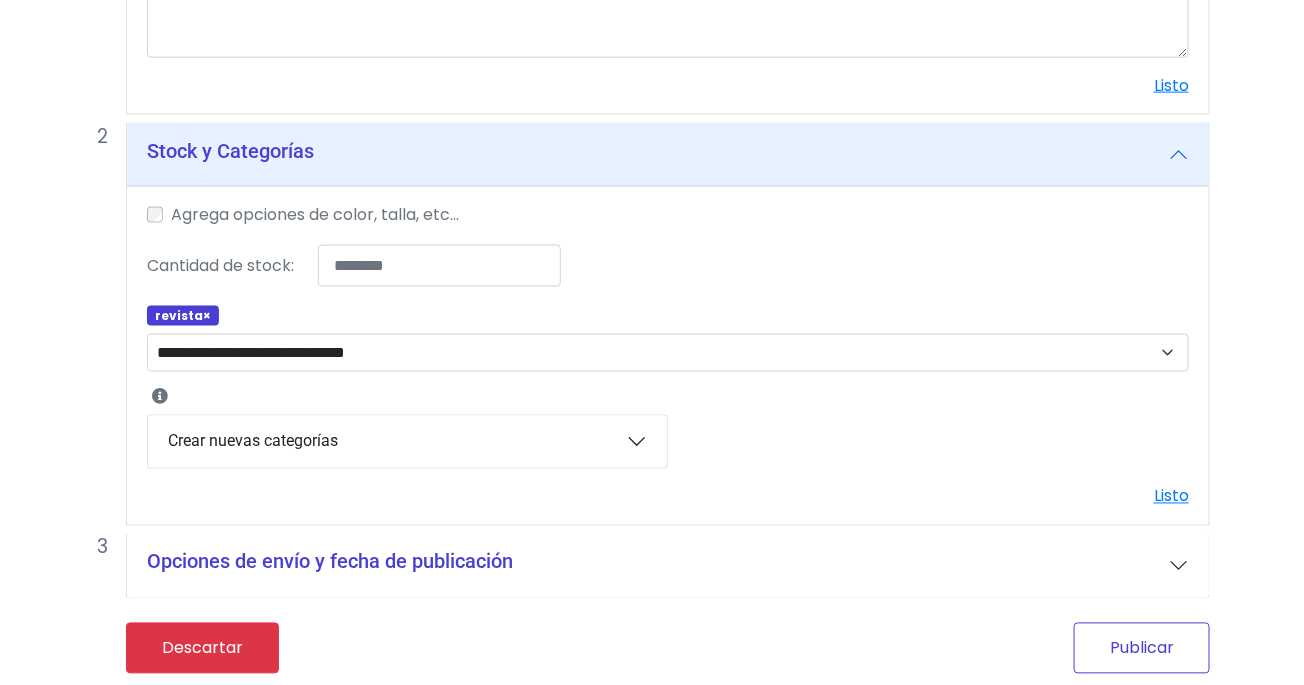 click on "Publicar" at bounding box center (1142, 648) 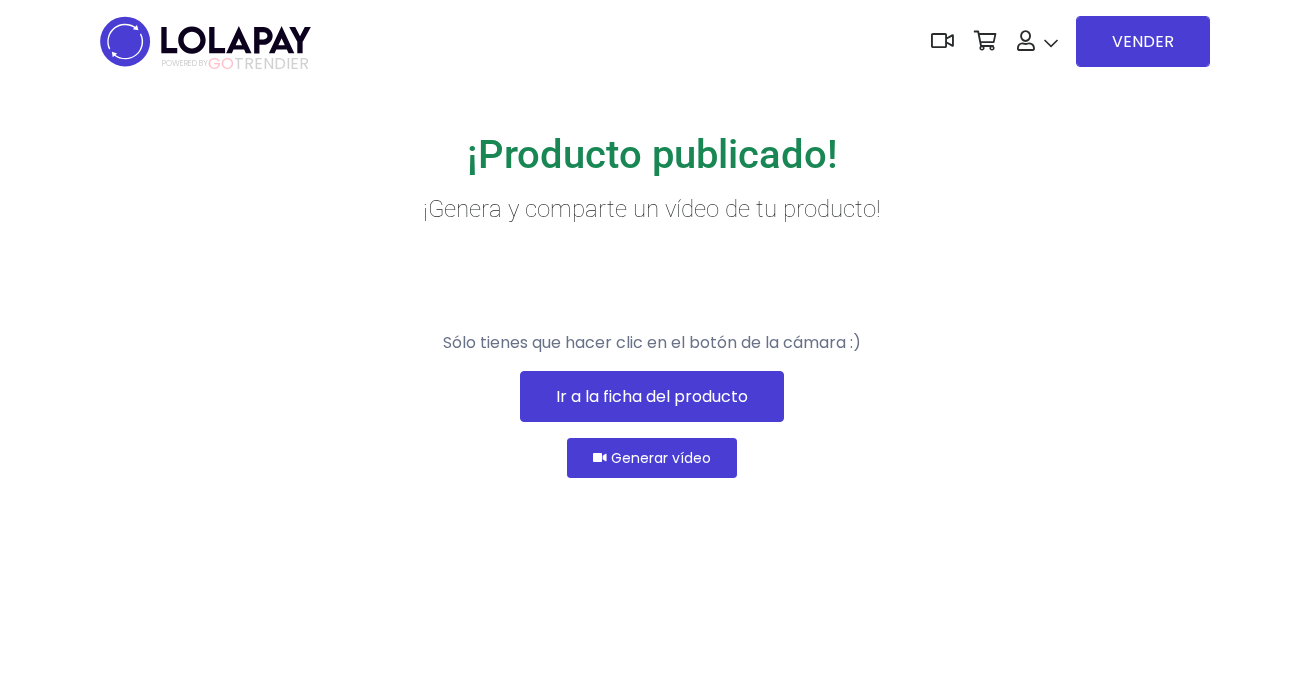 scroll, scrollTop: 0, scrollLeft: 0, axis: both 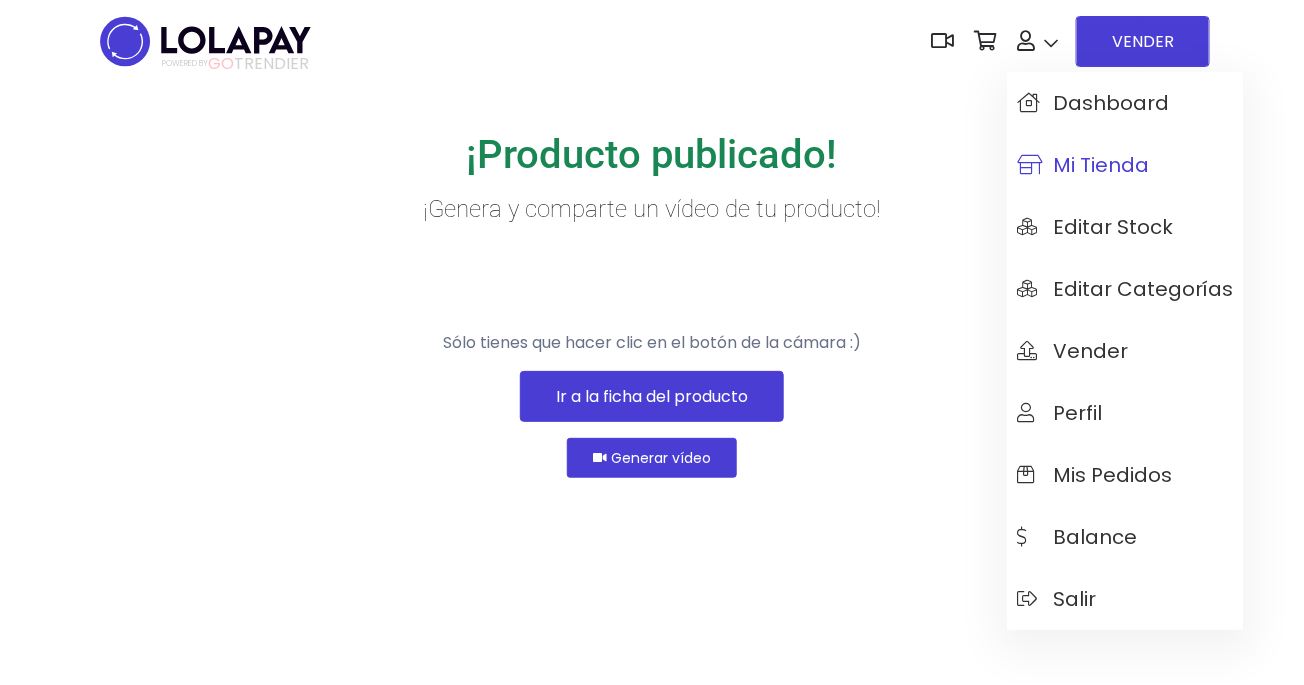 click on "Mi tienda" at bounding box center [1083, 165] 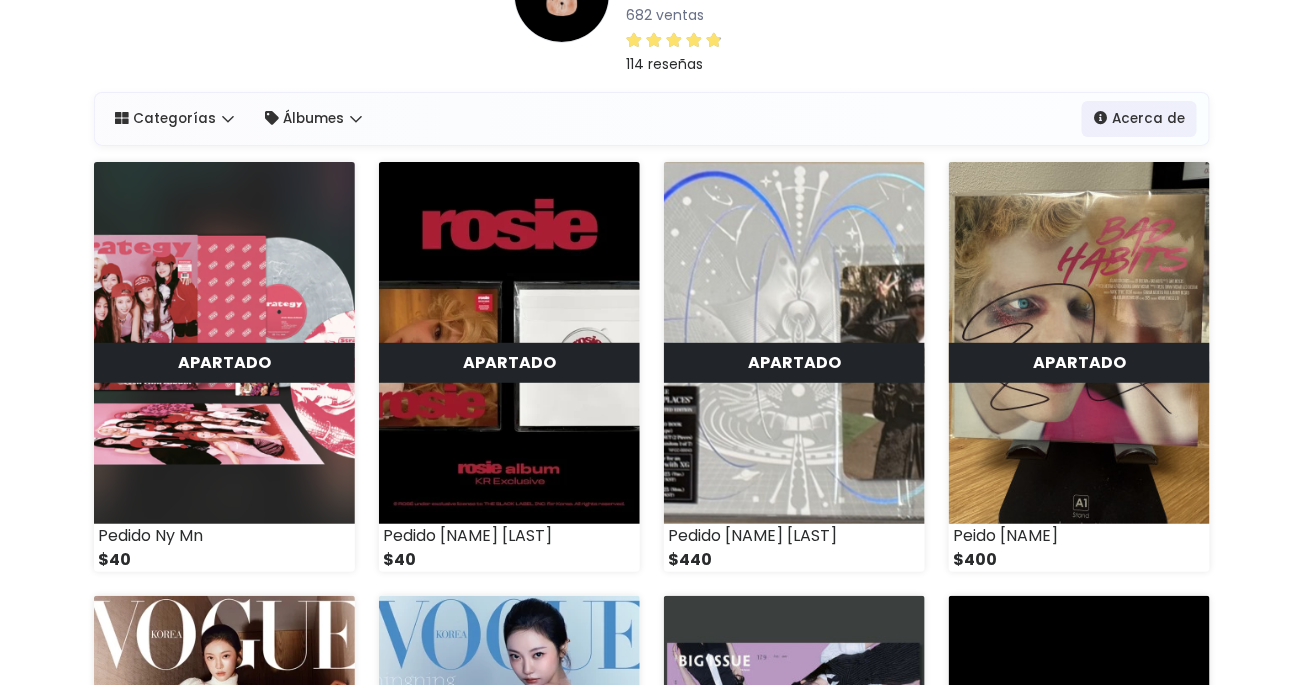 scroll, scrollTop: 2, scrollLeft: 0, axis: vertical 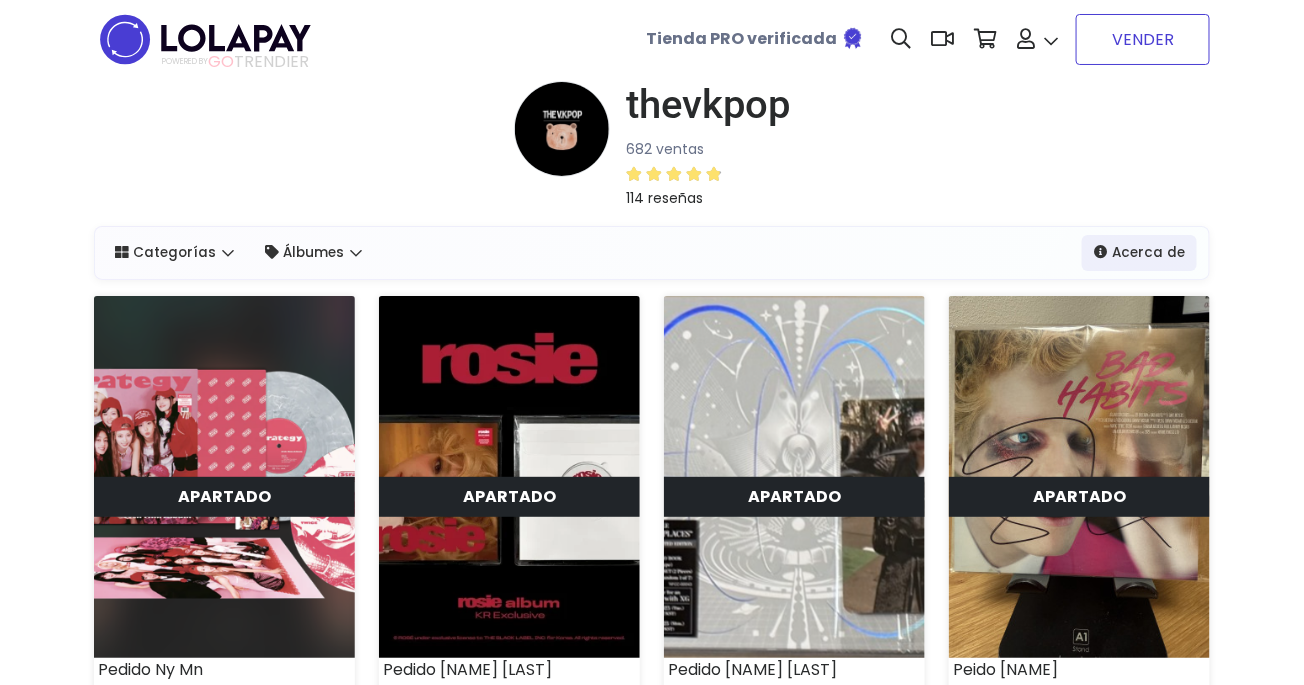 click on "VENDER" at bounding box center [1143, 39] 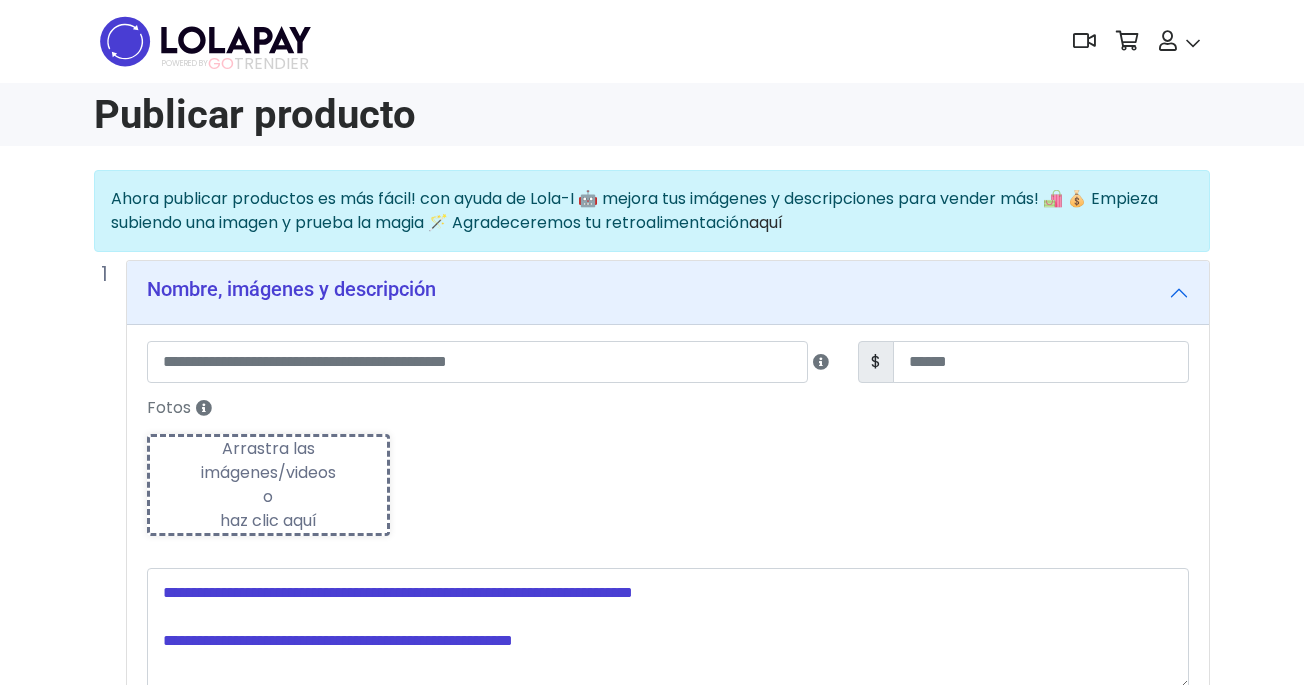 scroll, scrollTop: 0, scrollLeft: 0, axis: both 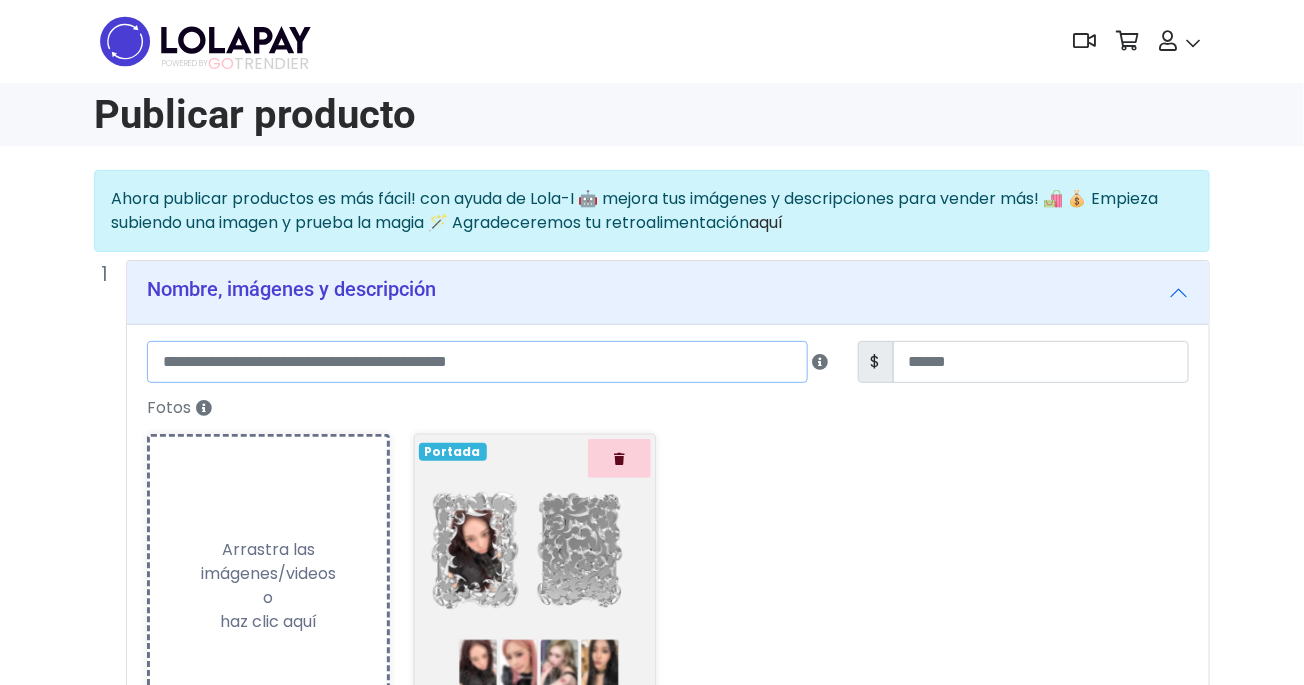 click at bounding box center (477, 362) 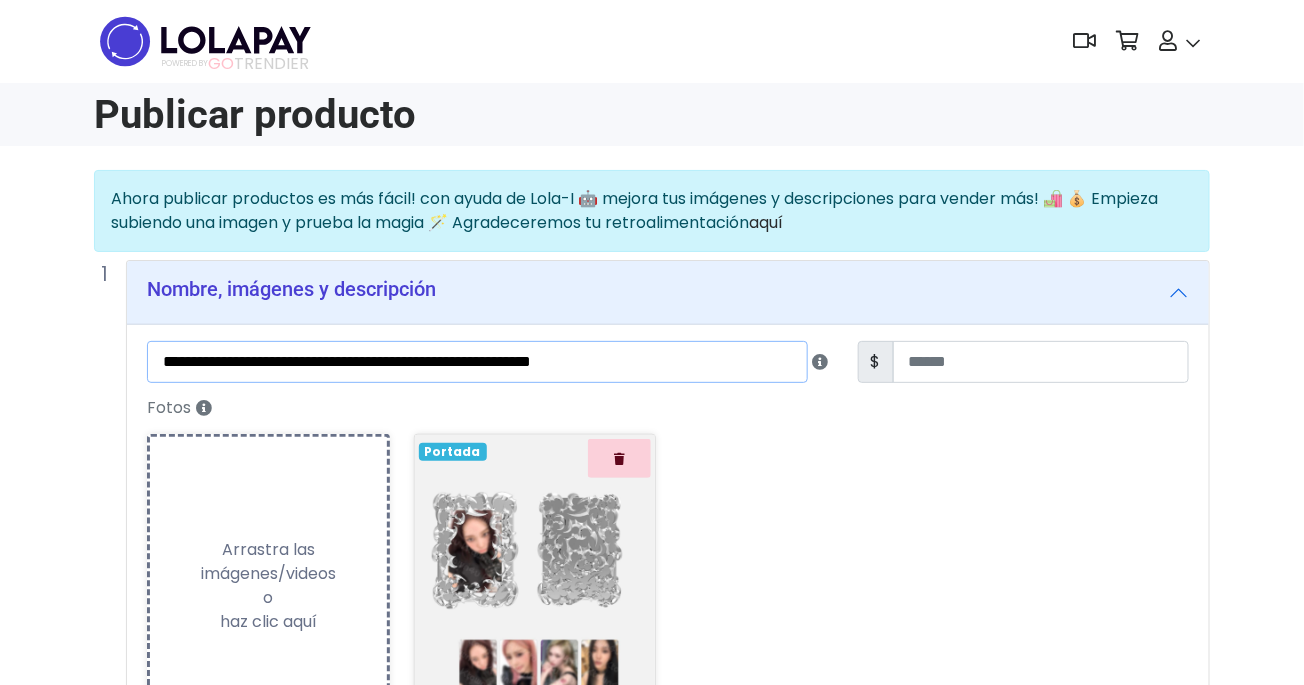 click on "**********" at bounding box center [477, 362] 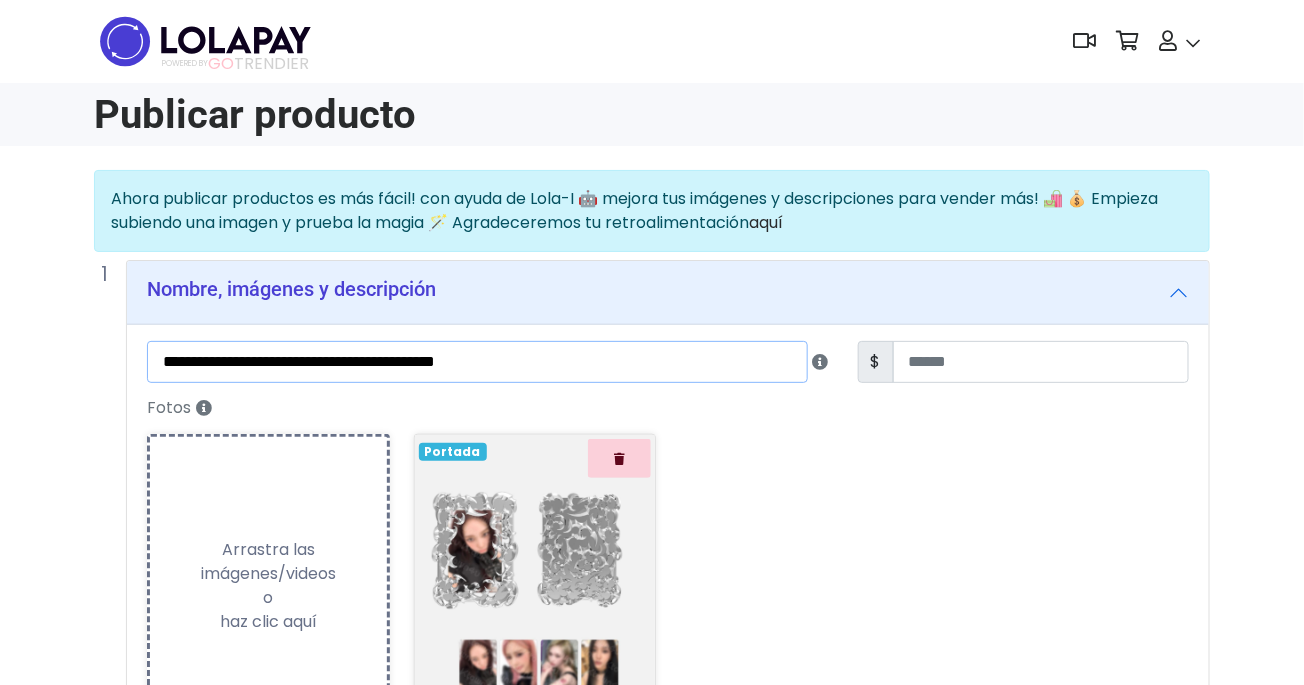 click on "**********" at bounding box center [477, 362] 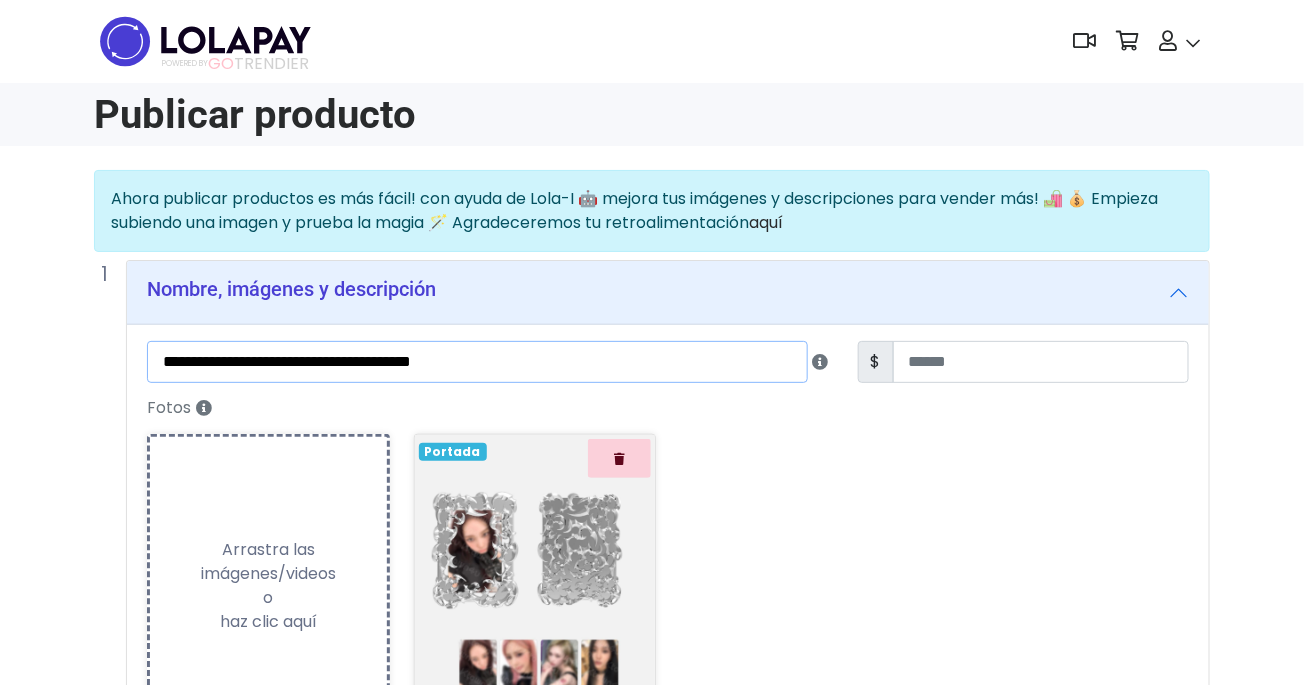 click on "**********" at bounding box center [477, 362] 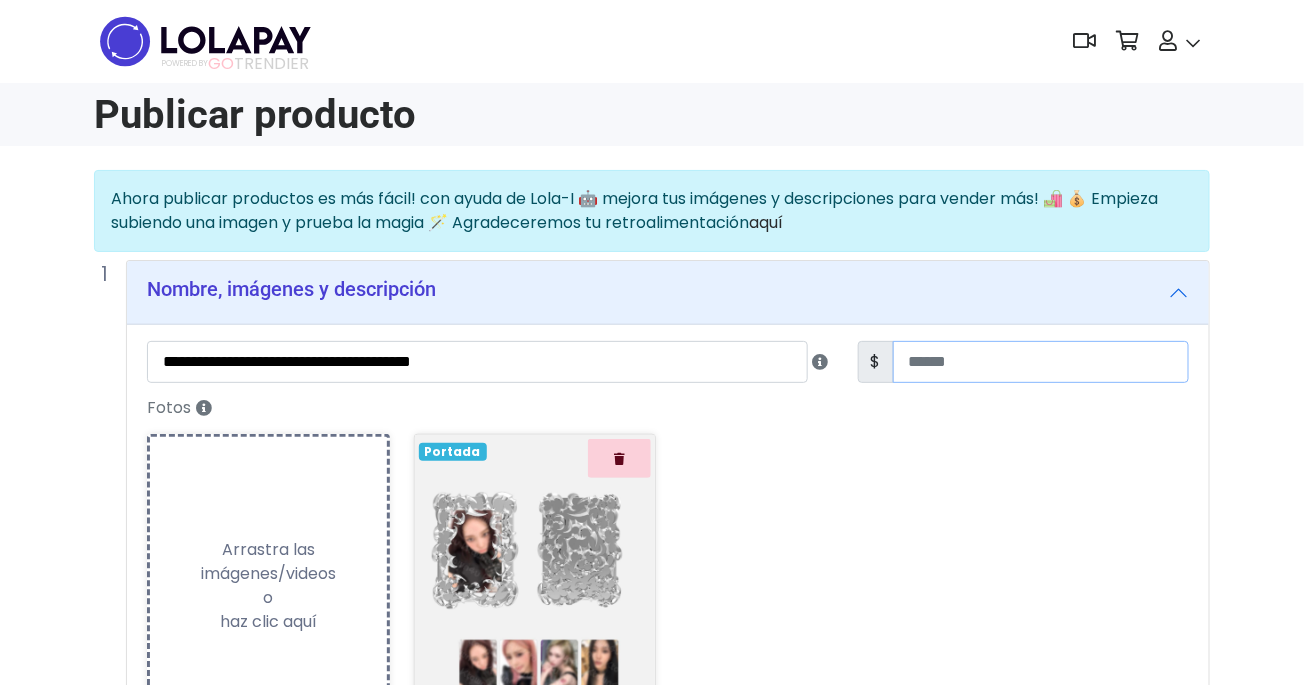 click at bounding box center (1041, 362) 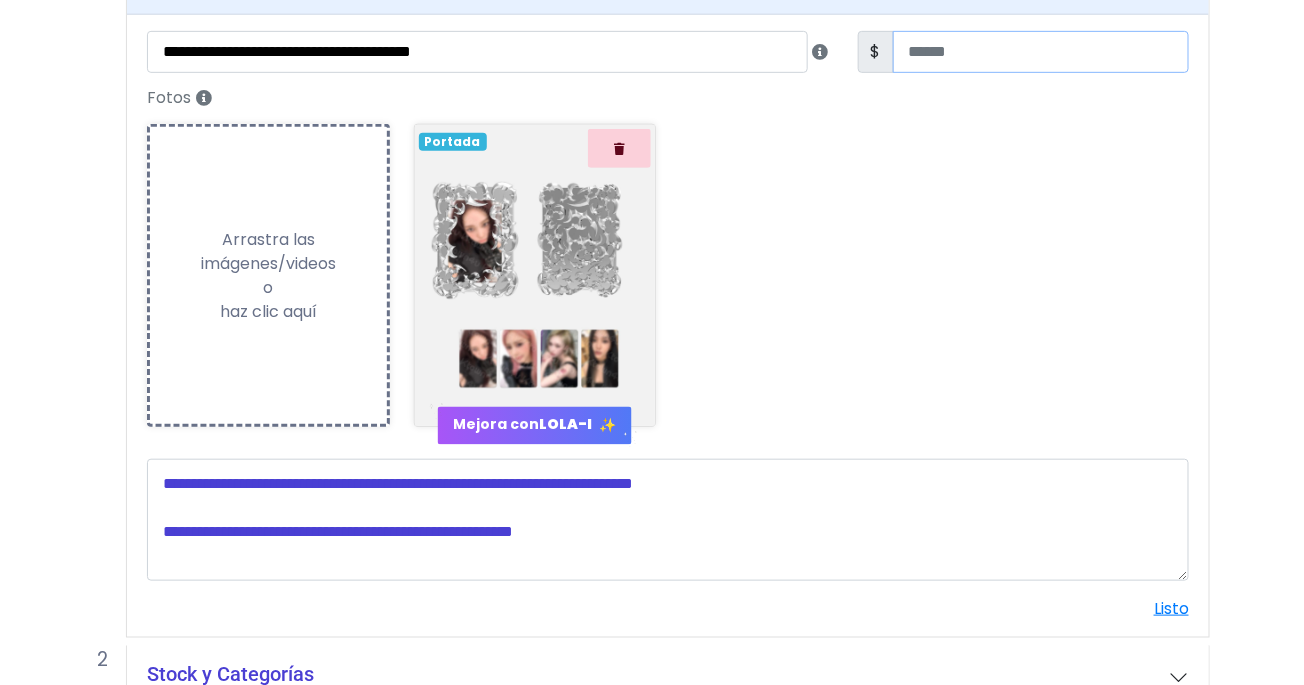 scroll, scrollTop: 313, scrollLeft: 0, axis: vertical 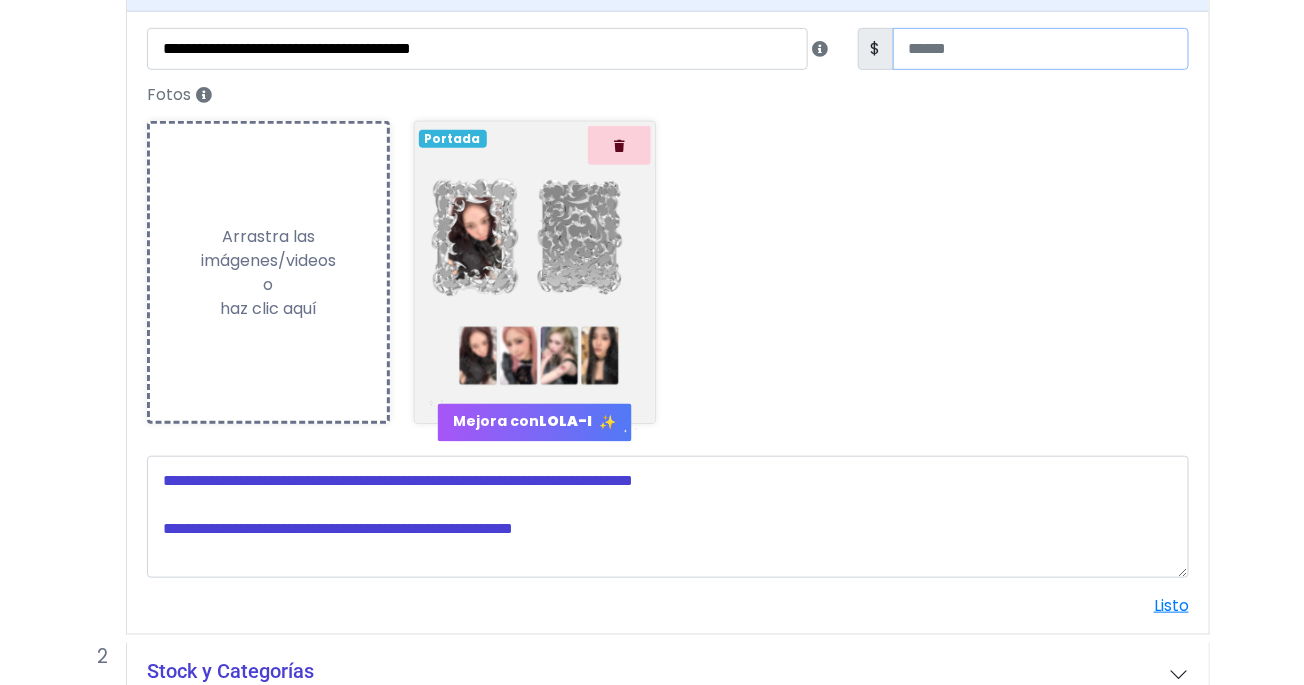 type on "****" 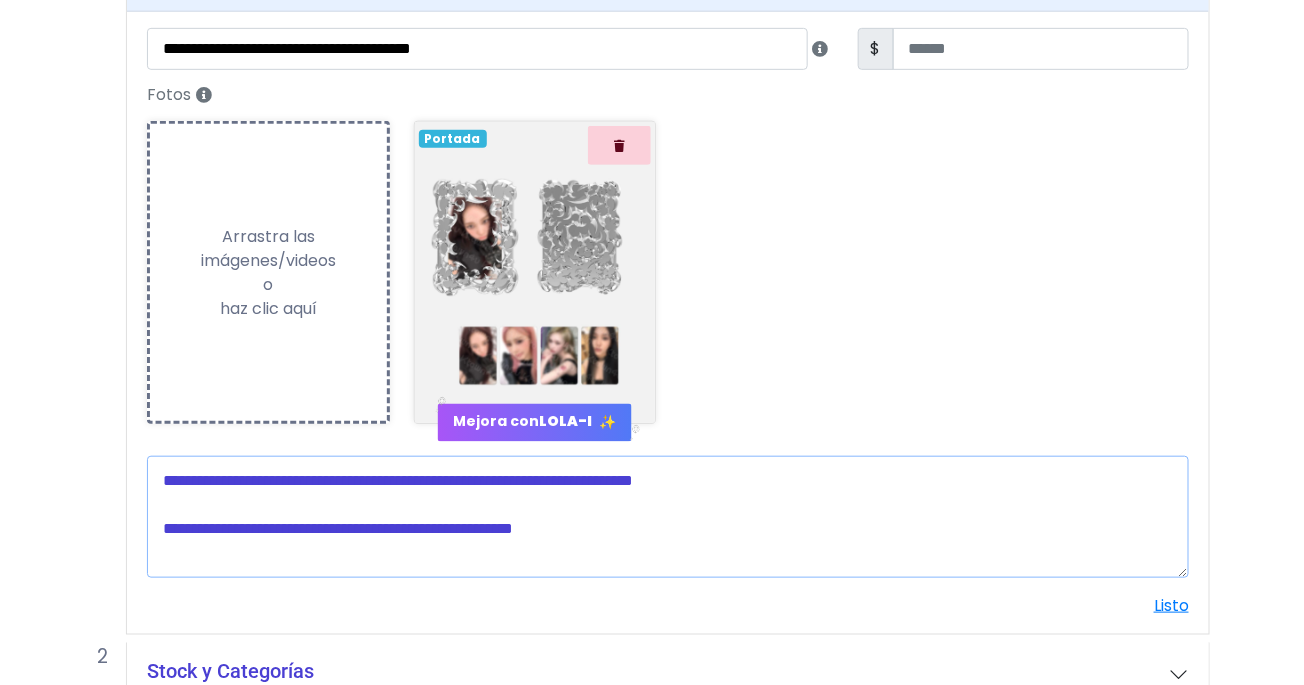 click at bounding box center [668, 517] 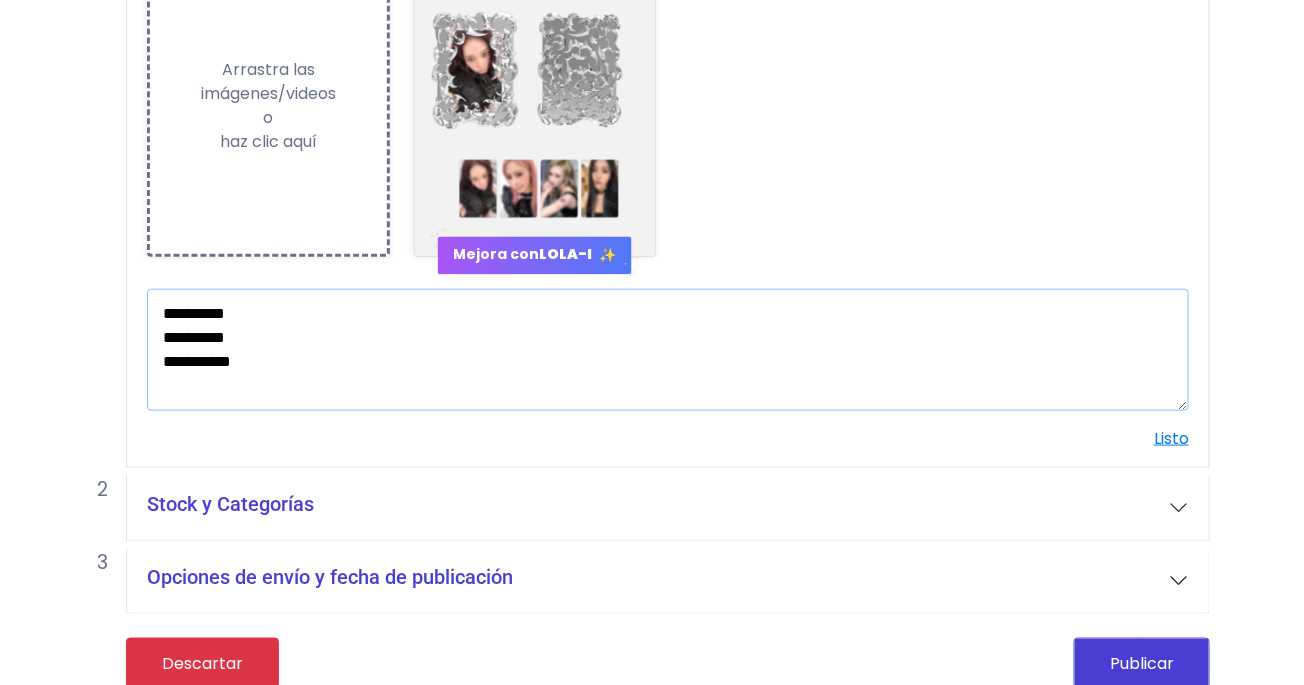 scroll, scrollTop: 496, scrollLeft: 0, axis: vertical 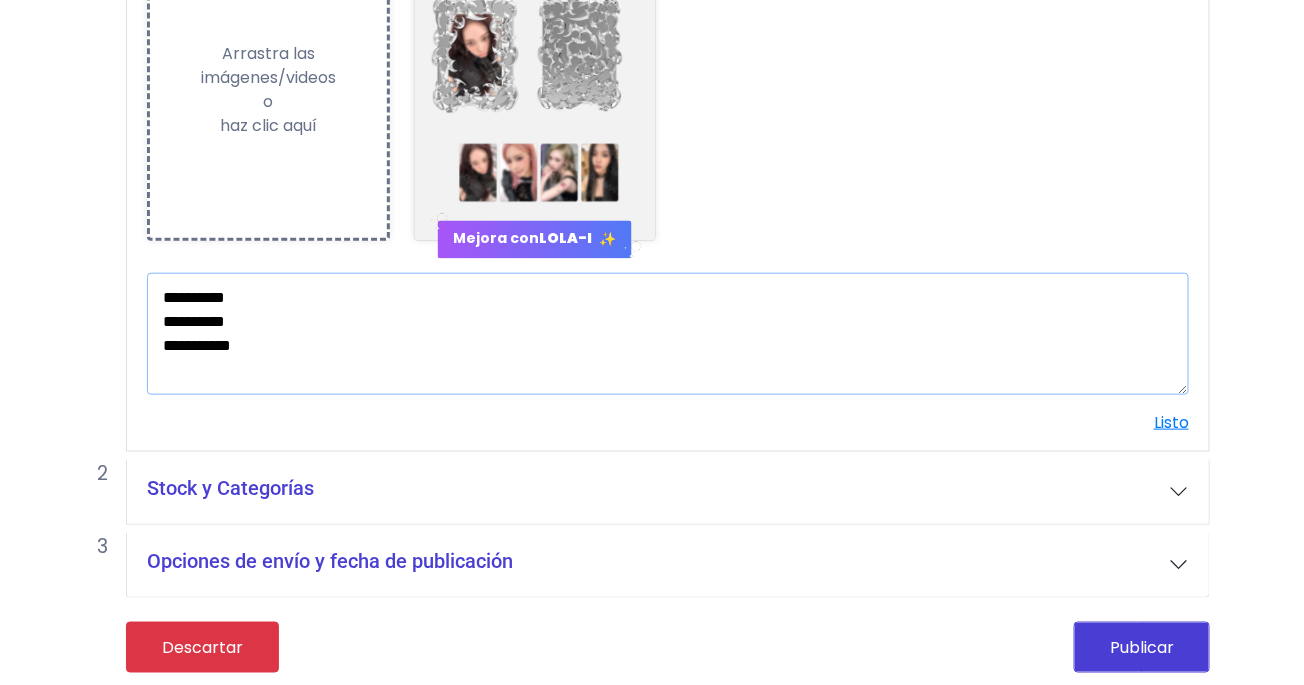 type on "**********" 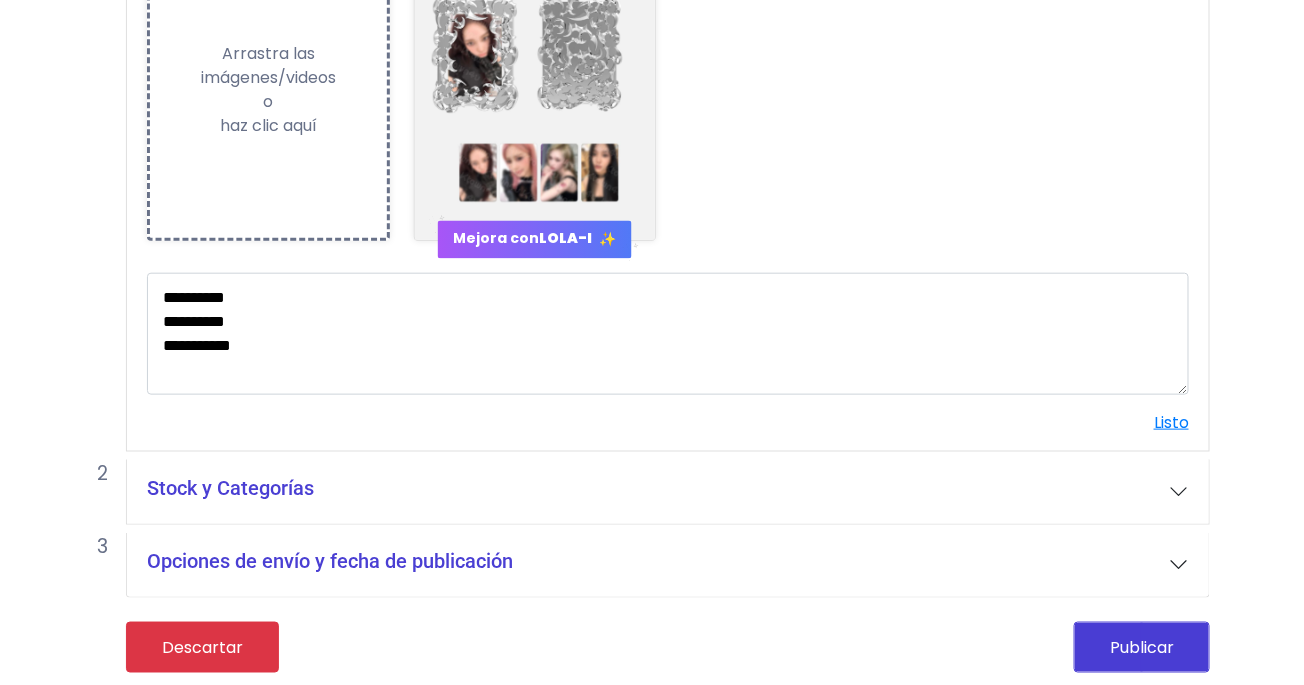 click on "Stock y Categorías" at bounding box center [668, 492] 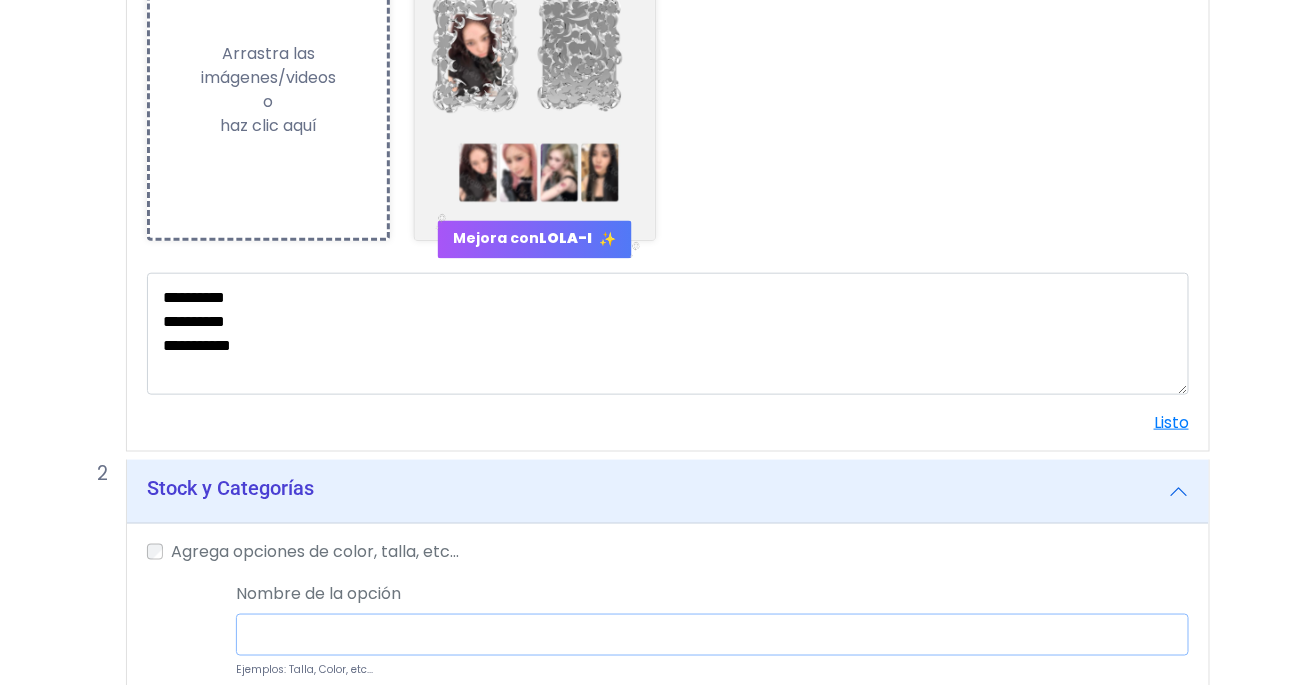 click at bounding box center (712, 635) 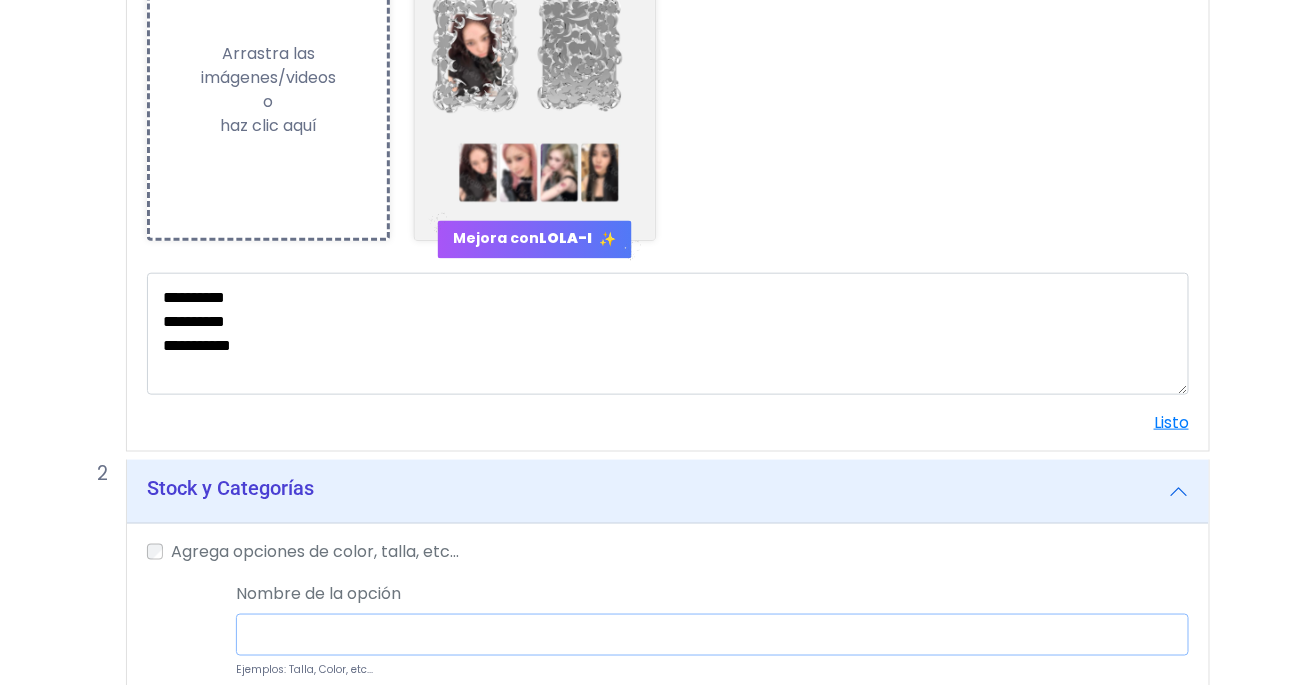 type on "******" 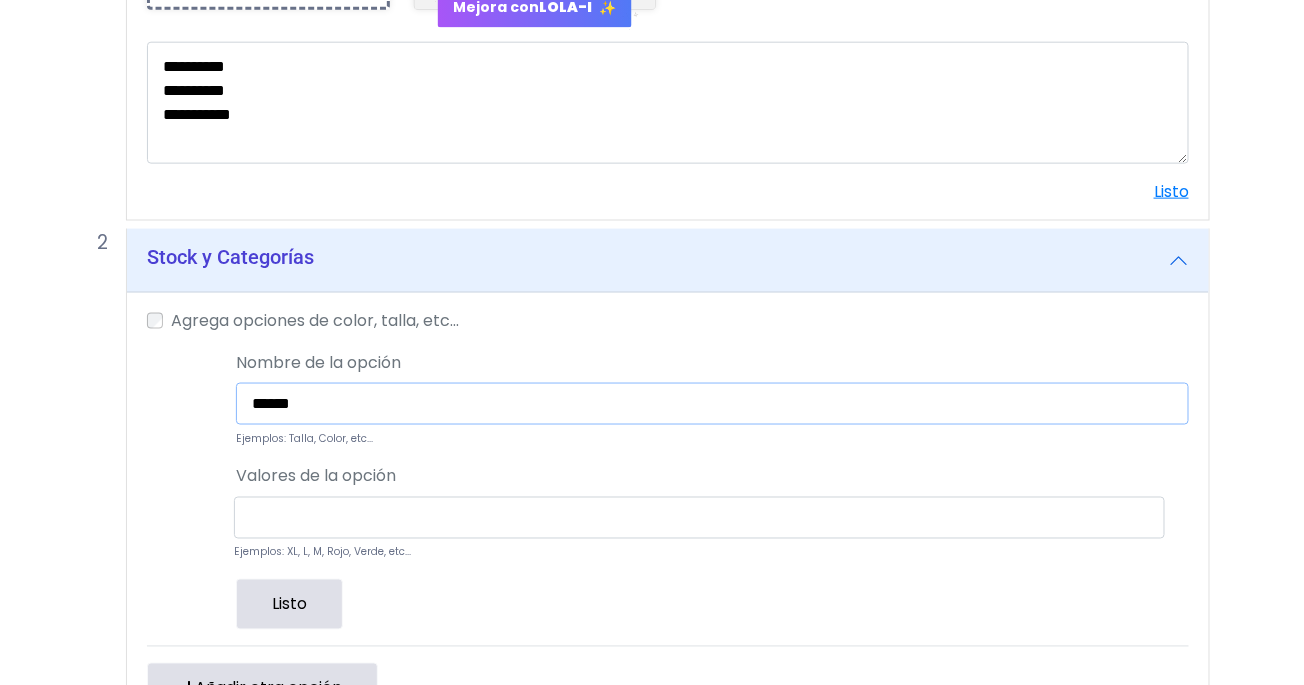 scroll, scrollTop: 730, scrollLeft: 0, axis: vertical 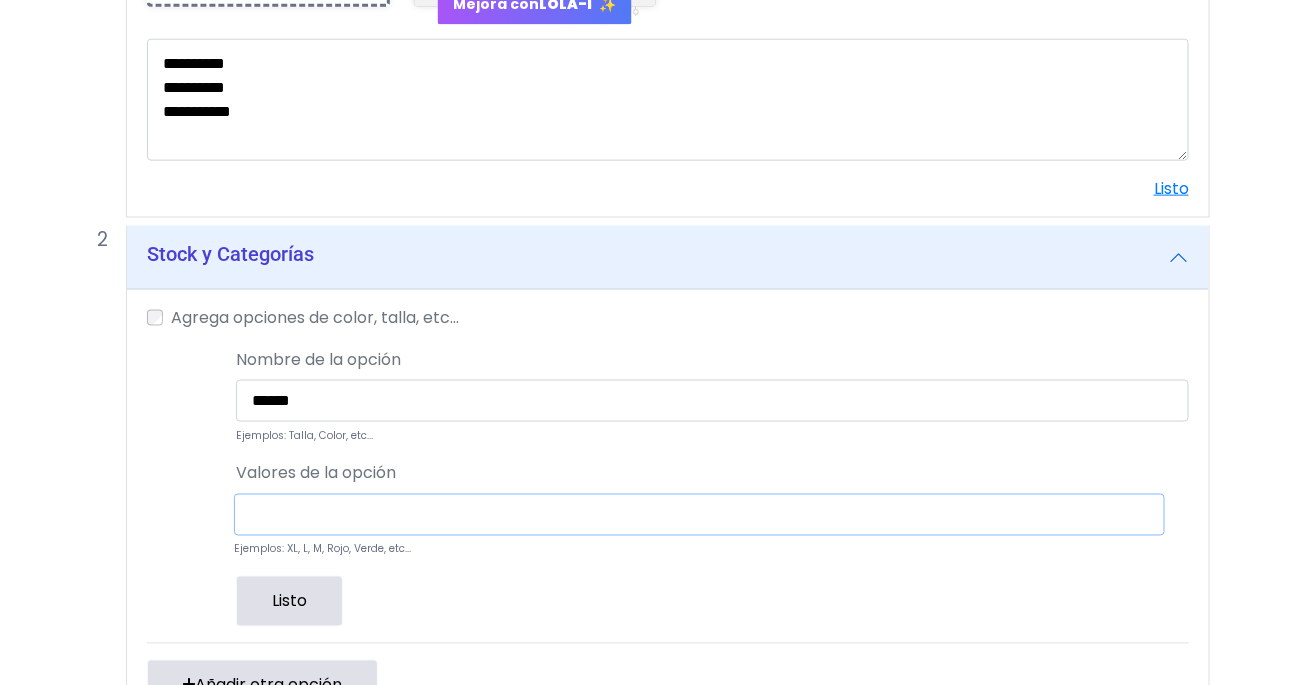 click at bounding box center [699, 515] 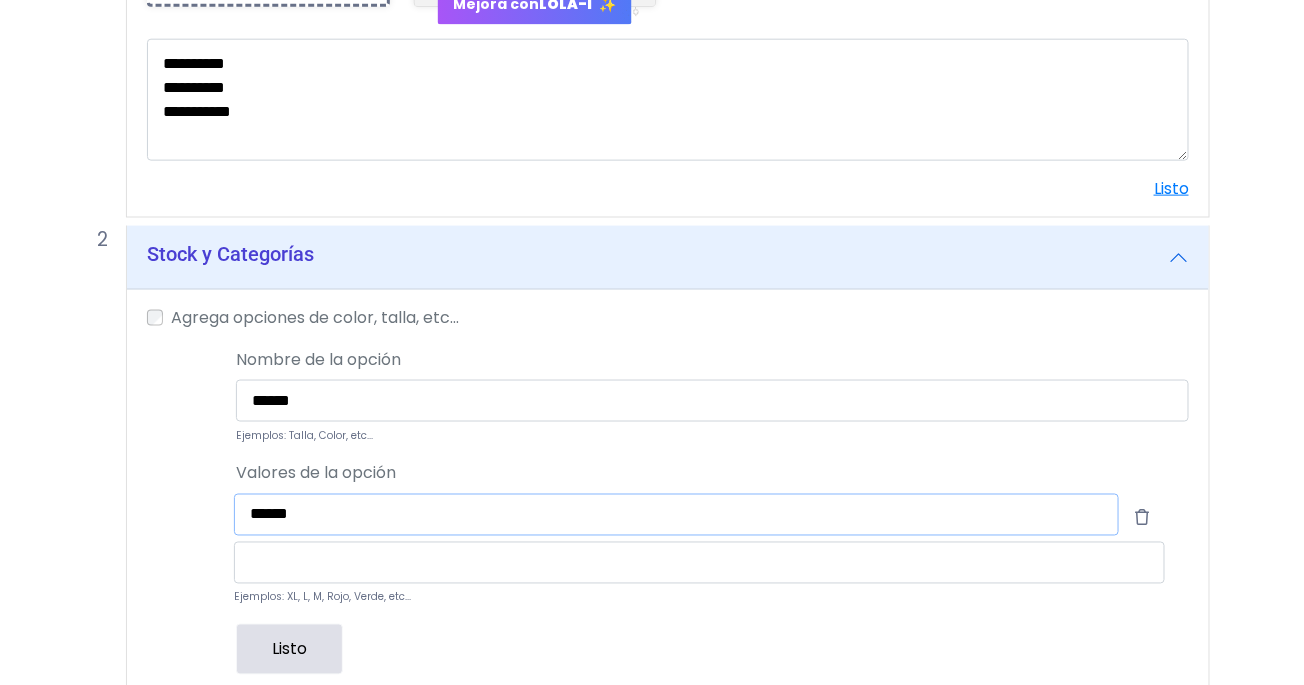 type on "******" 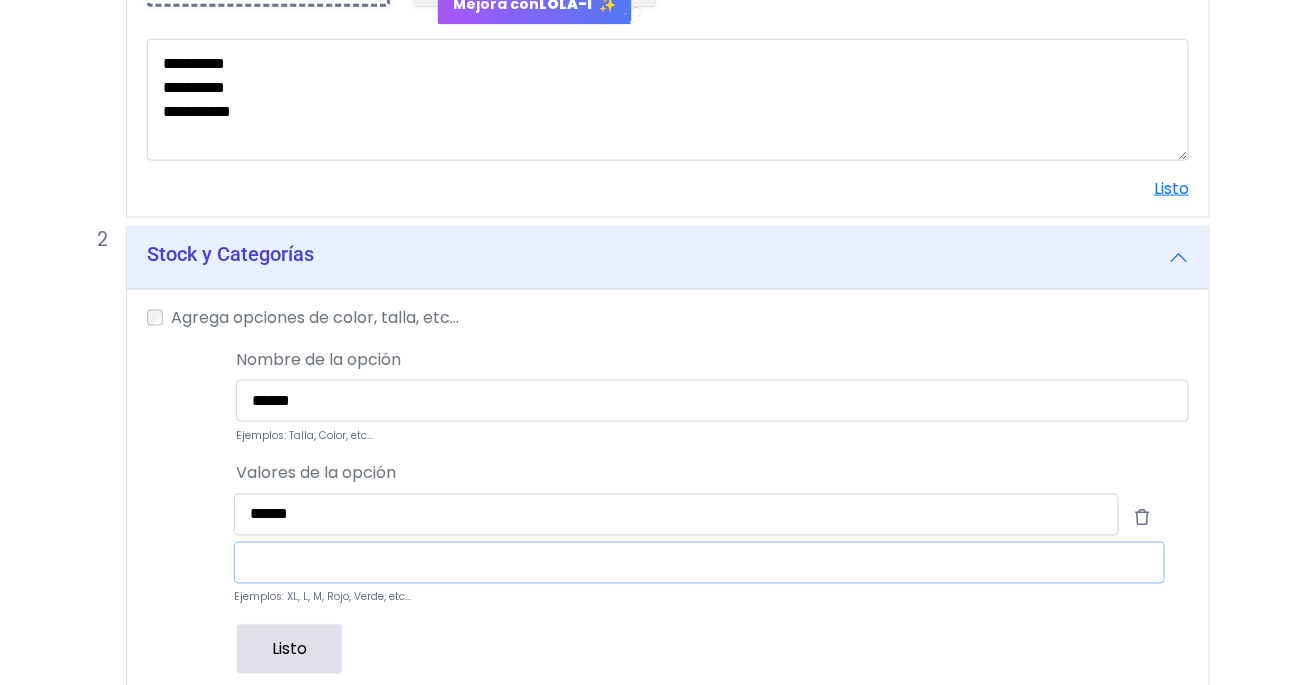 click at bounding box center (699, 563) 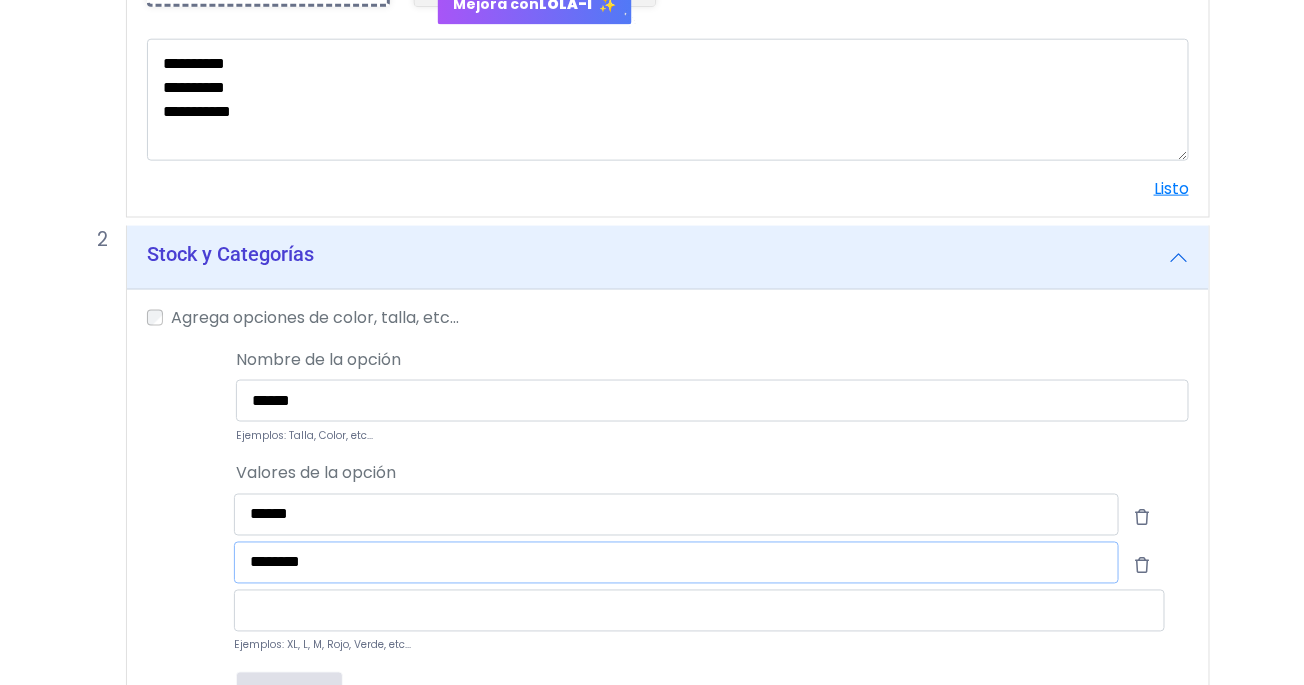 type on "********" 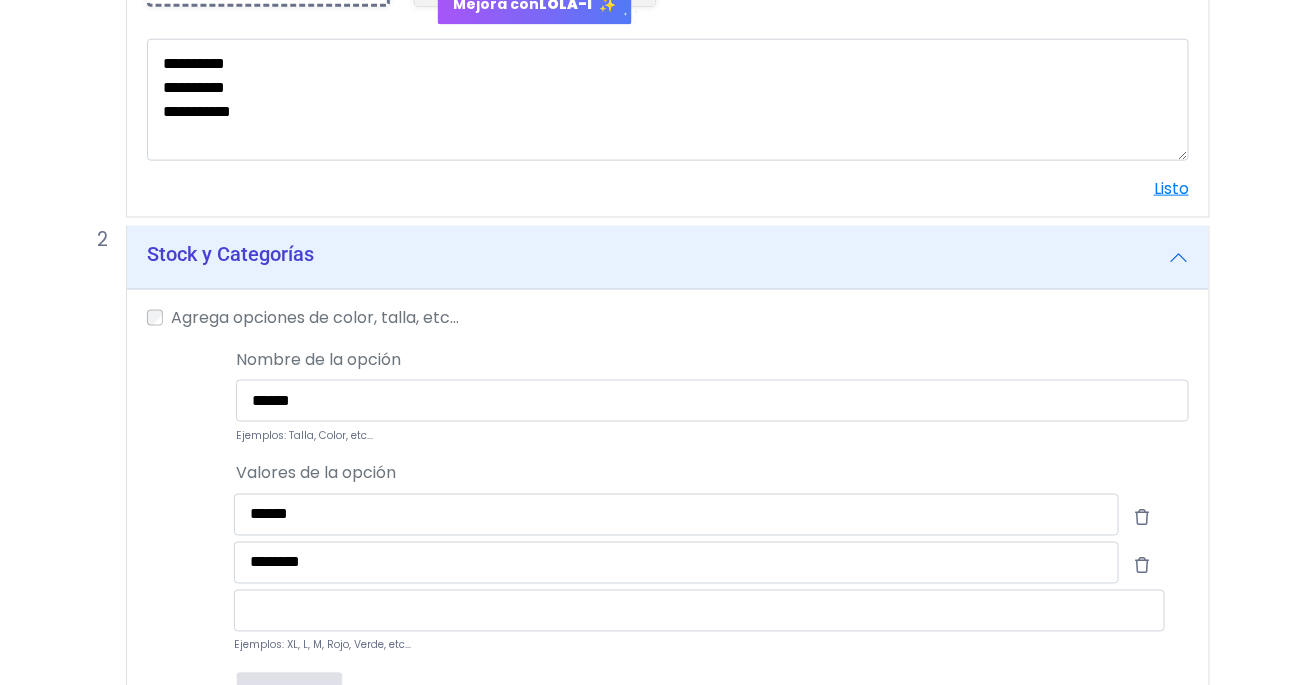 click at bounding box center (178, 566) 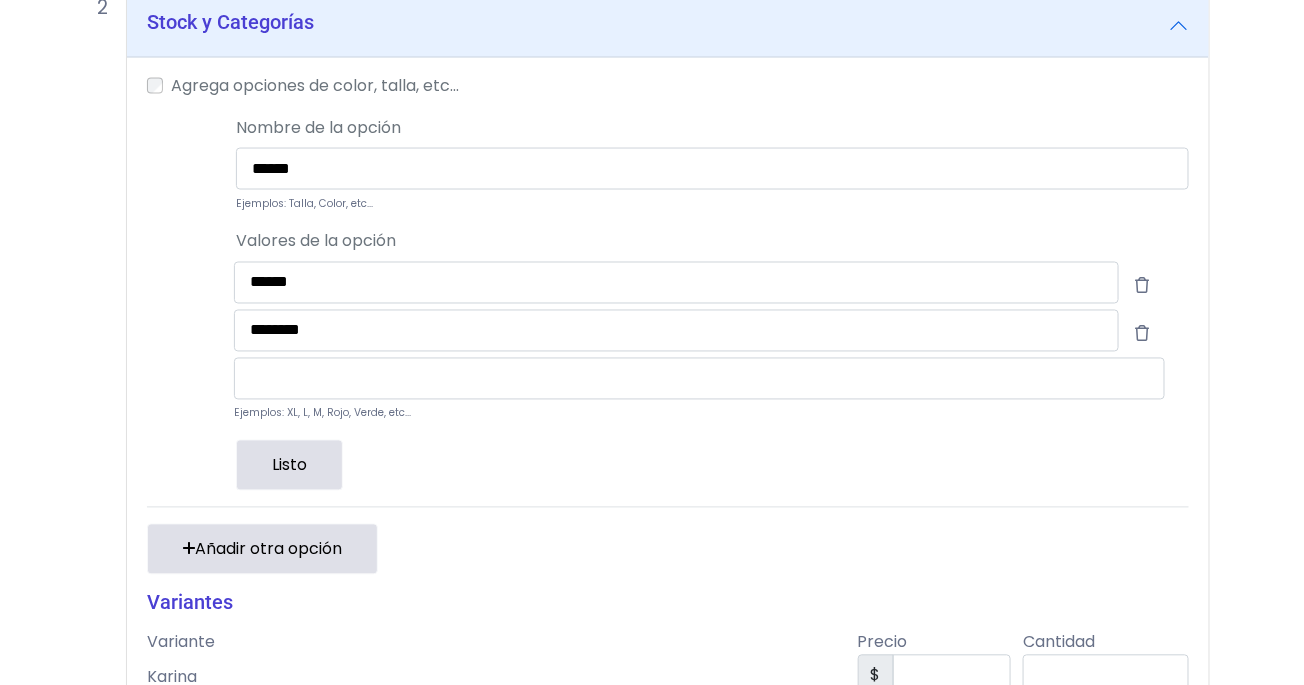 scroll, scrollTop: 965, scrollLeft: 0, axis: vertical 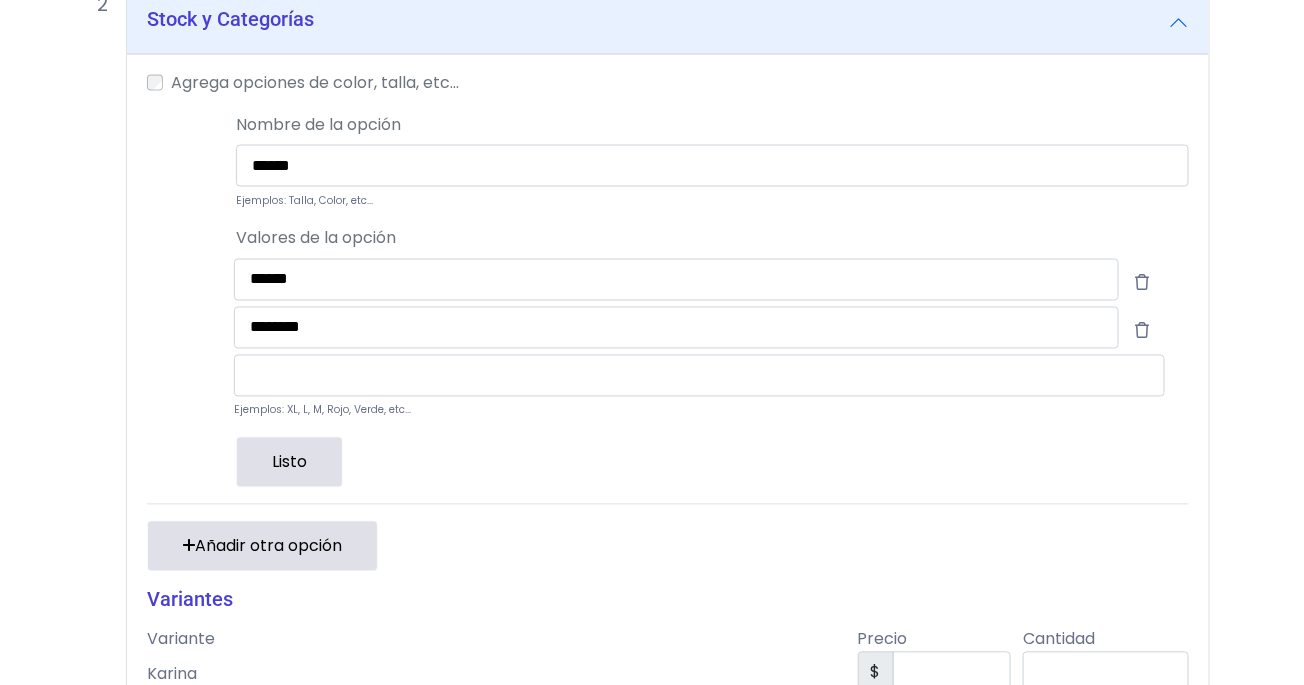 click on "Listo" at bounding box center (289, 462) 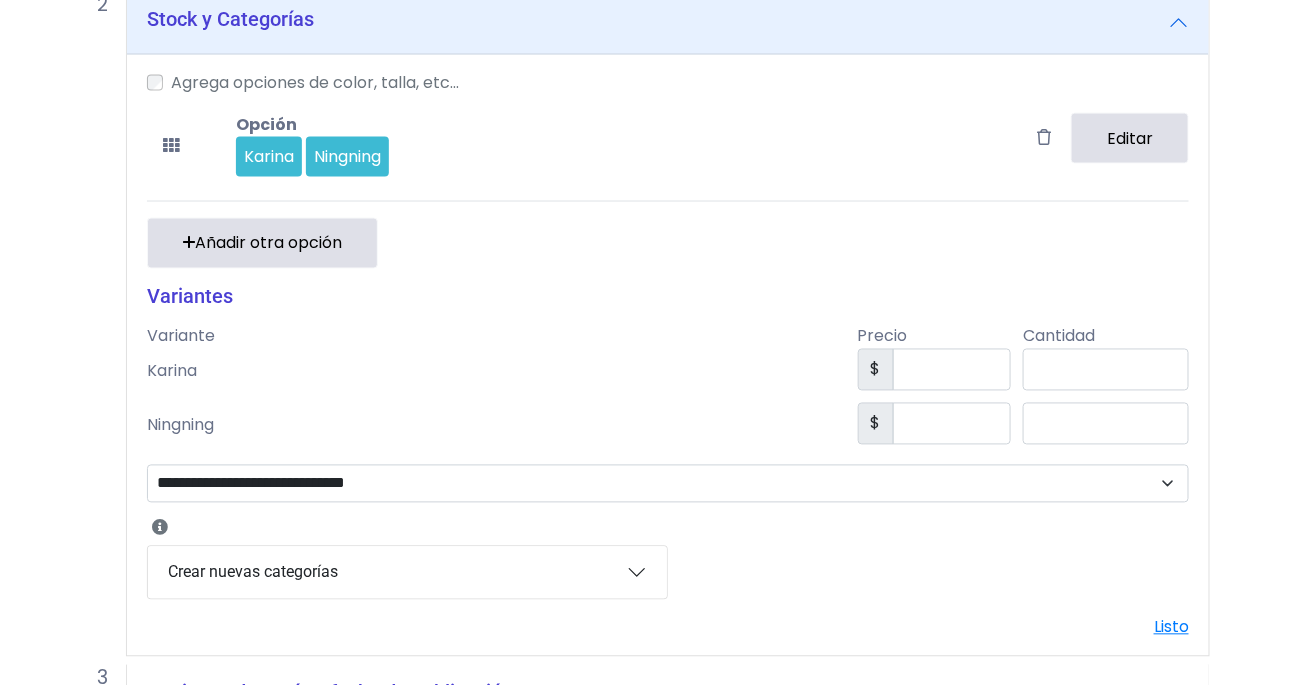 scroll, scrollTop: 1094, scrollLeft: 0, axis: vertical 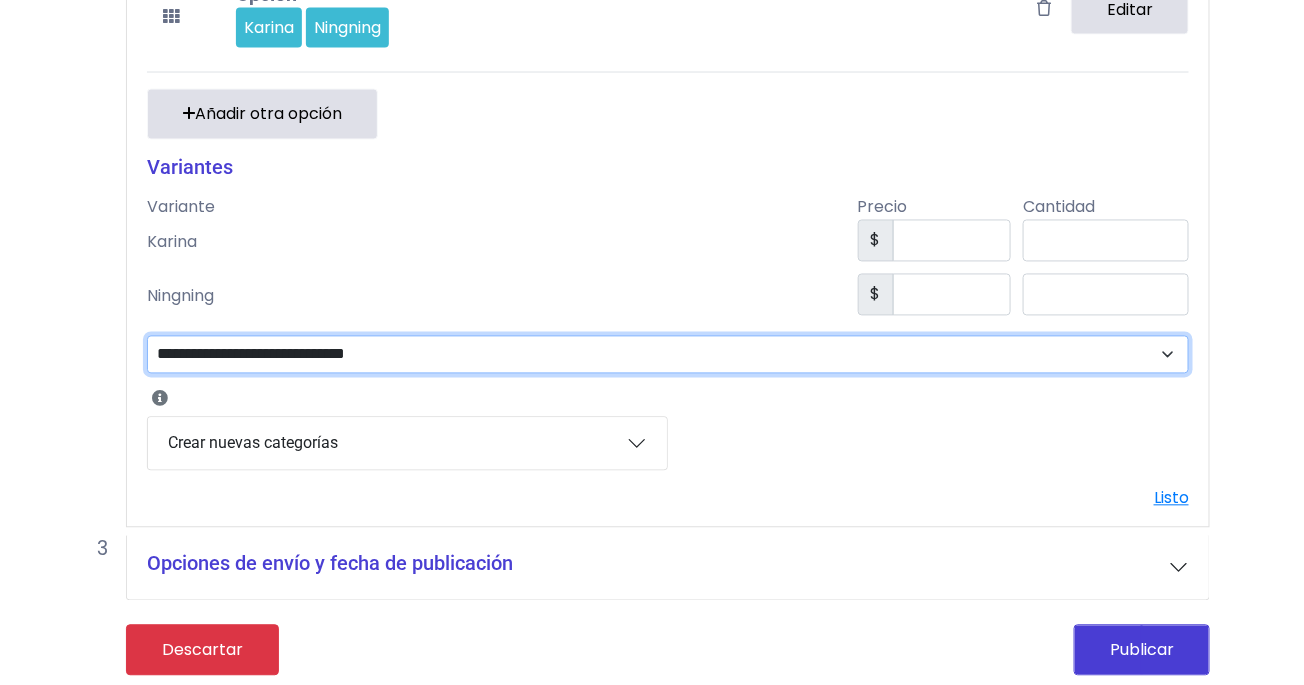 click on "**********" at bounding box center (668, 355) 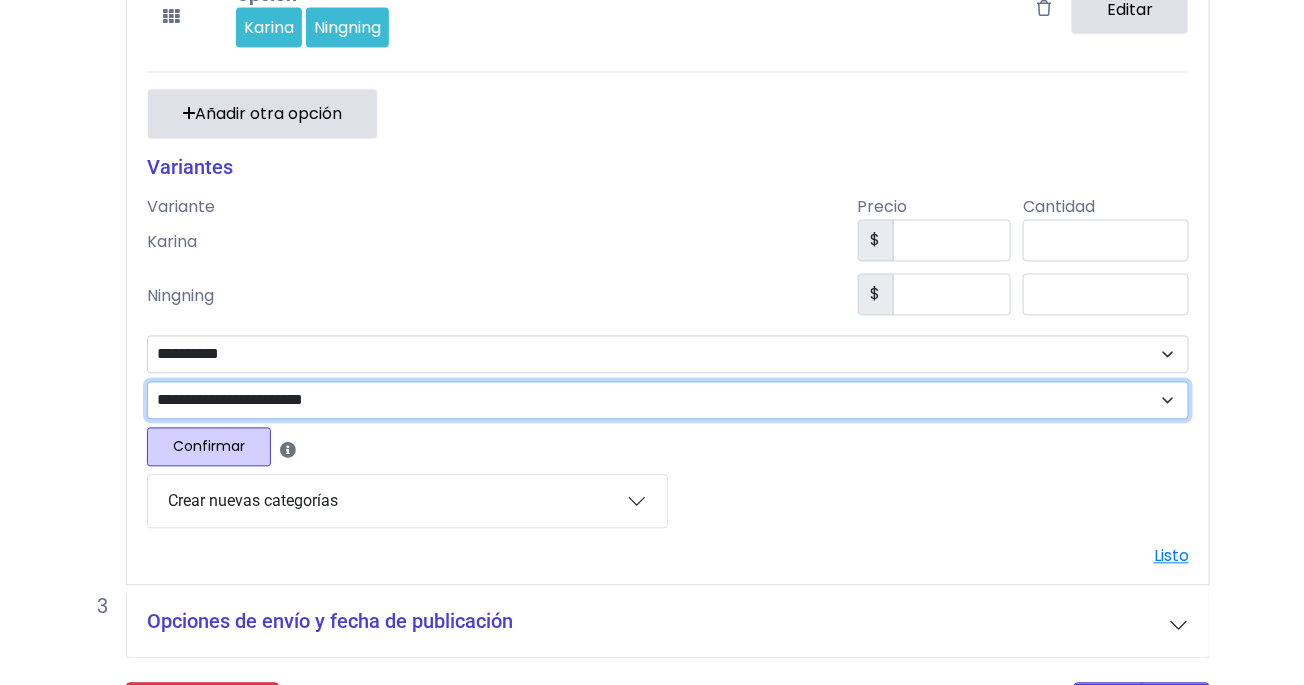 click on "**********" at bounding box center [668, 401] 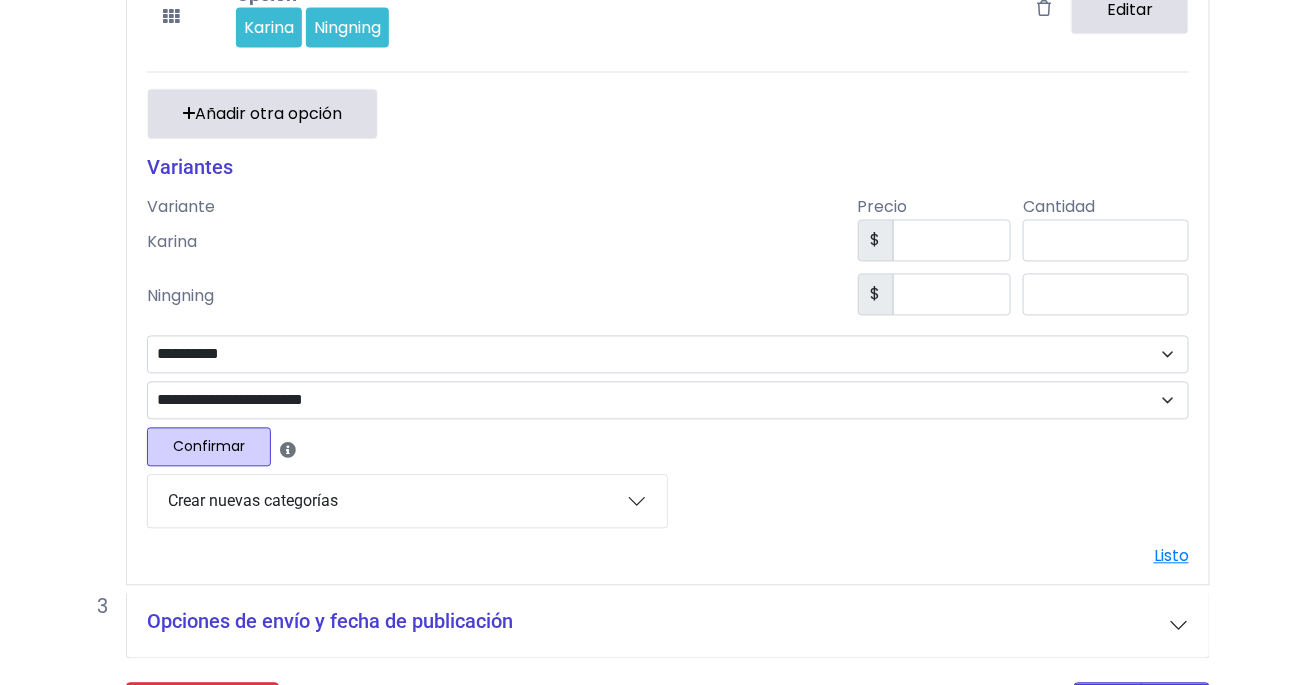 click on "Confirmar" at bounding box center (209, 447) 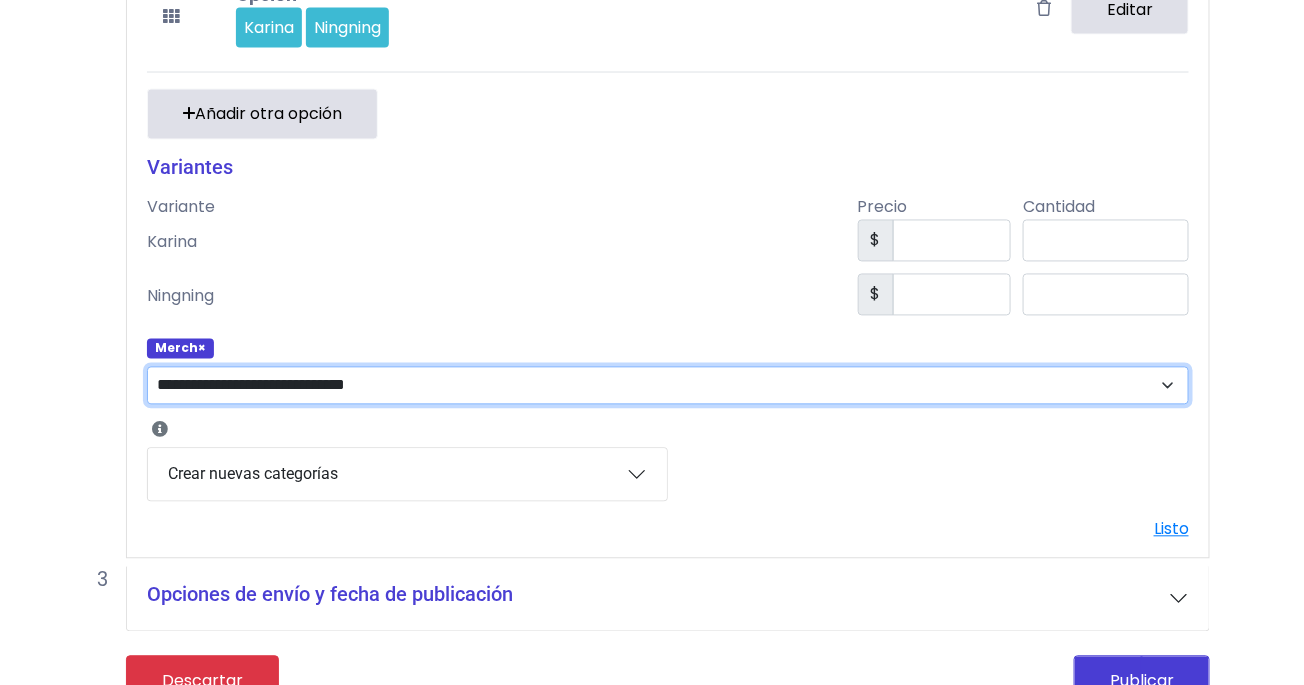 click on "**********" at bounding box center (668, 386) 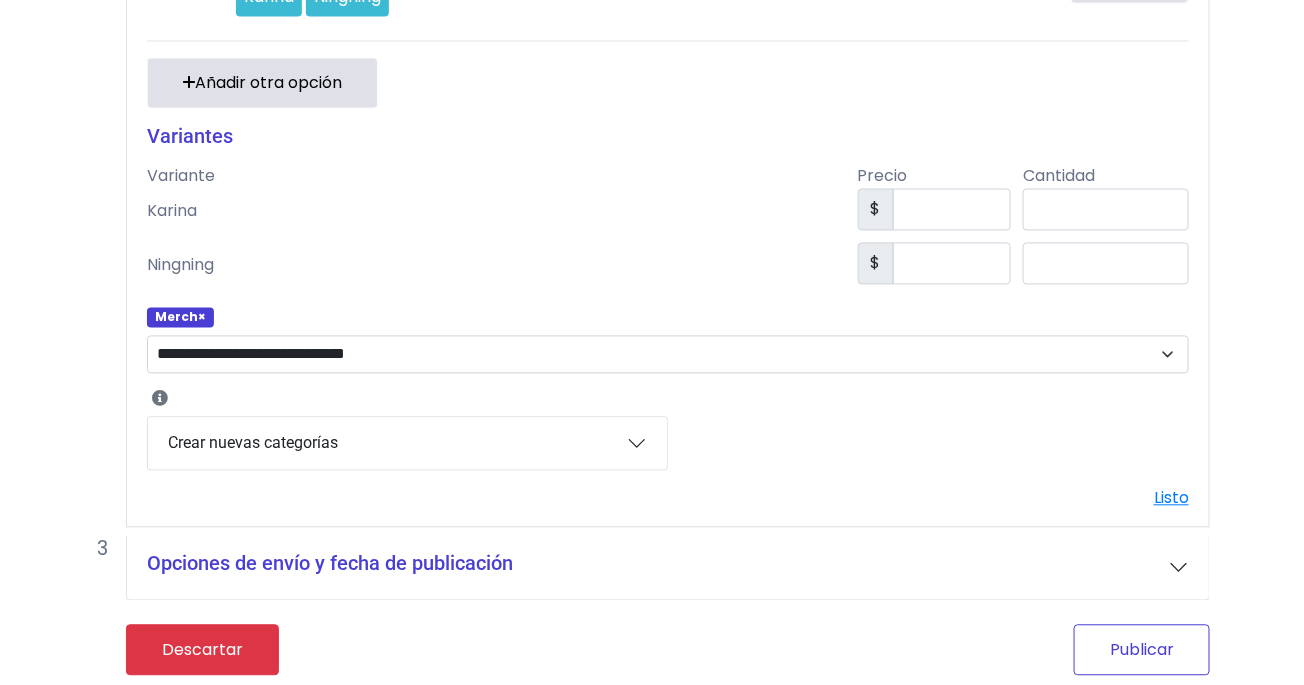 click on "Publicar" at bounding box center [1142, 650] 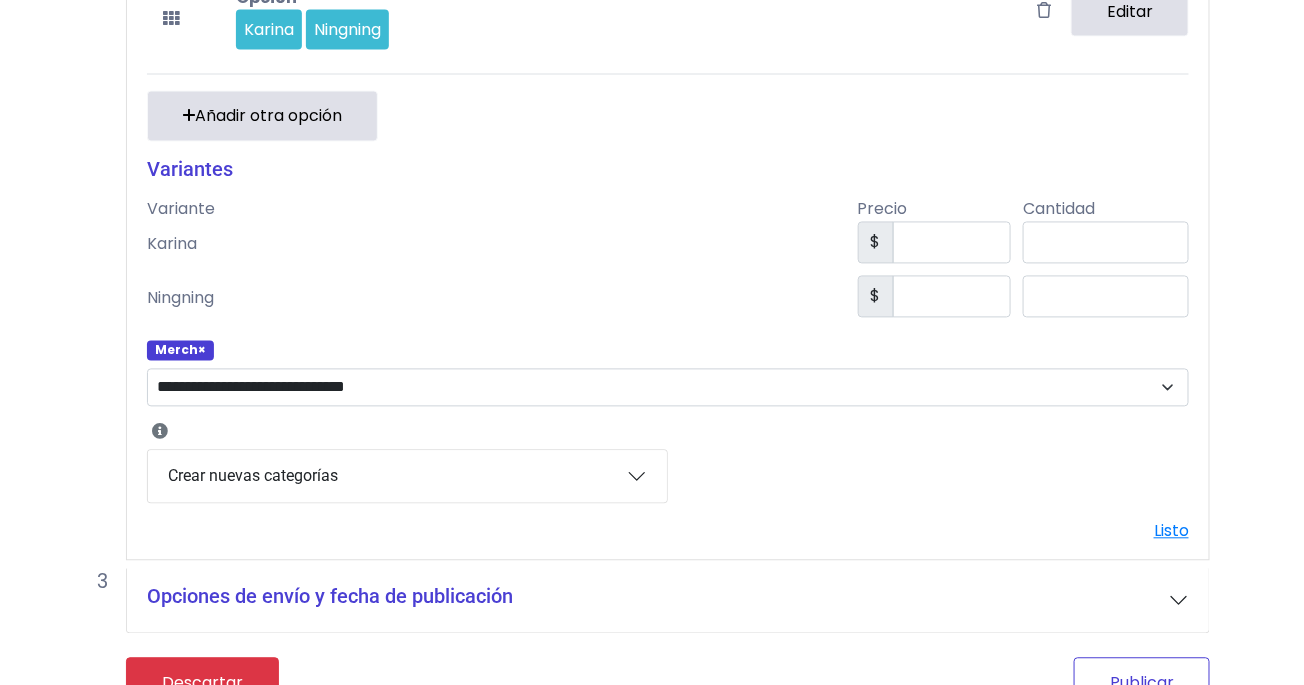 scroll, scrollTop: 1158, scrollLeft: 0, axis: vertical 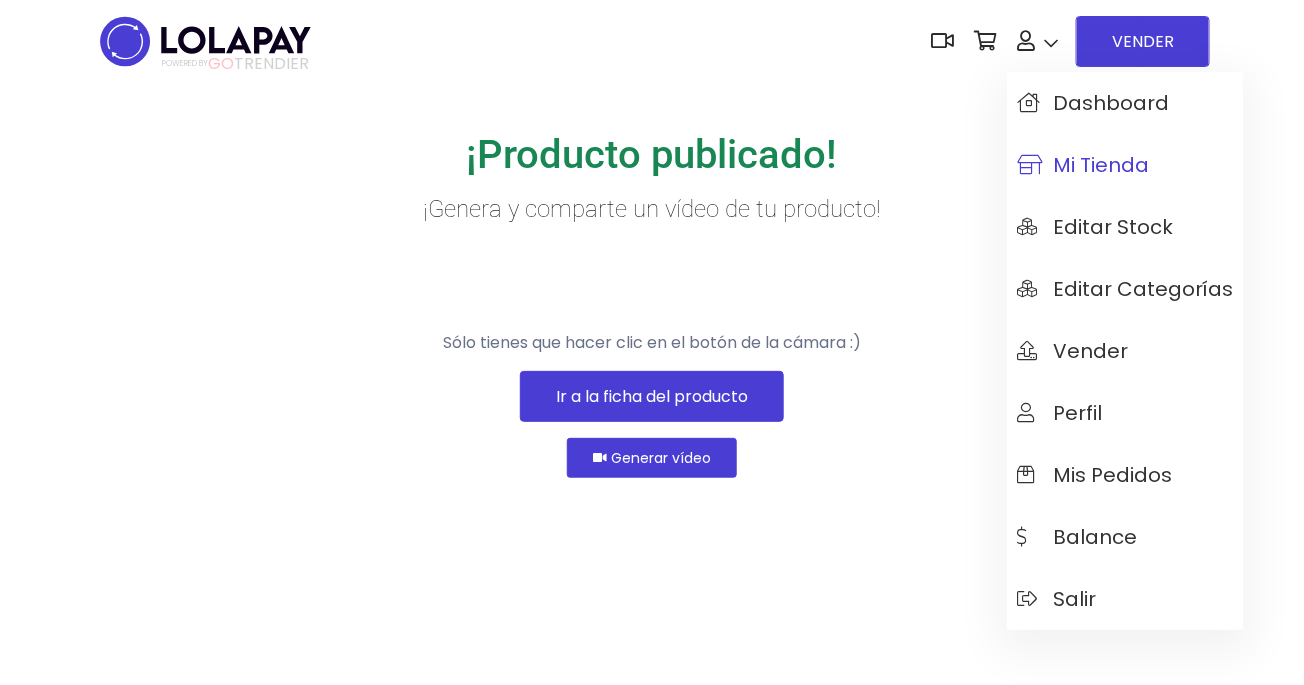 click on "Mi tienda" at bounding box center (1083, 165) 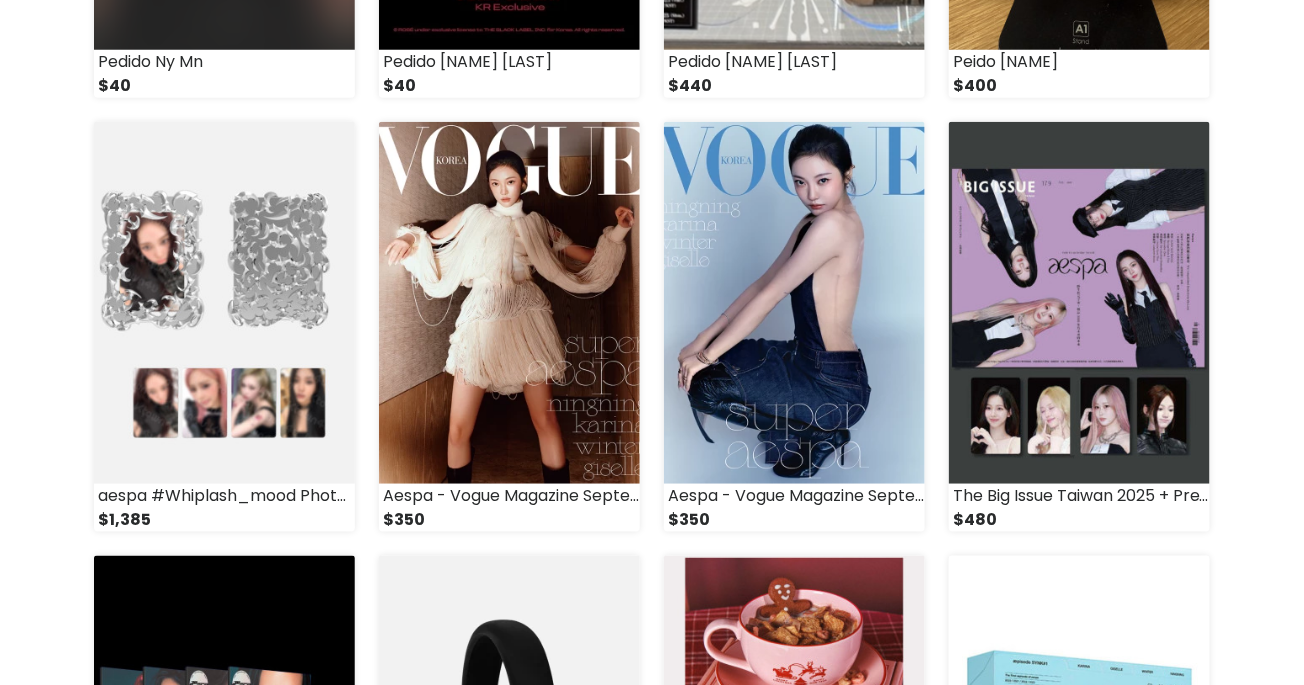 scroll, scrollTop: 618, scrollLeft: 0, axis: vertical 